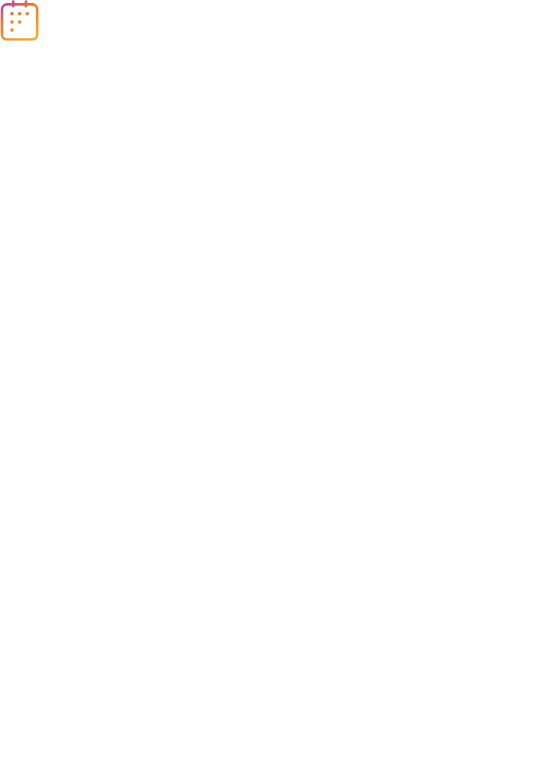 scroll, scrollTop: 0, scrollLeft: 0, axis: both 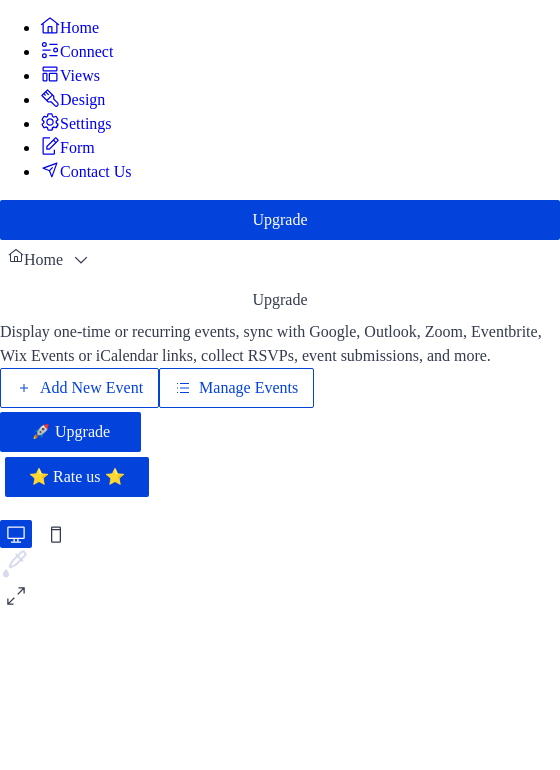 click on "Add New Event" at bounding box center [91, 388] 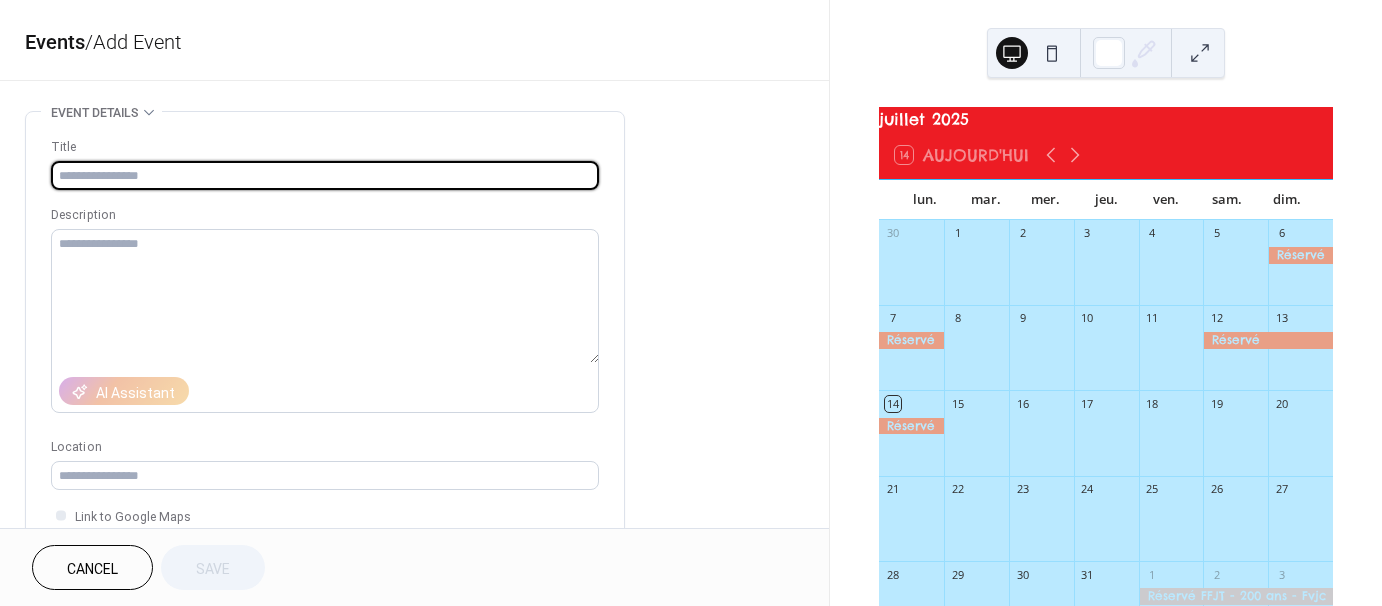 scroll, scrollTop: 0, scrollLeft: 0, axis: both 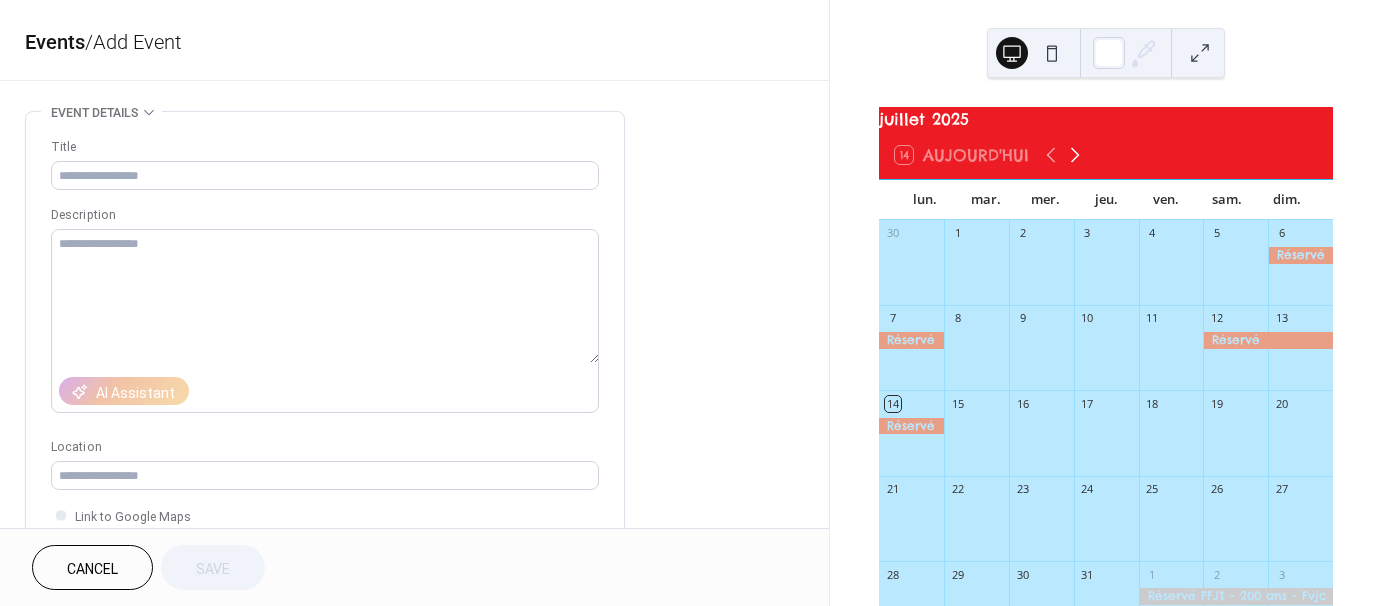 click 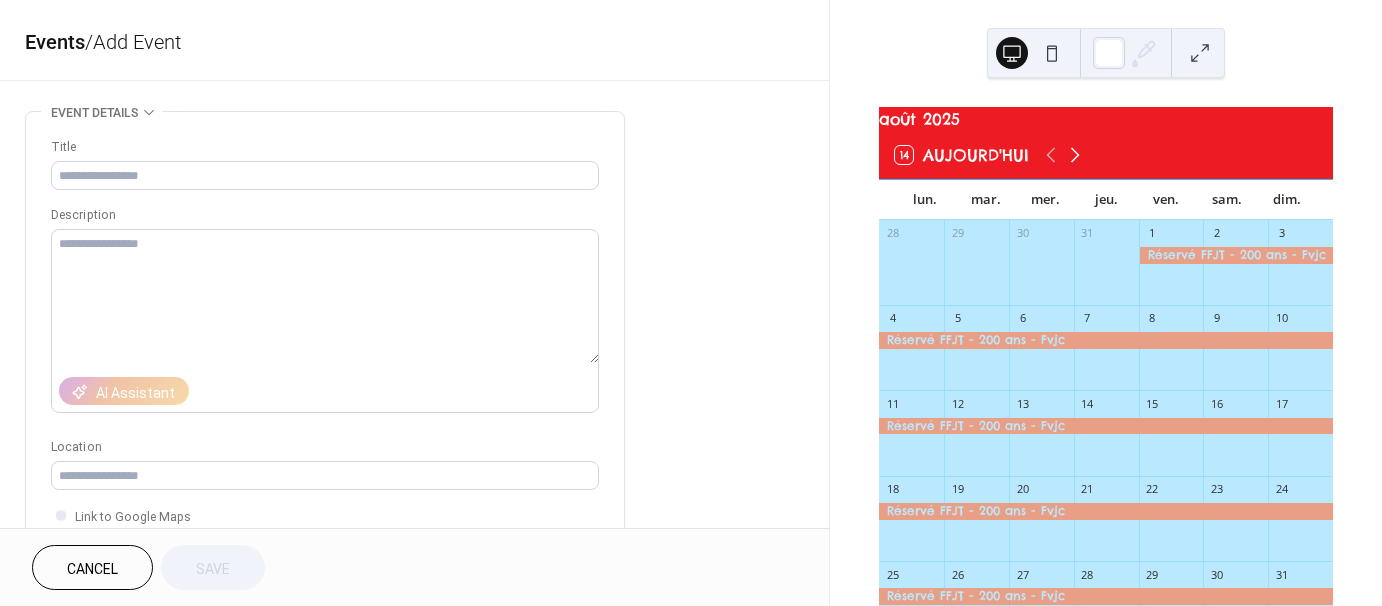 click 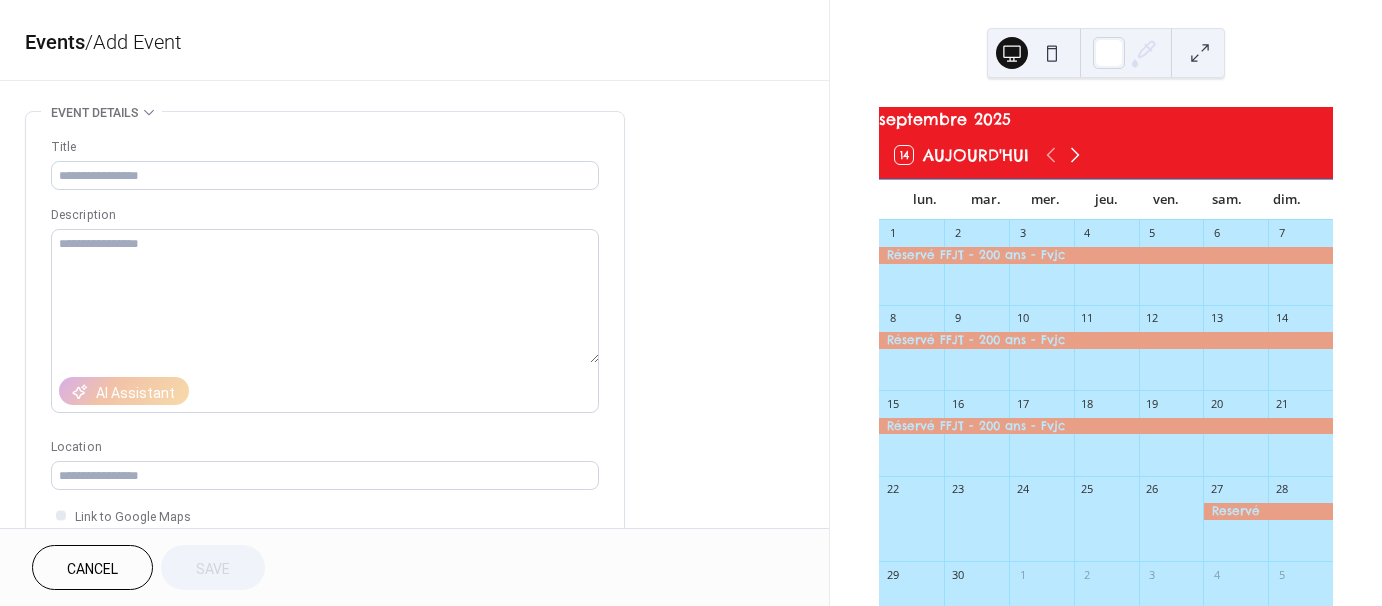 click 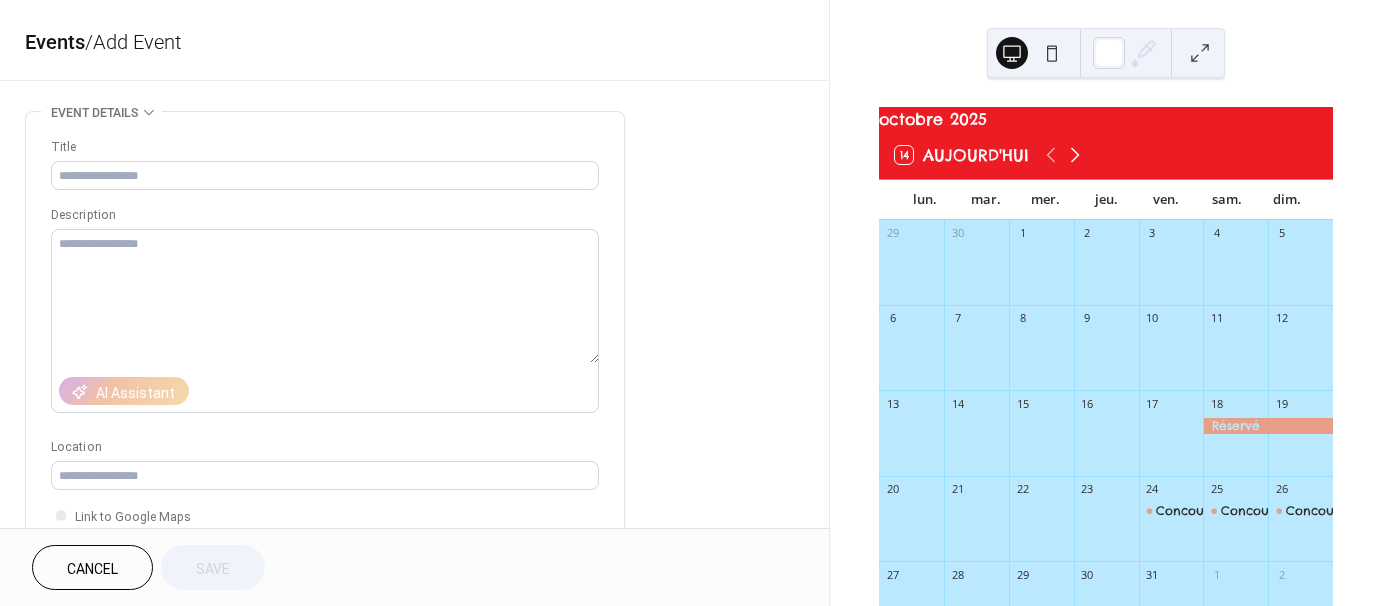 click 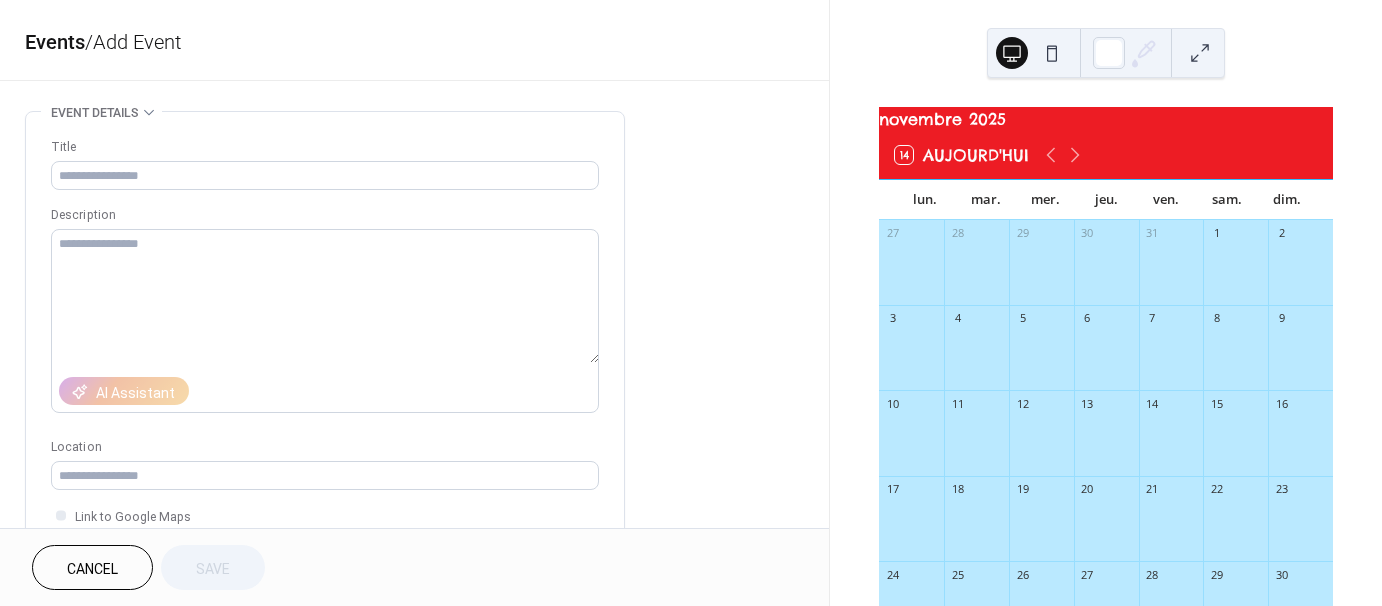 click on "15" at bounding box center (1235, 403) 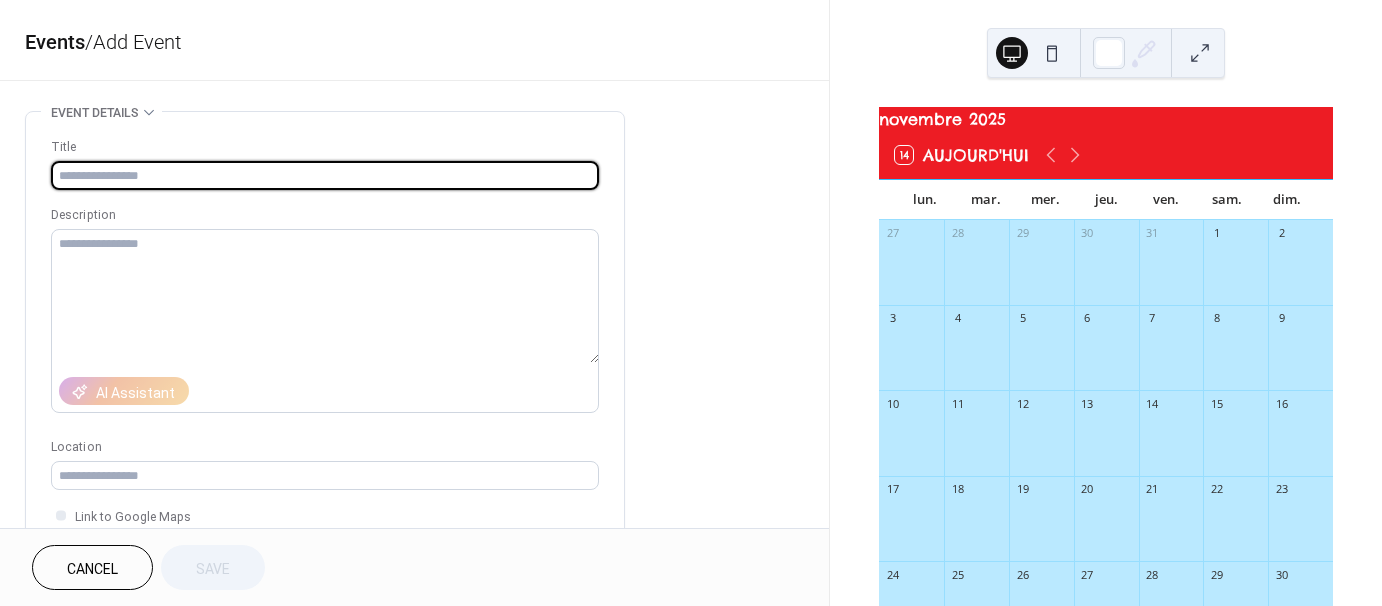 click at bounding box center [325, 175] 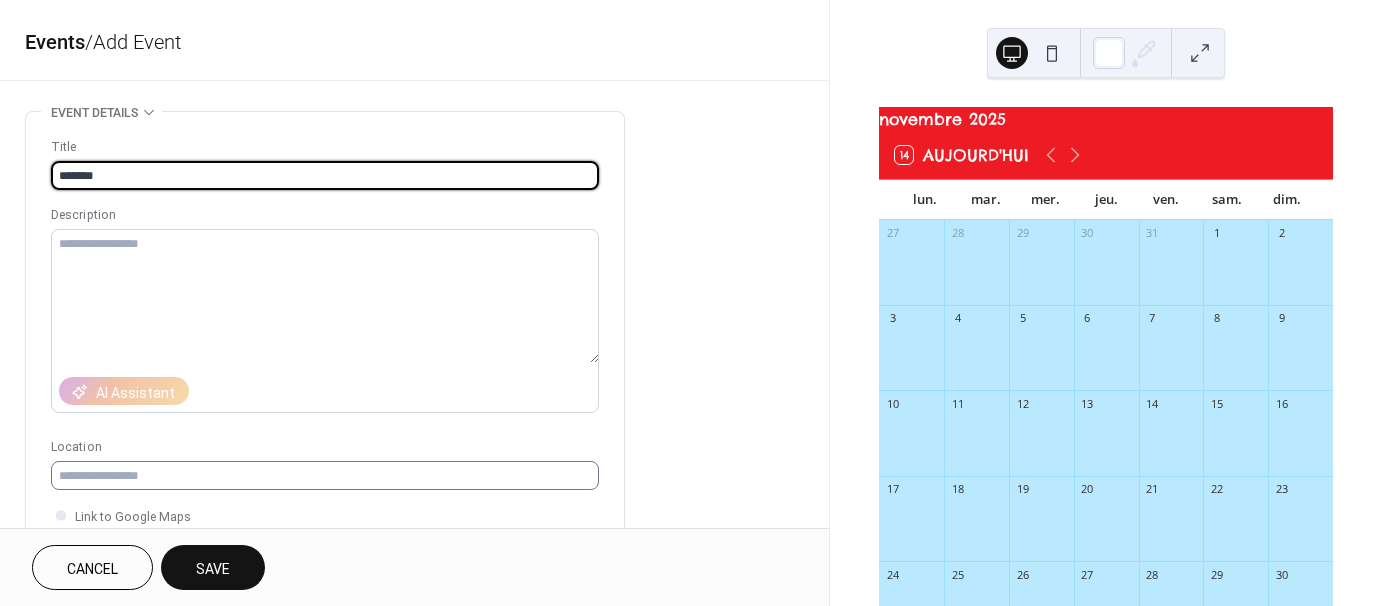 type on "*******" 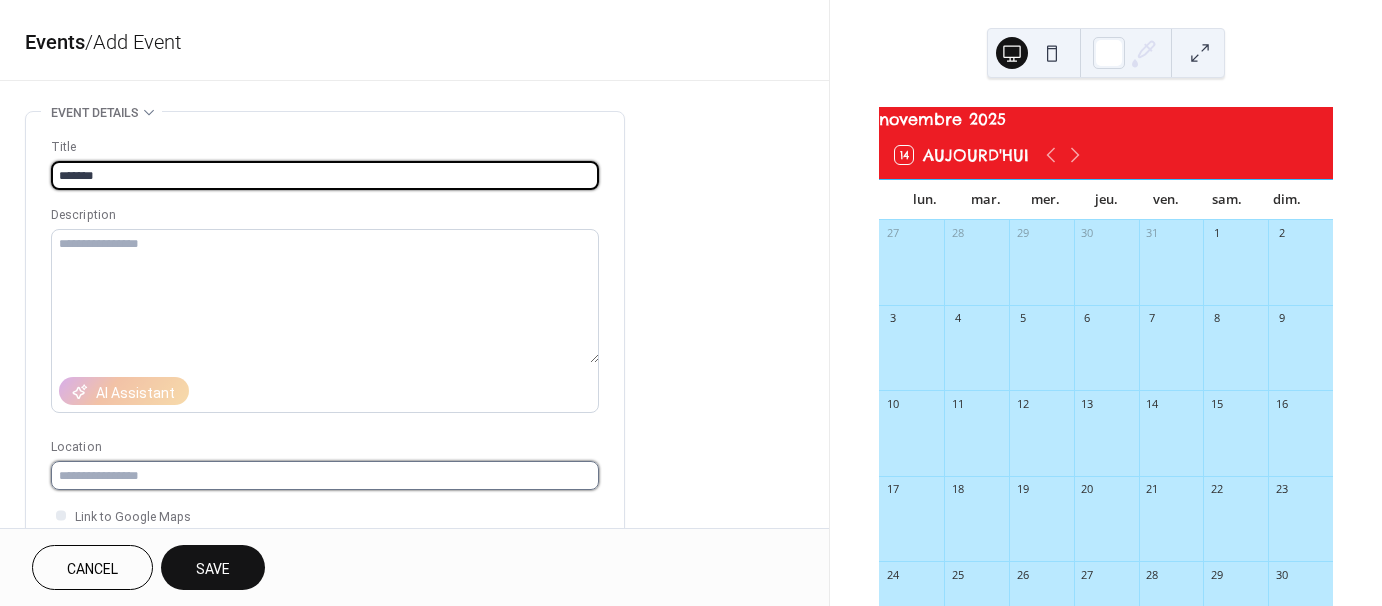click at bounding box center (325, 475) 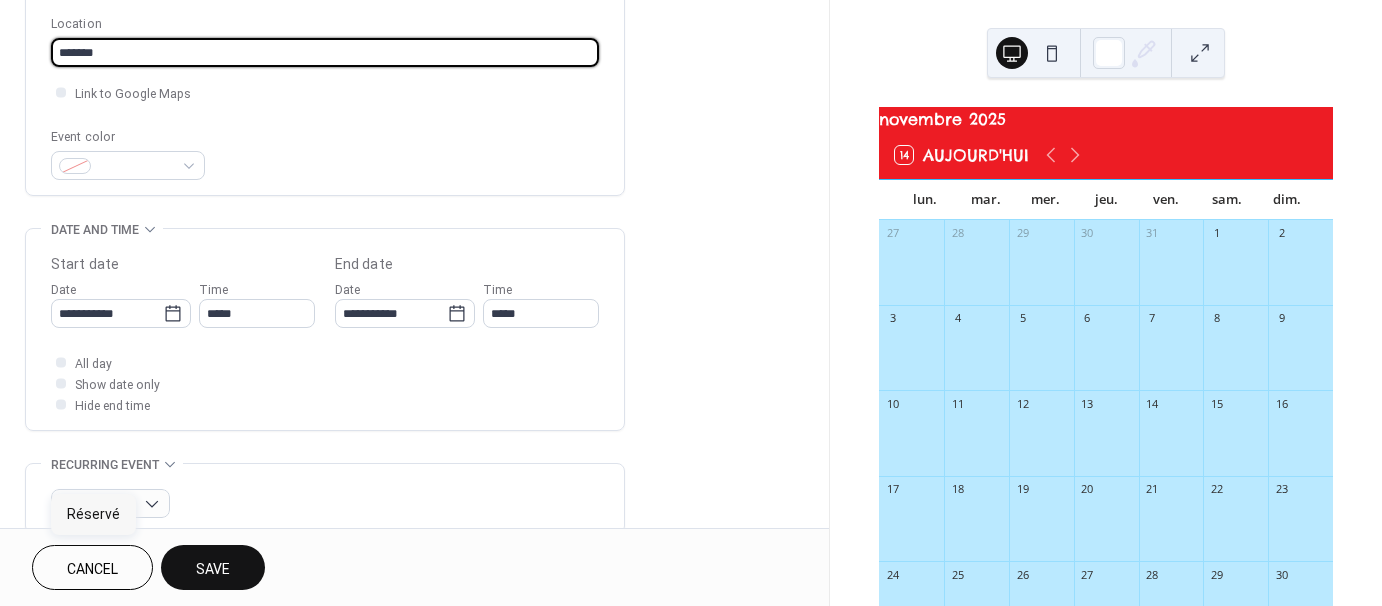 scroll, scrollTop: 500, scrollLeft: 0, axis: vertical 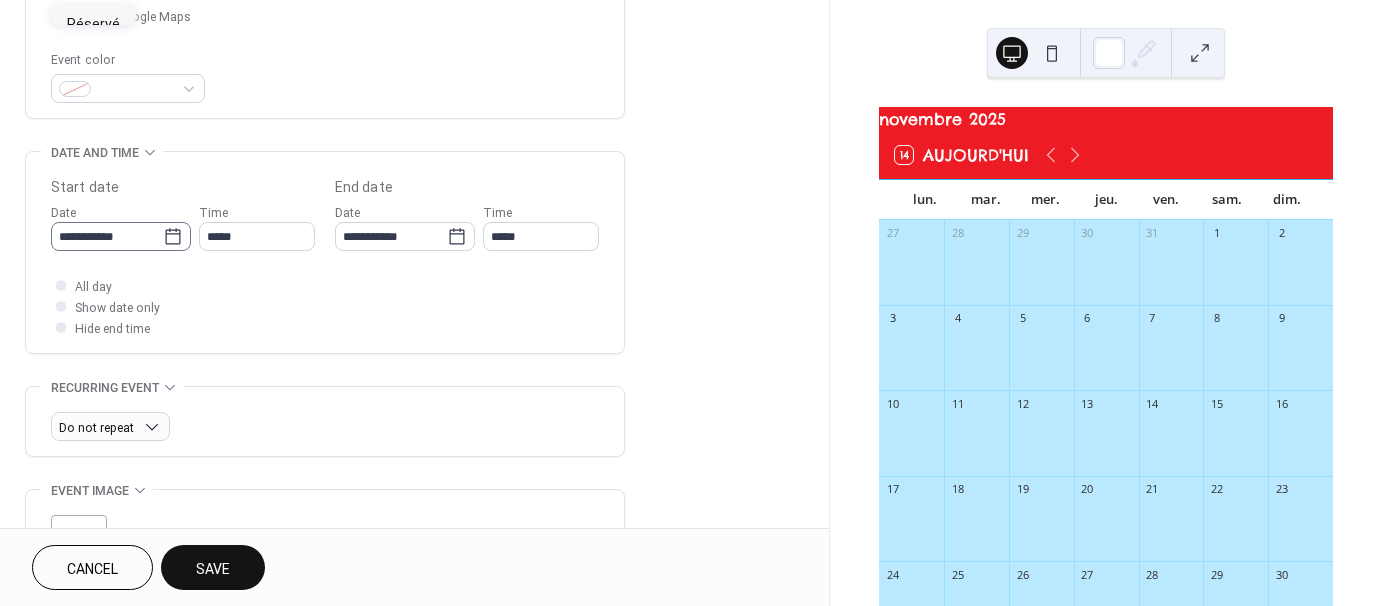 type on "*******" 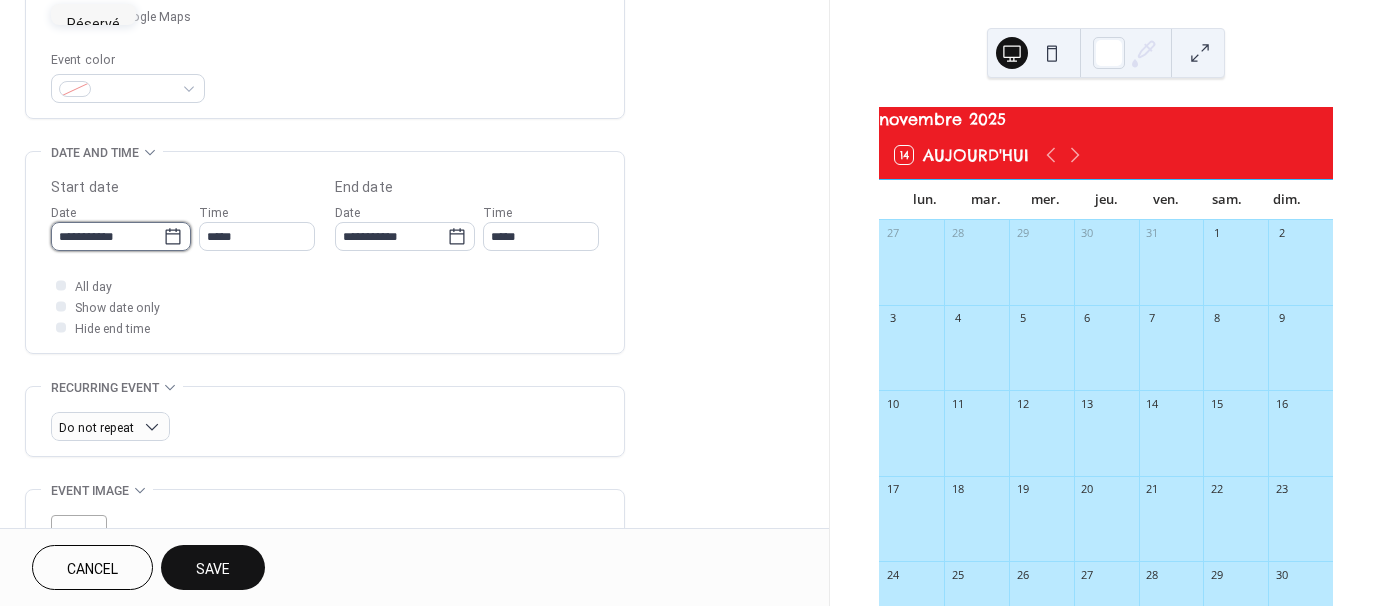 click on "**********" at bounding box center [107, 236] 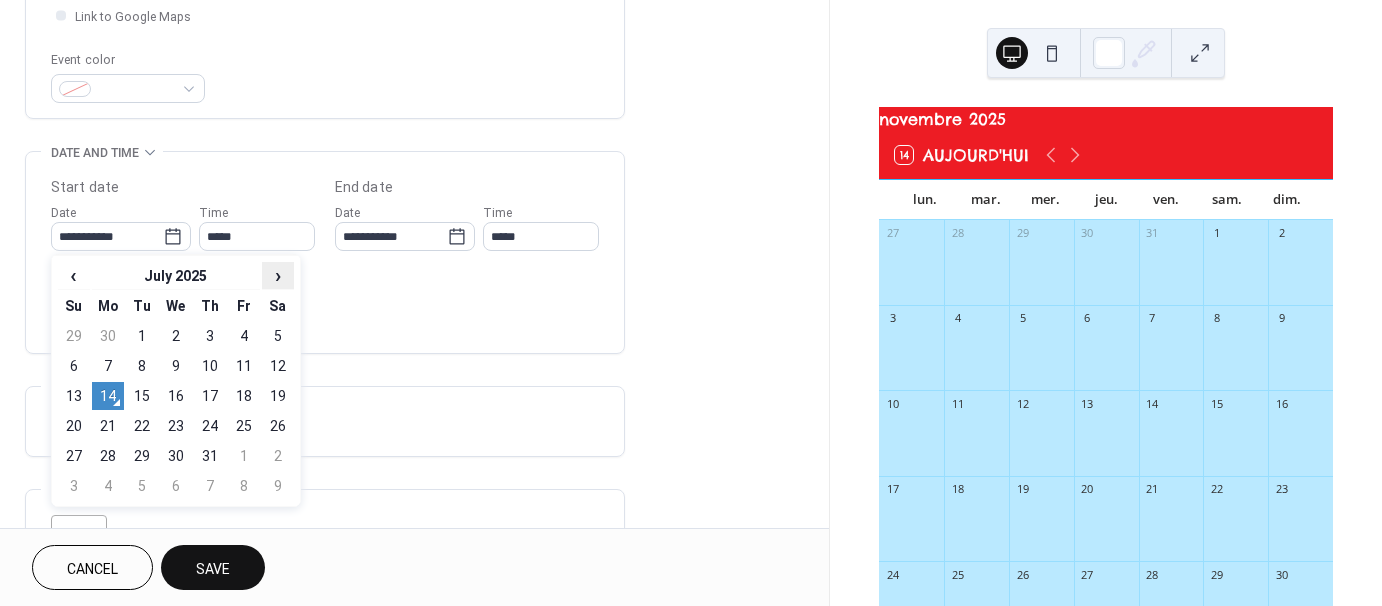 click on "›" at bounding box center (278, 275) 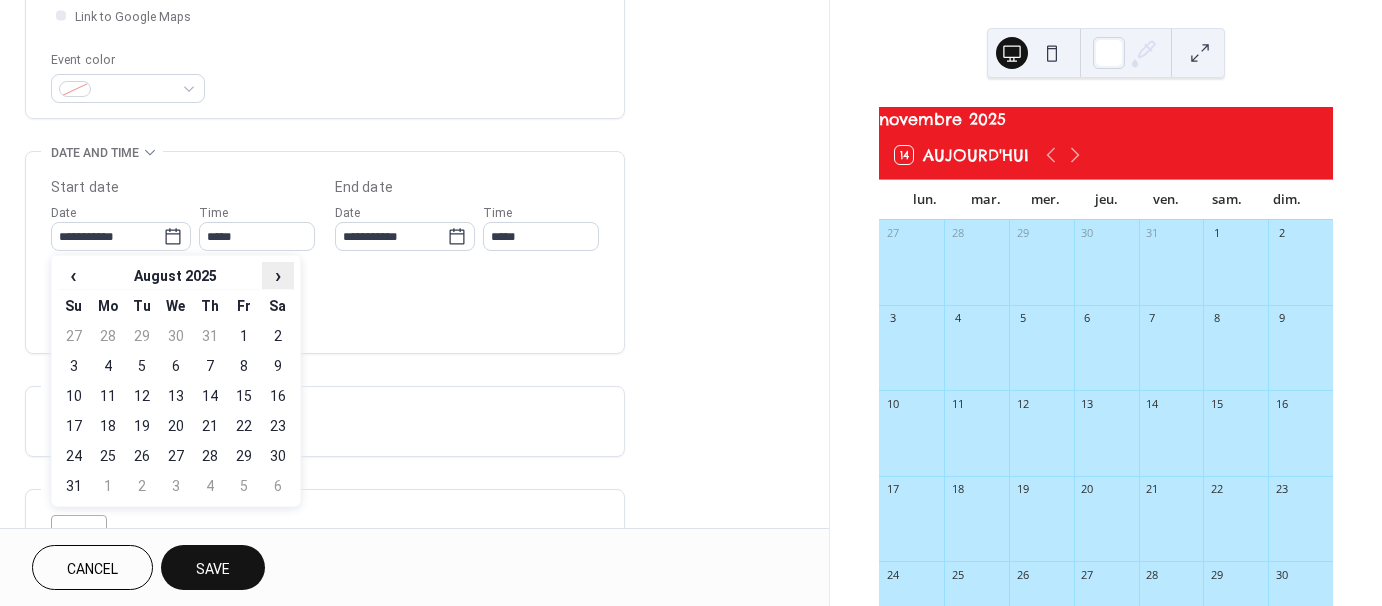 click on "›" at bounding box center (278, 275) 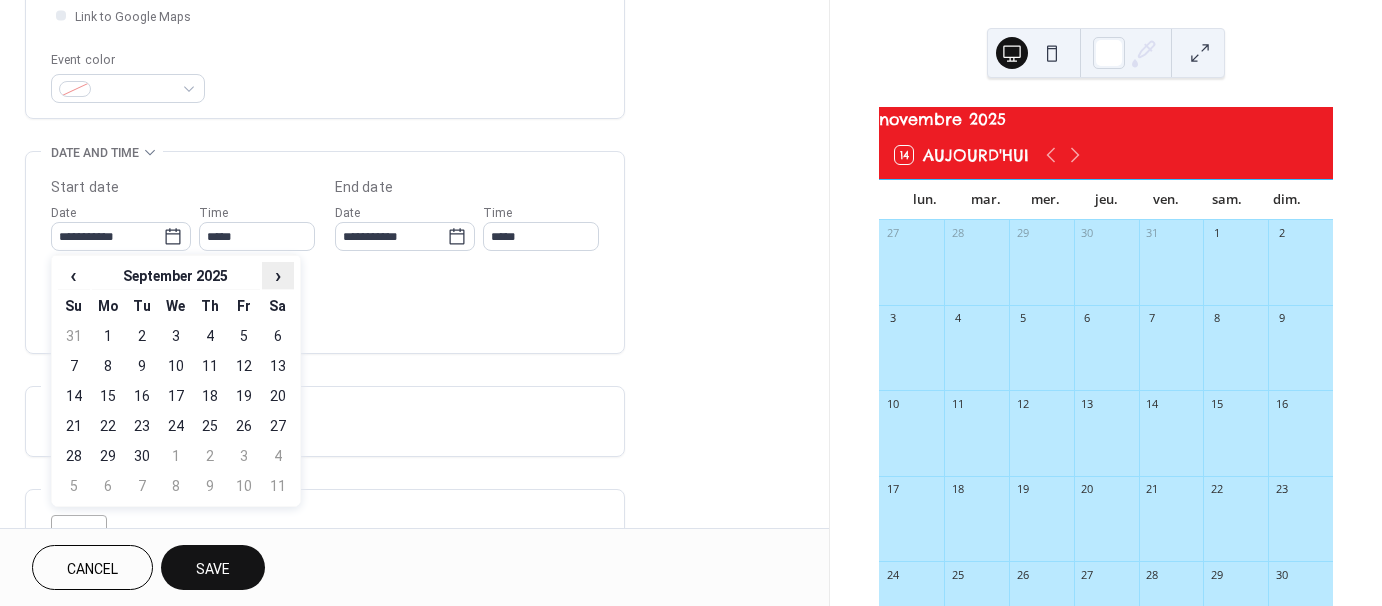 click on "›" at bounding box center (278, 275) 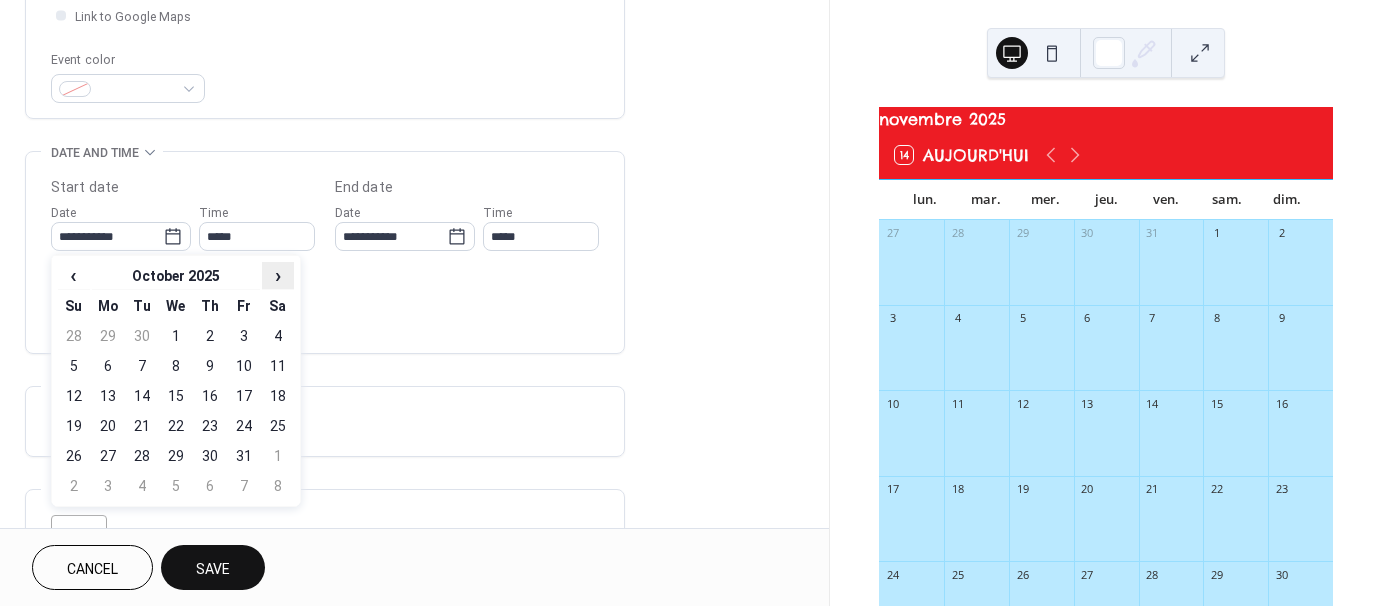 click on "›" at bounding box center [278, 275] 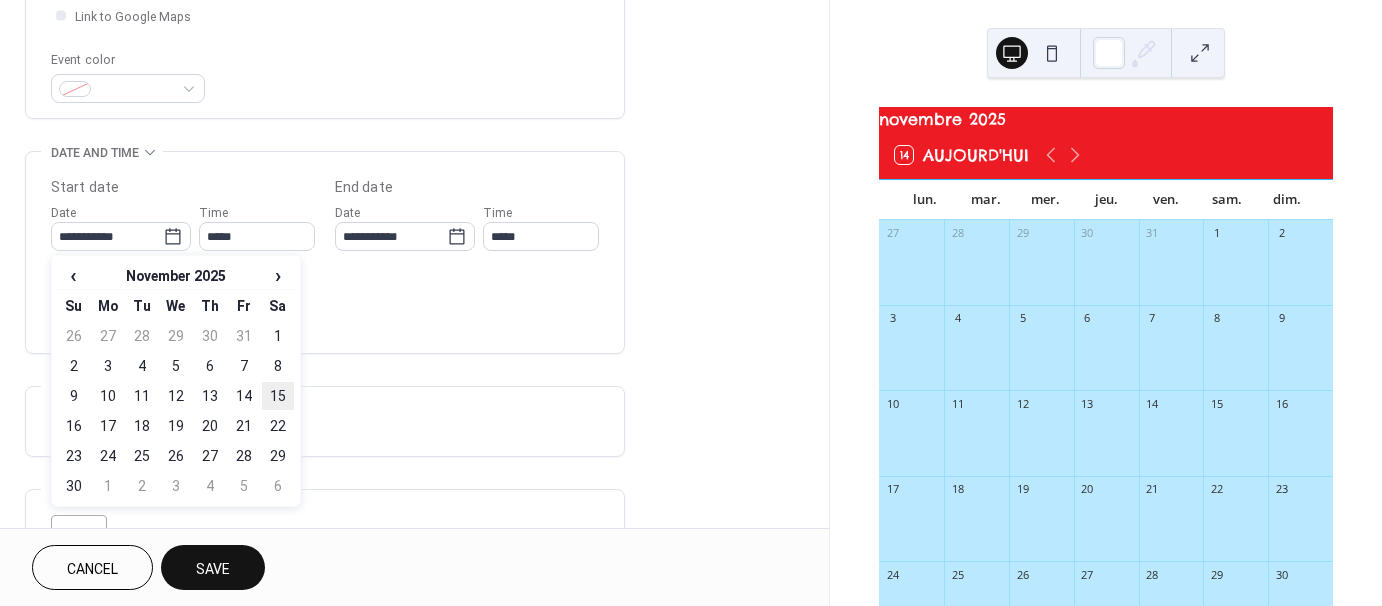 click on "15" at bounding box center (278, 396) 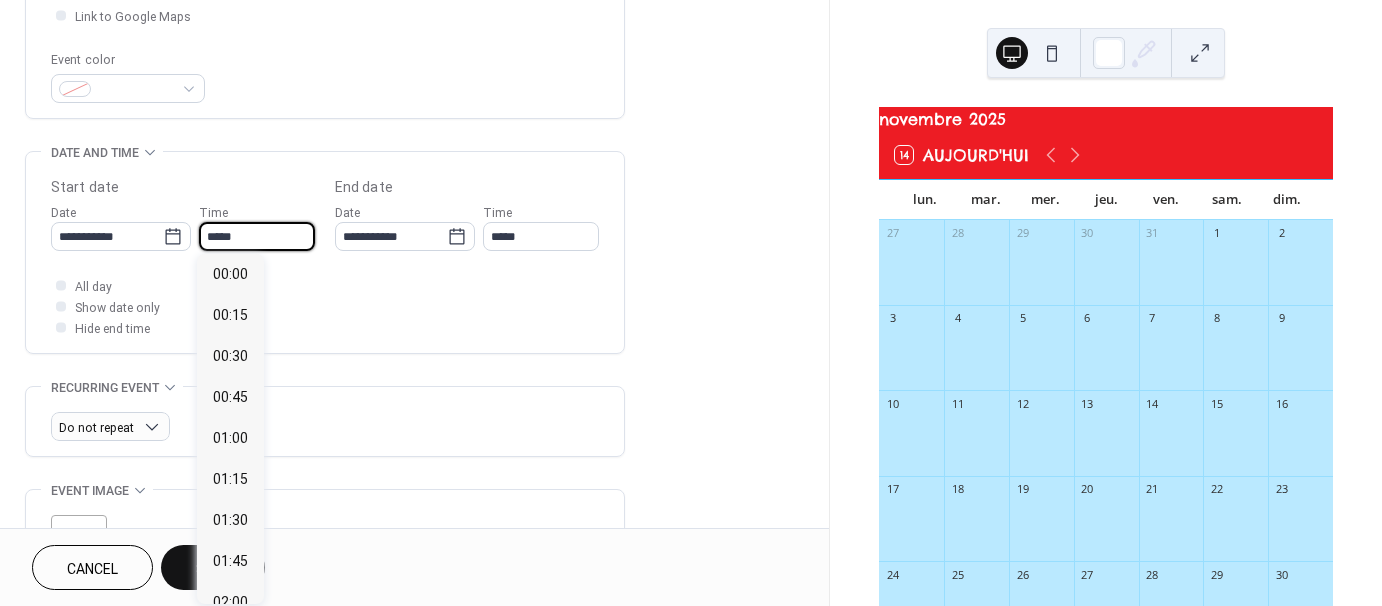 click on "*****" at bounding box center [257, 236] 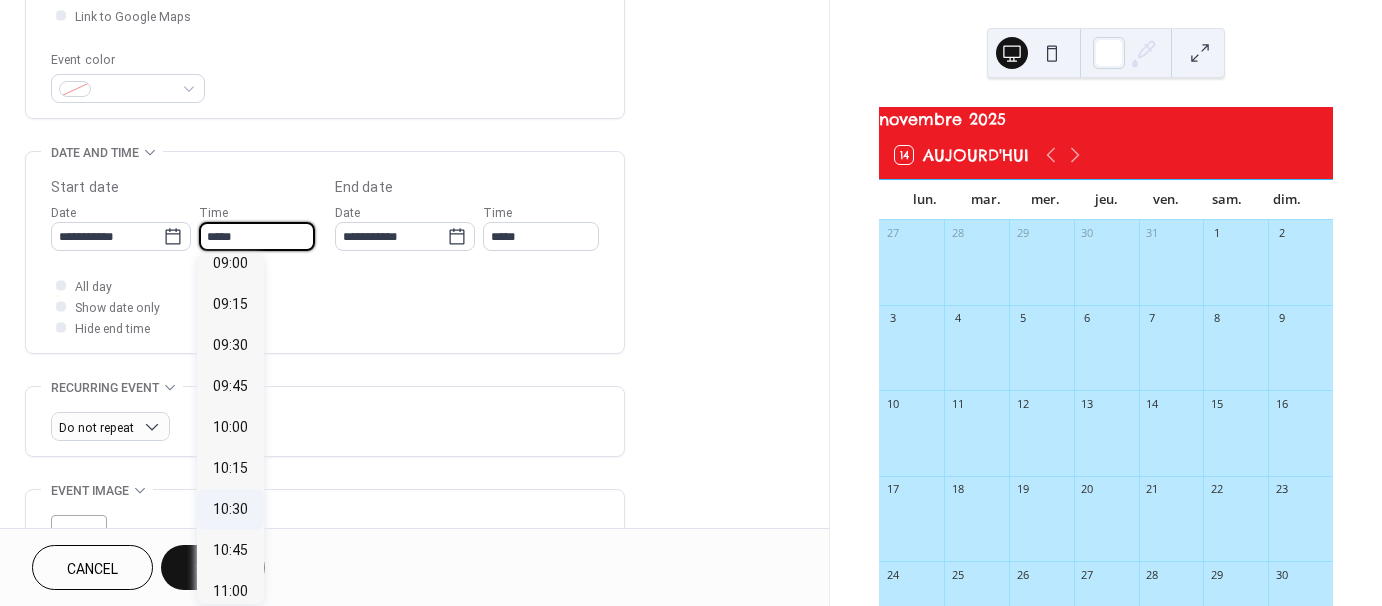 scroll, scrollTop: 1368, scrollLeft: 0, axis: vertical 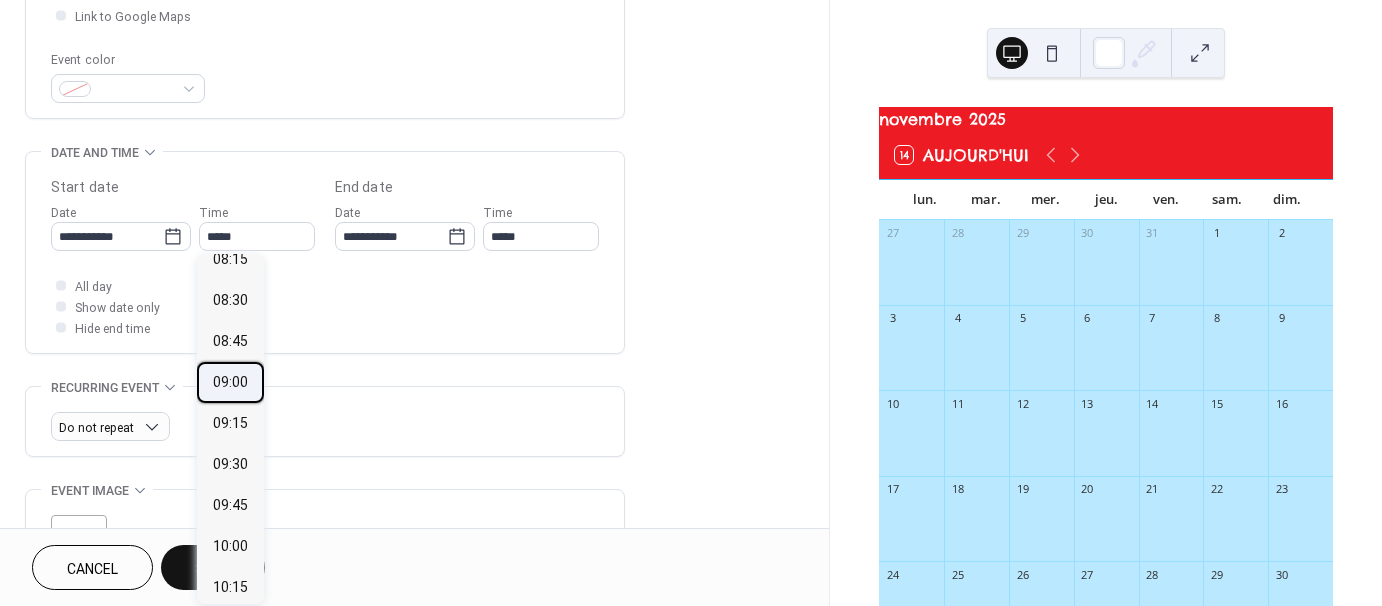 click on "09:00" at bounding box center (230, 382) 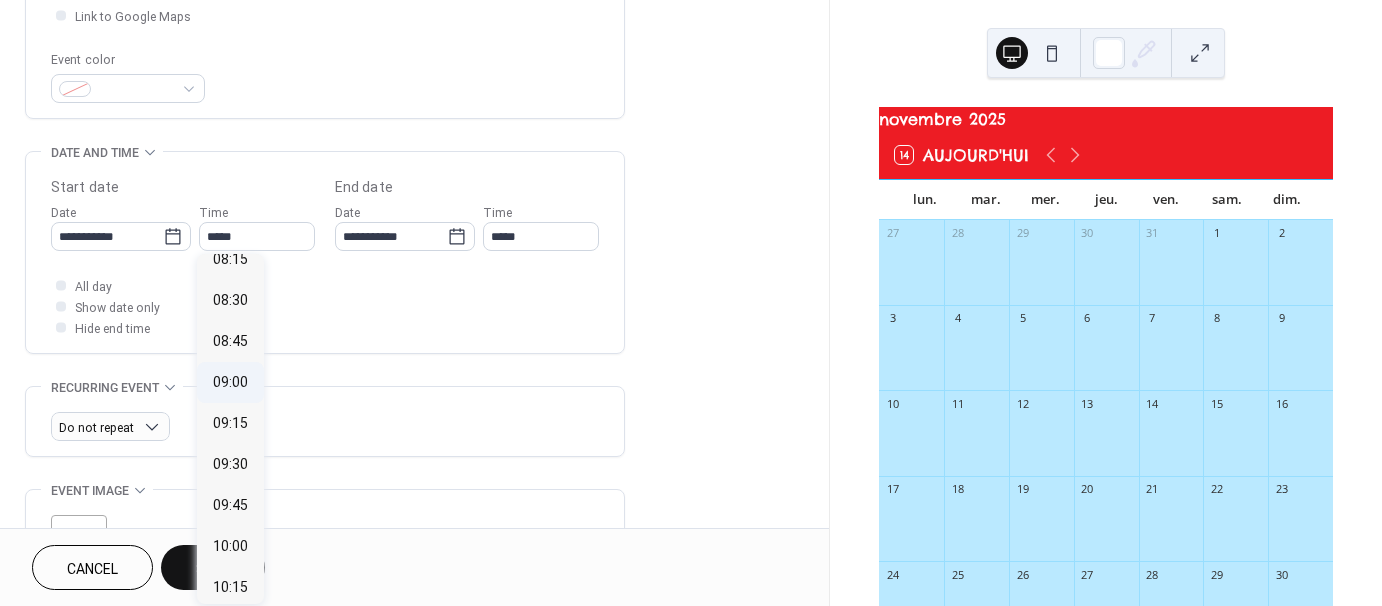 type on "*****" 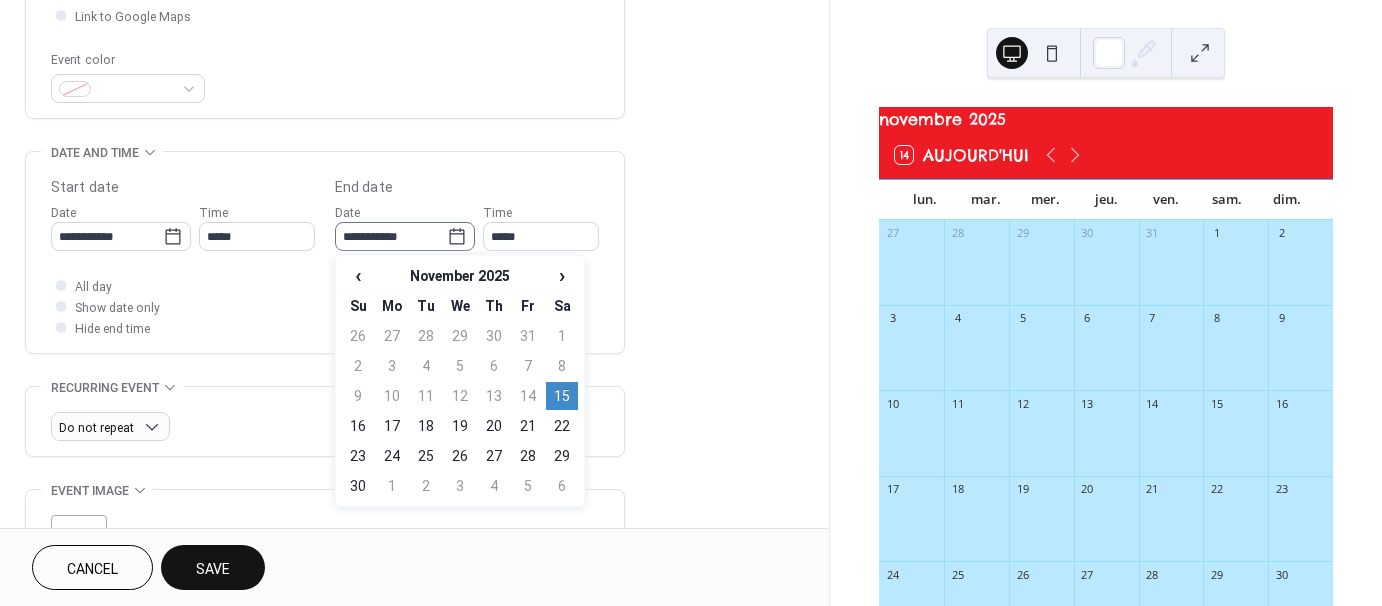 click 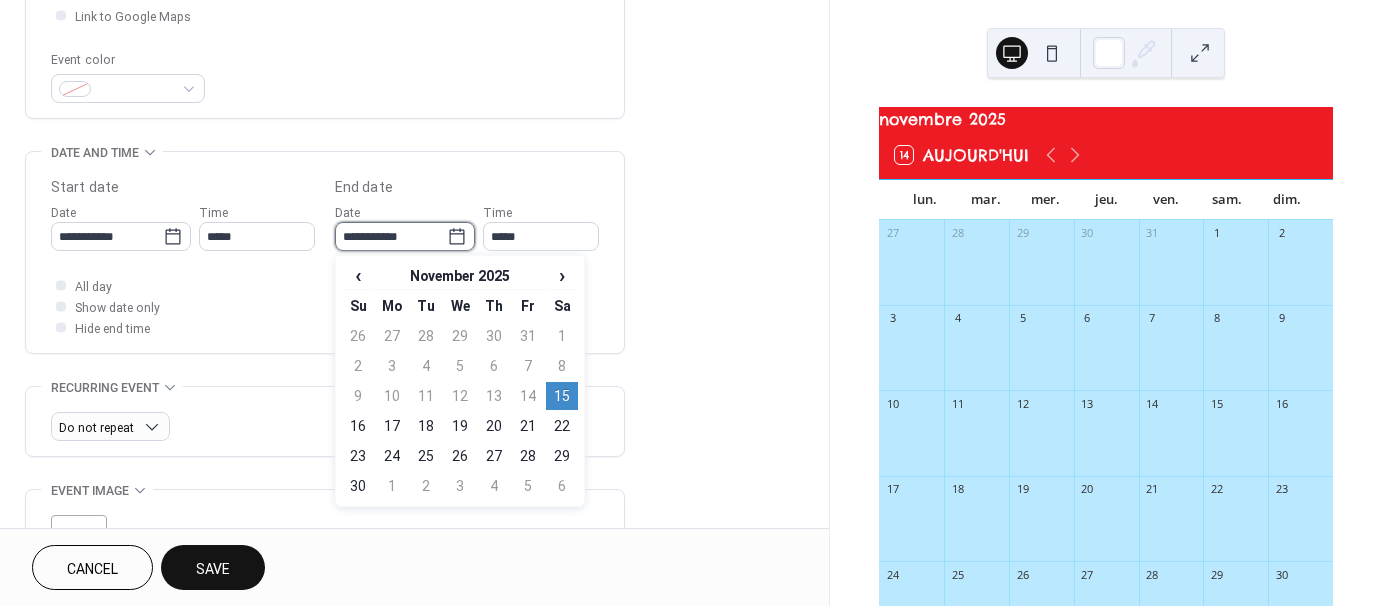 click on "**********" at bounding box center (391, 236) 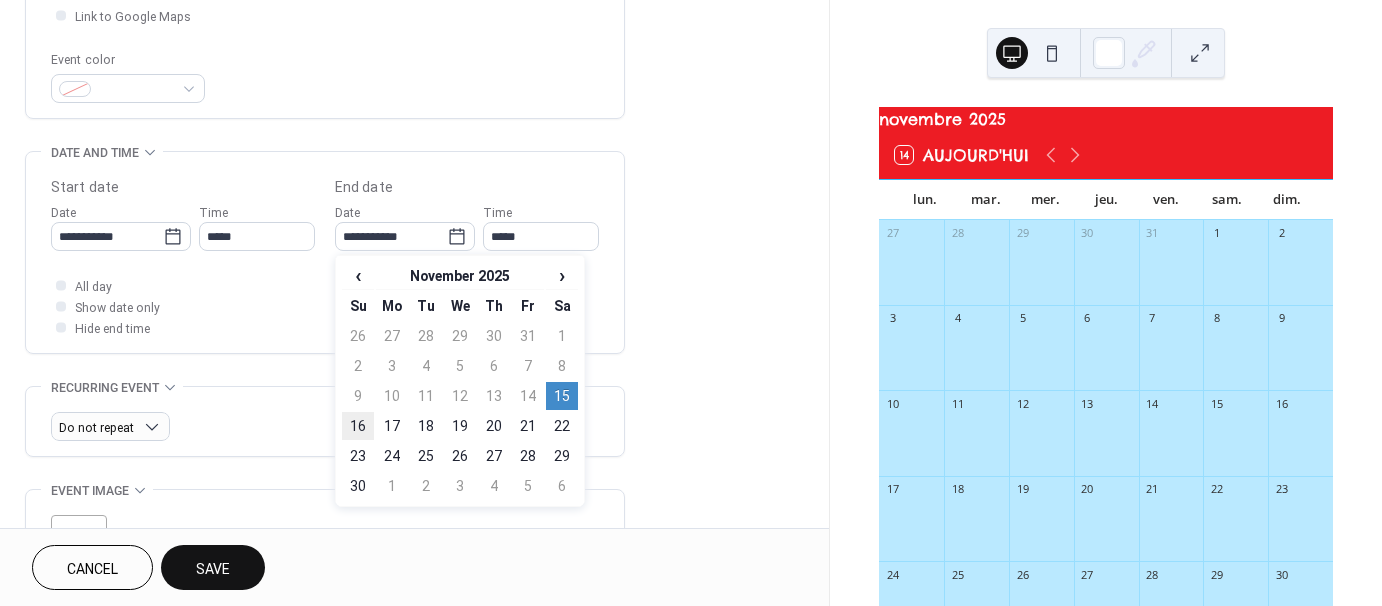 drag, startPoint x: 357, startPoint y: 421, endPoint x: 410, endPoint y: 358, distance: 82.32861 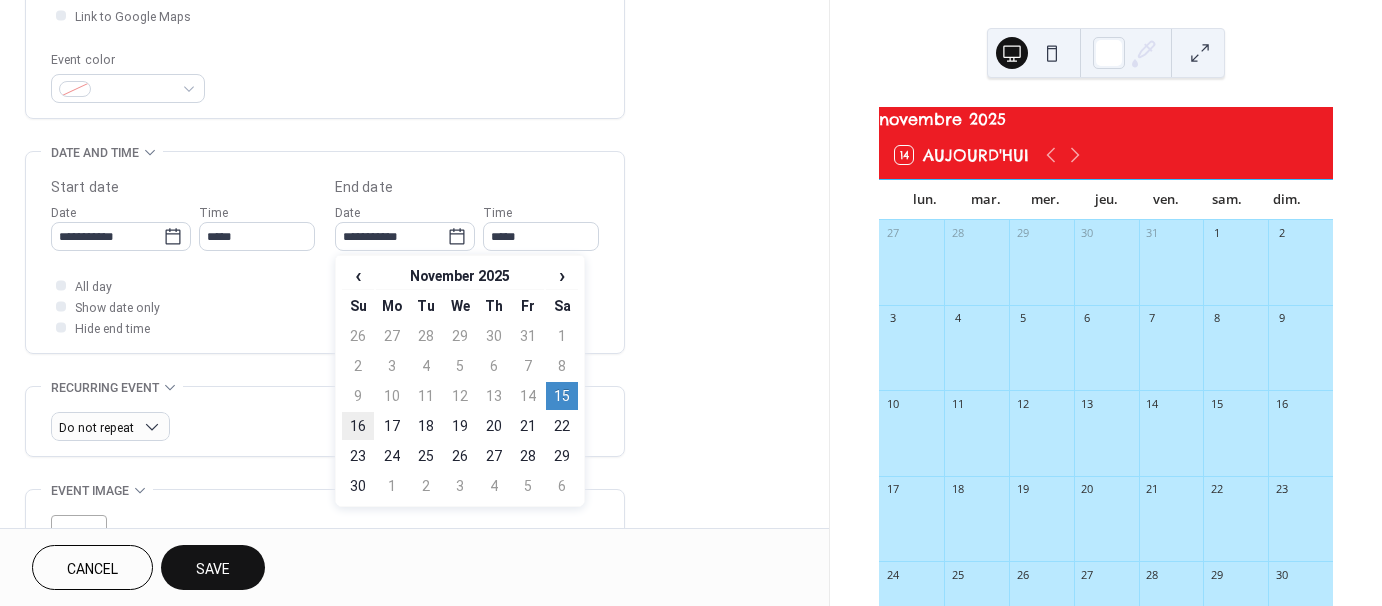 click on "16" at bounding box center (358, 426) 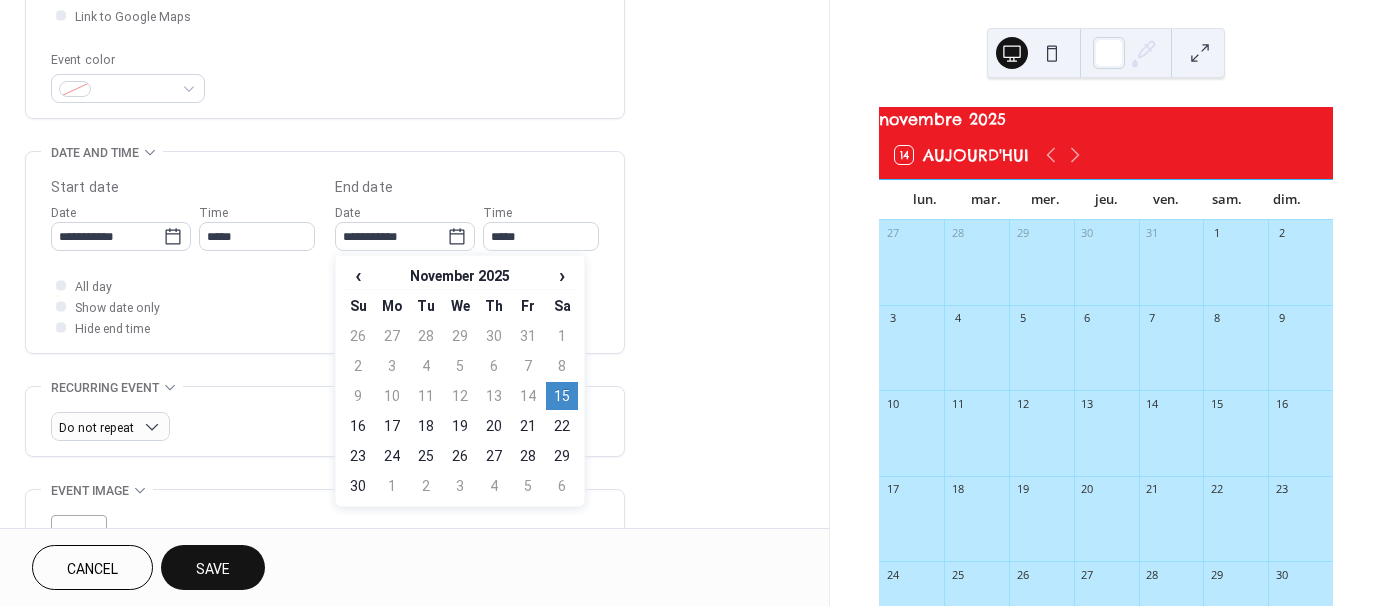 type on "**********" 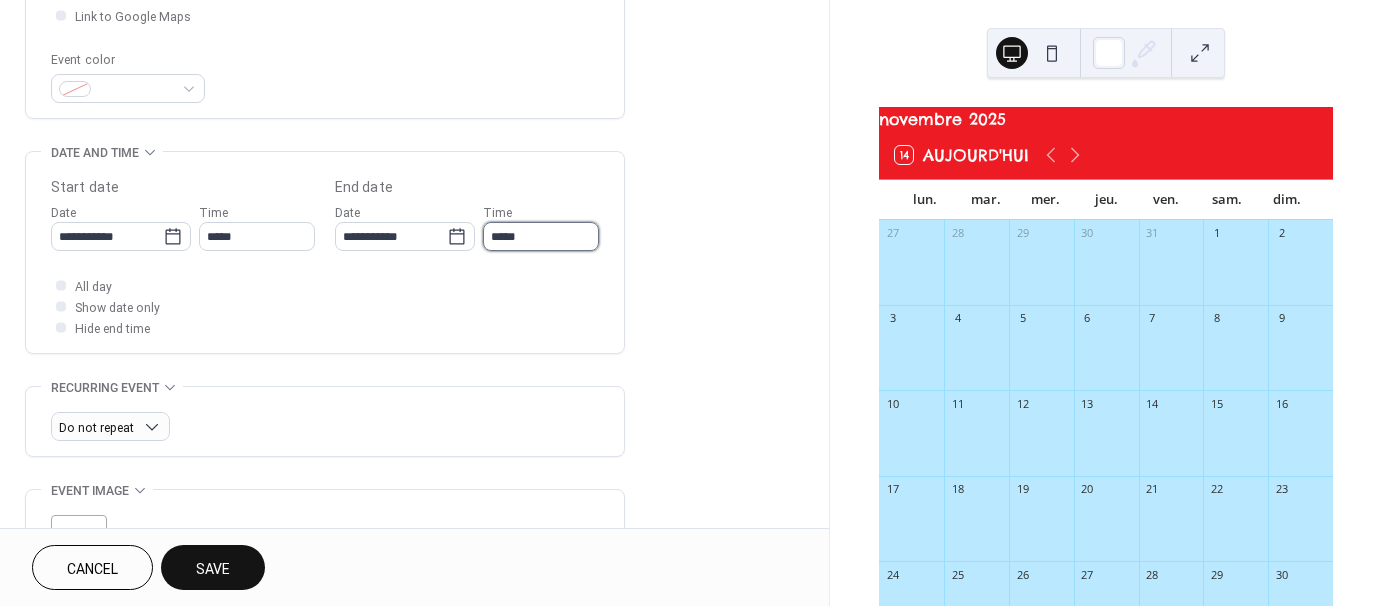 click on "*****" at bounding box center (541, 236) 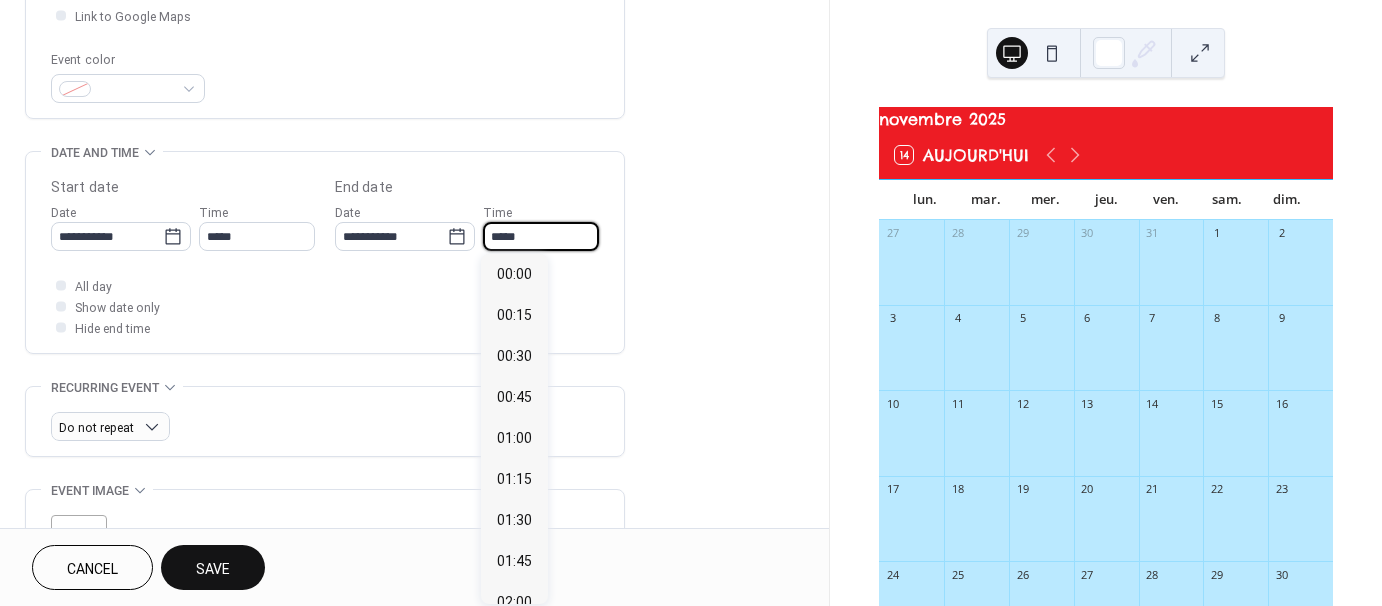 scroll, scrollTop: 1640, scrollLeft: 0, axis: vertical 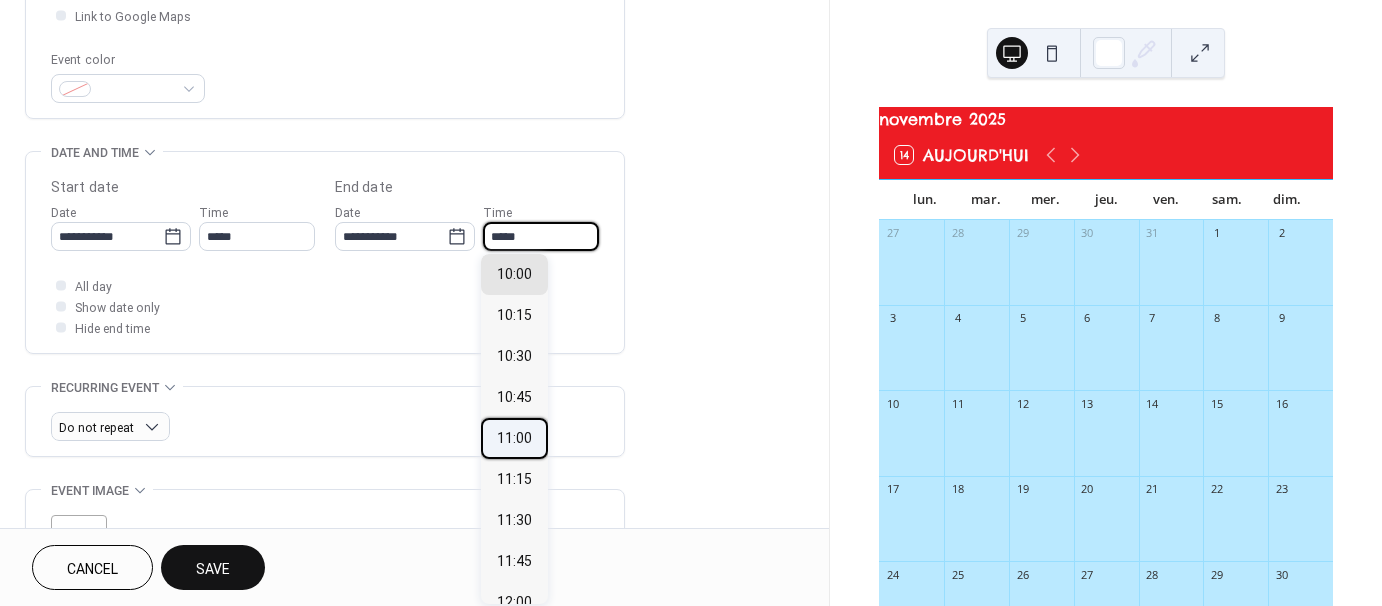 click on "11:00" at bounding box center [514, 438] 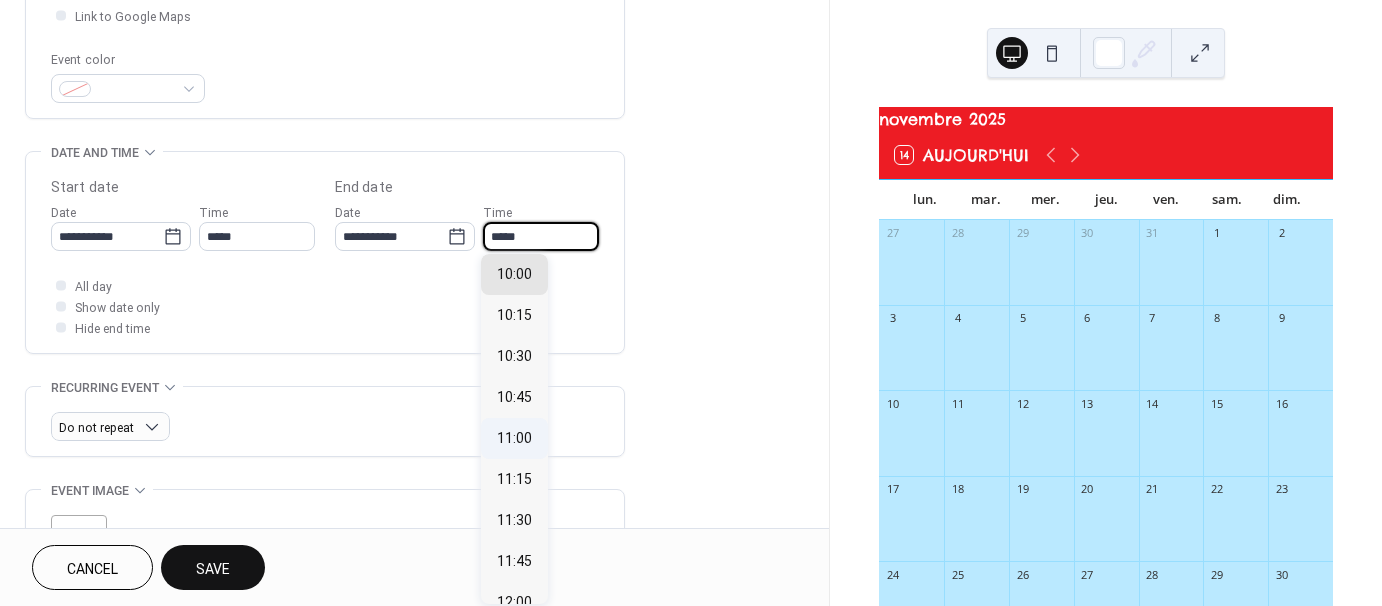 type on "*****" 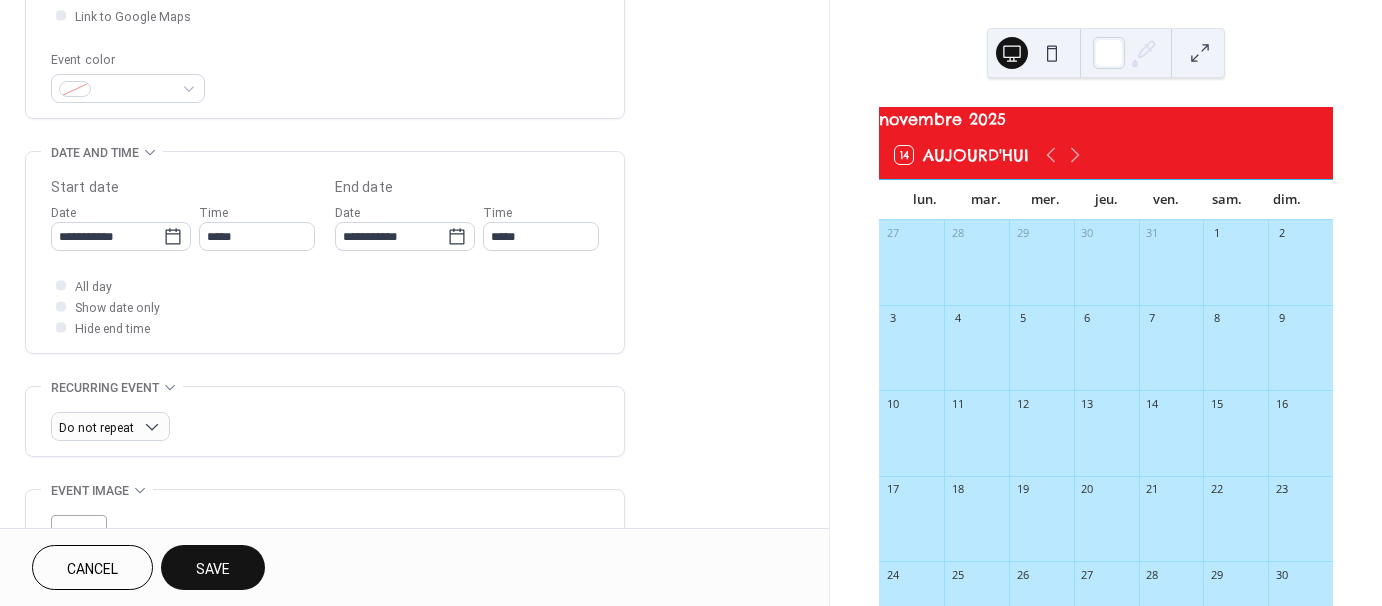 click on "Save" at bounding box center (213, 569) 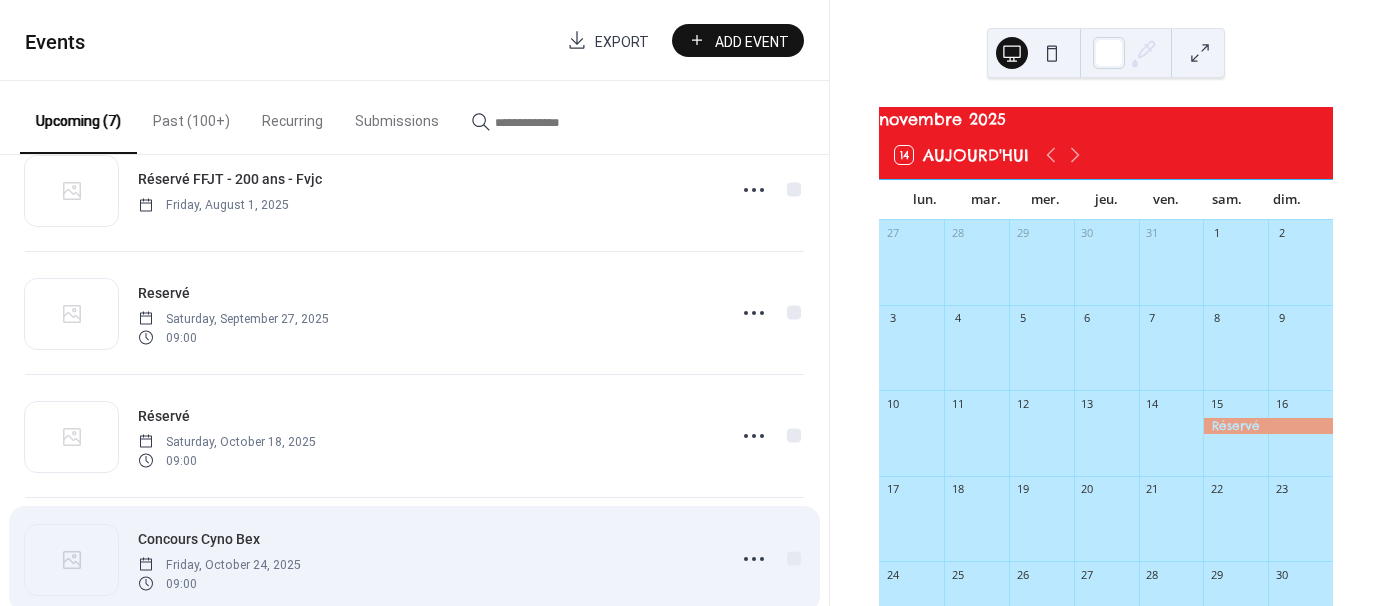 scroll, scrollTop: 0, scrollLeft: 0, axis: both 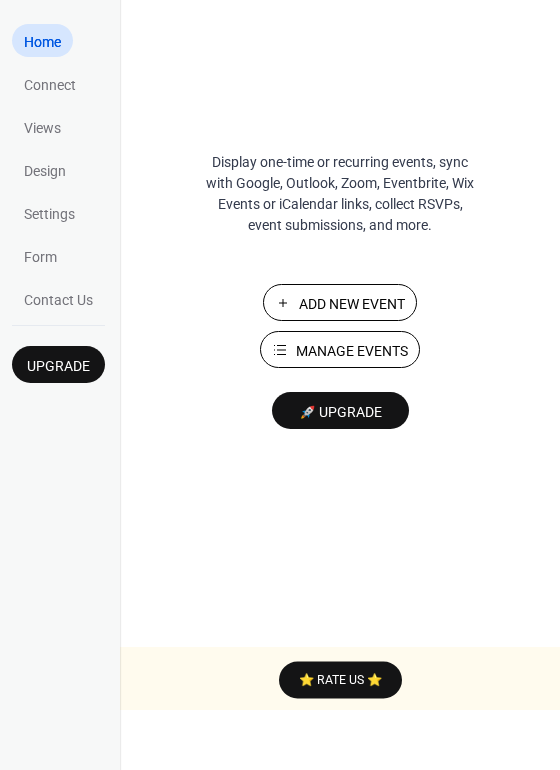 click on "Add New Event" at bounding box center [352, 304] 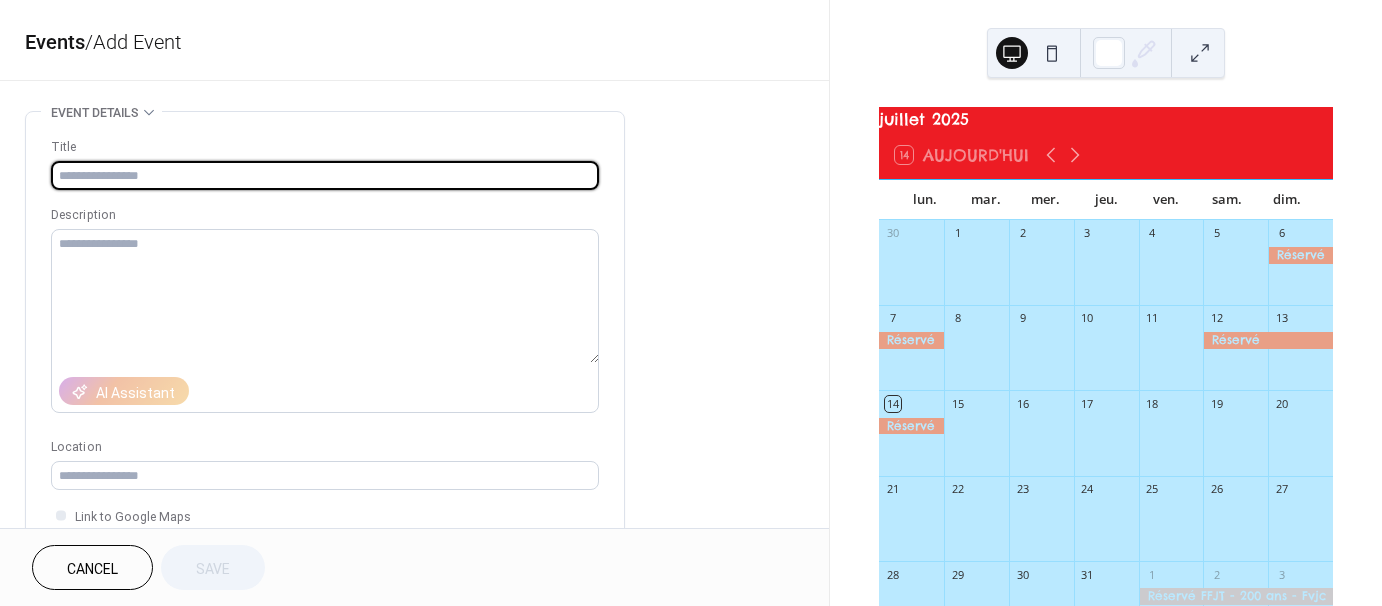 scroll, scrollTop: 0, scrollLeft: 0, axis: both 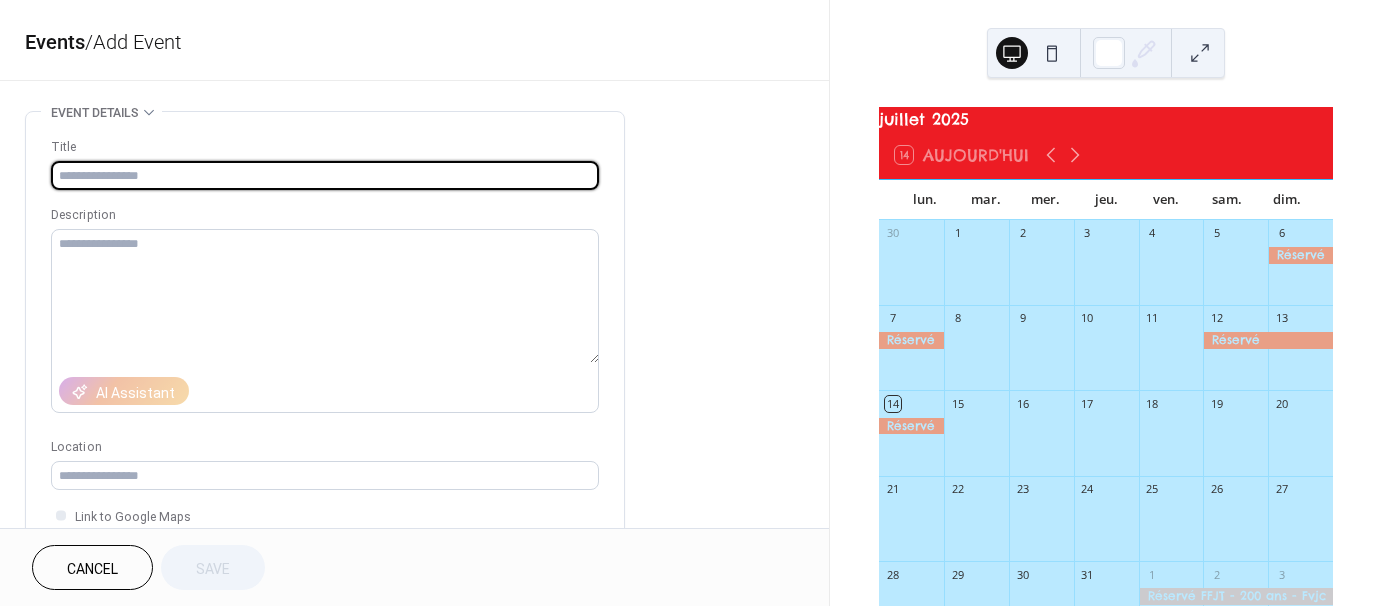 click at bounding box center [325, 175] 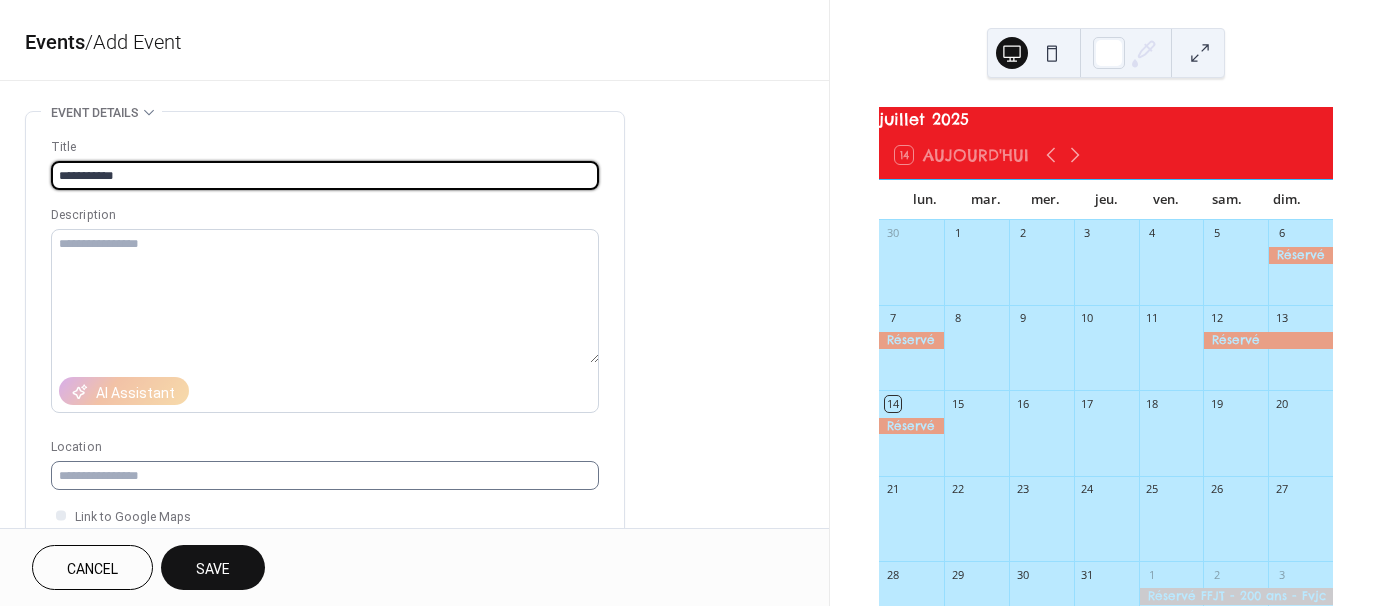 type on "**********" 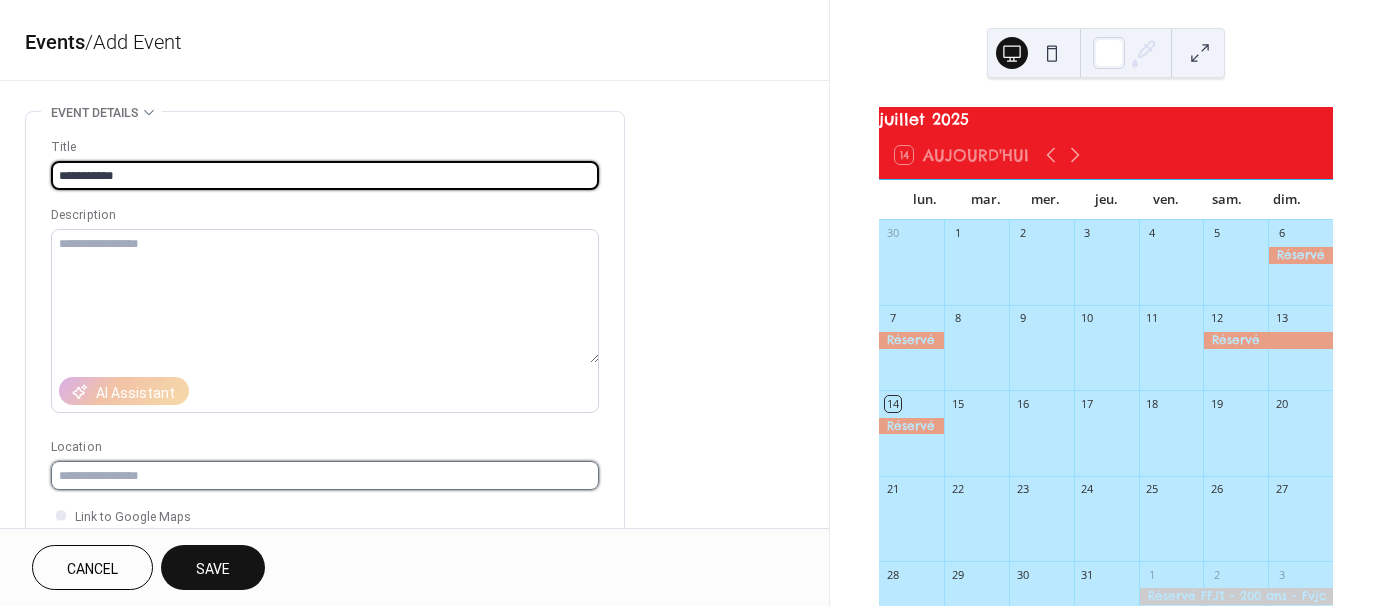 click at bounding box center [325, 475] 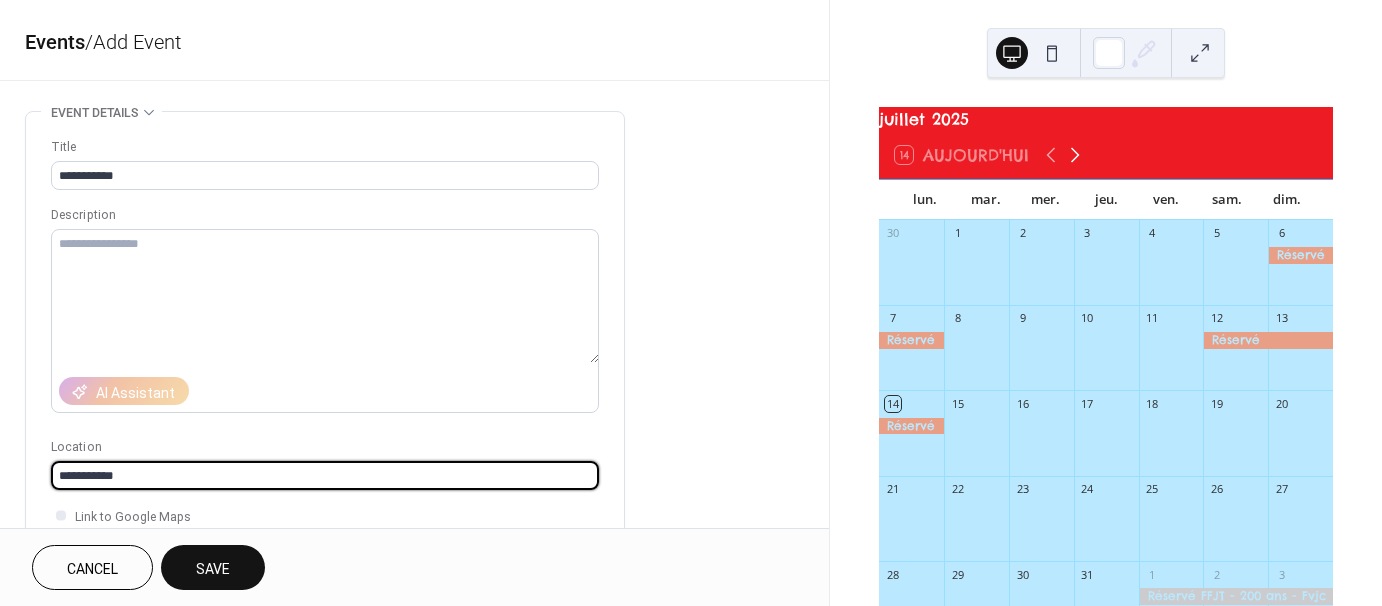 type on "**********" 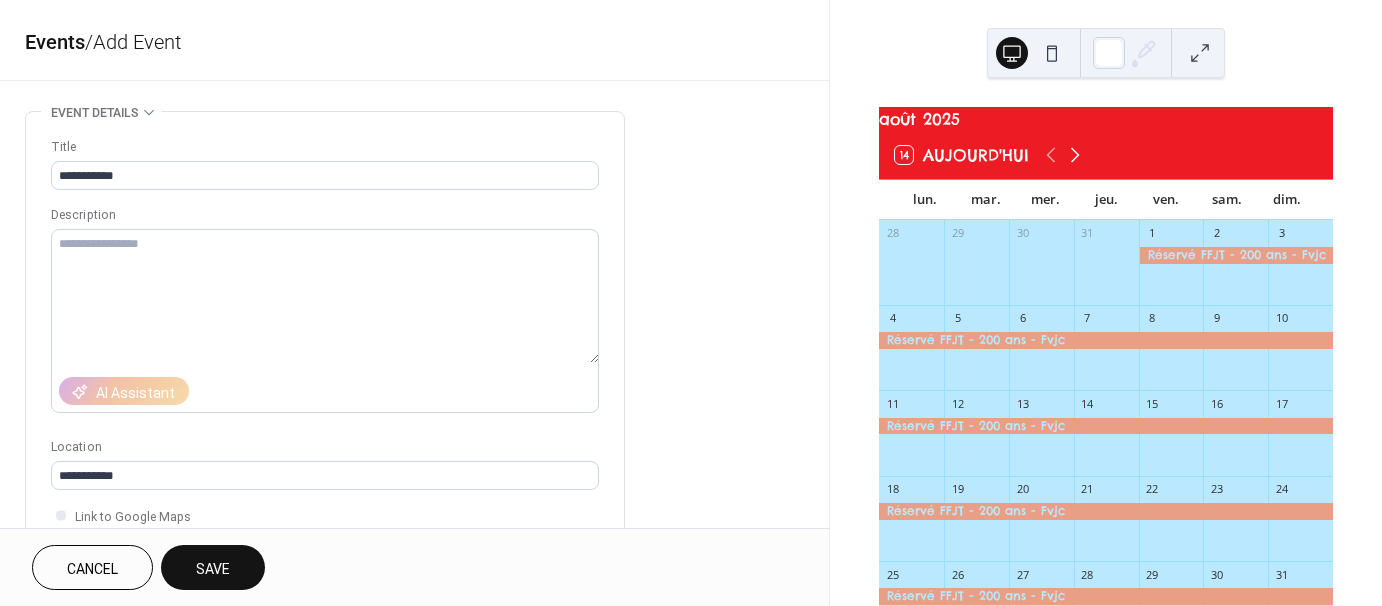 click 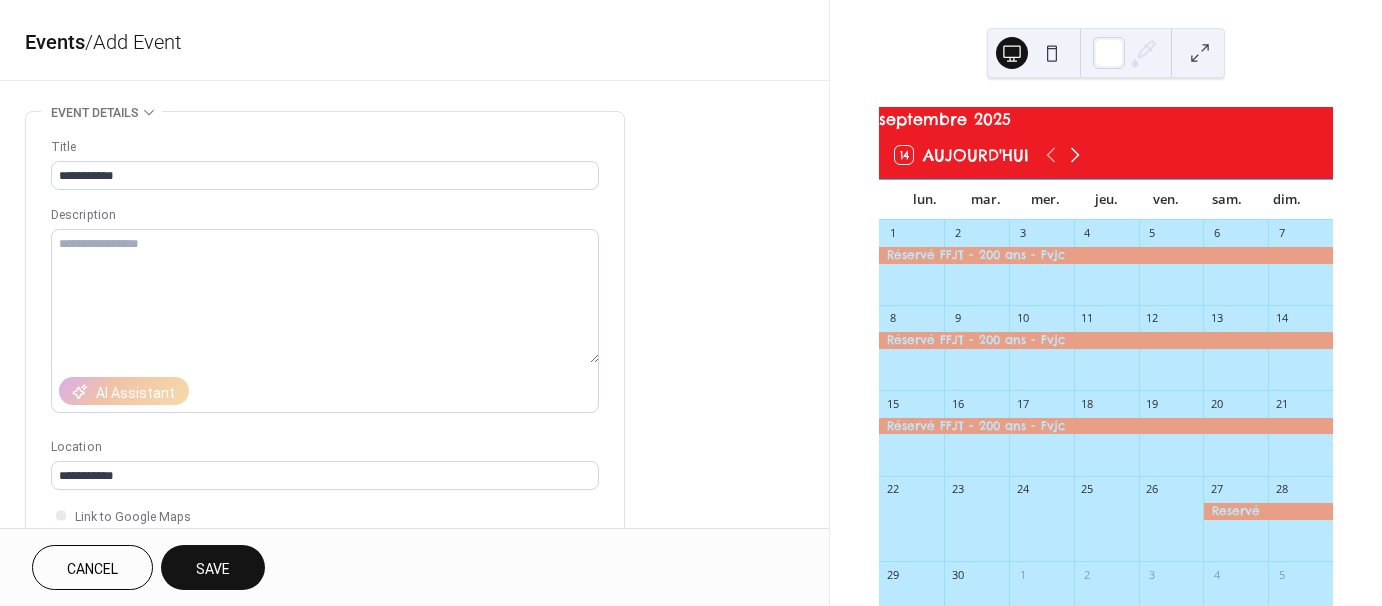click 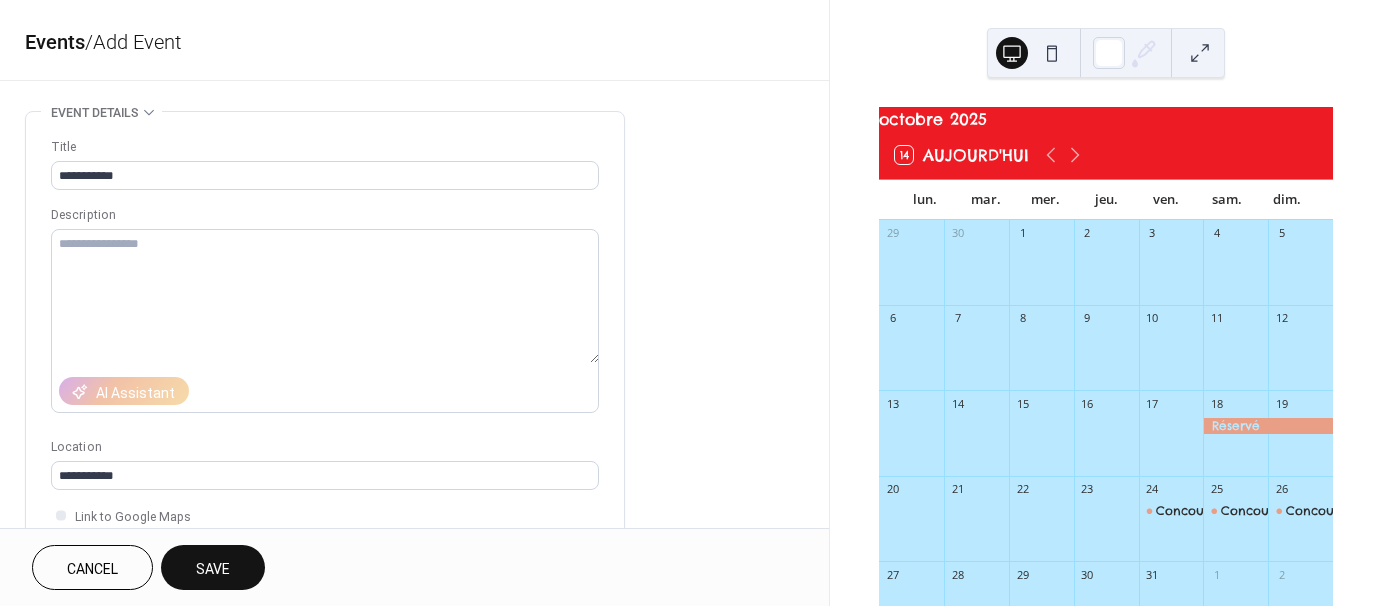 click on "12" at bounding box center [1281, 318] 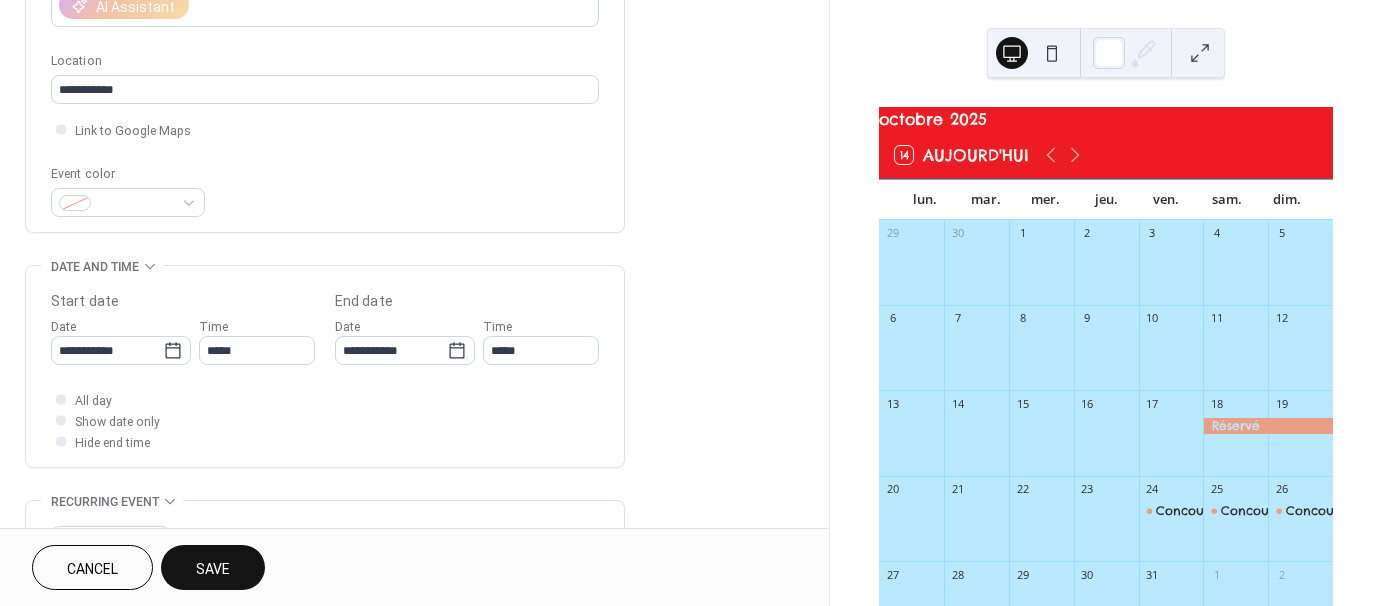scroll, scrollTop: 400, scrollLeft: 0, axis: vertical 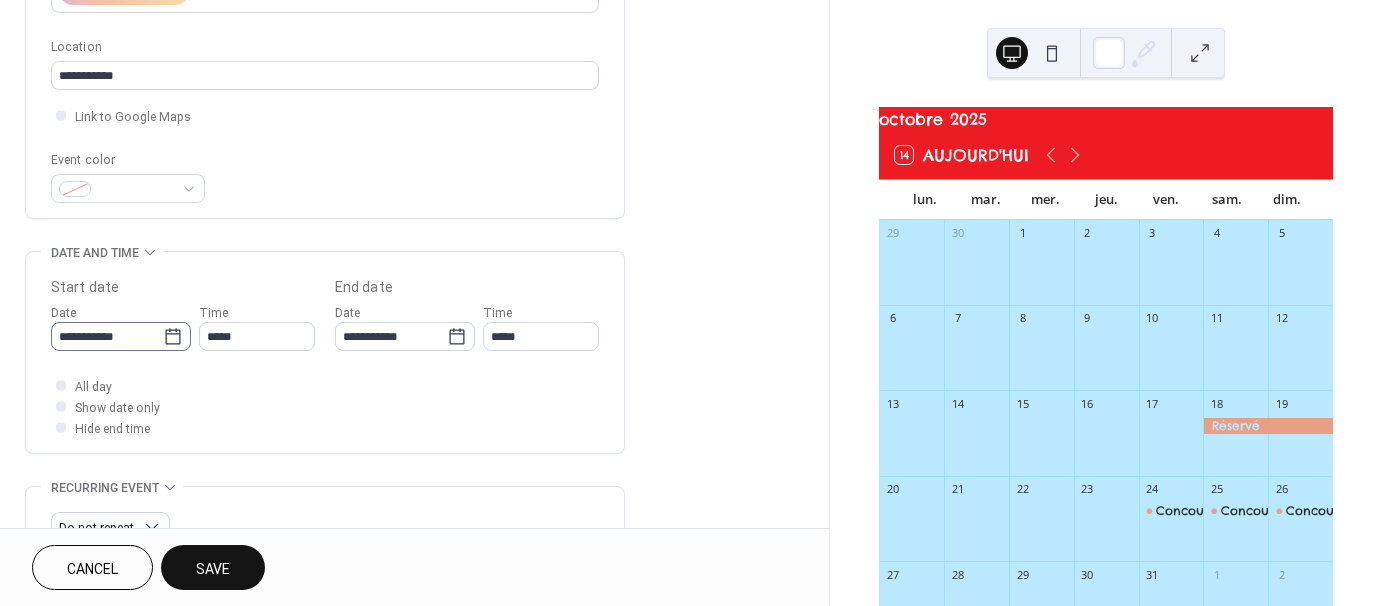 click 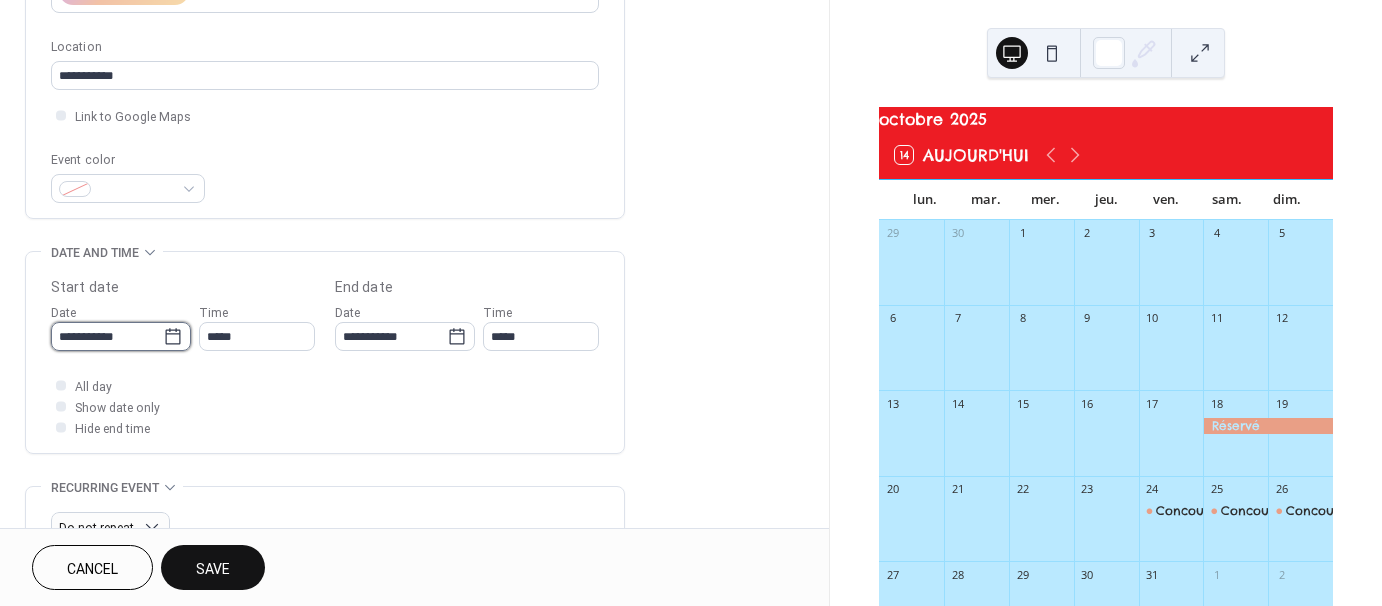 click on "**********" at bounding box center [107, 336] 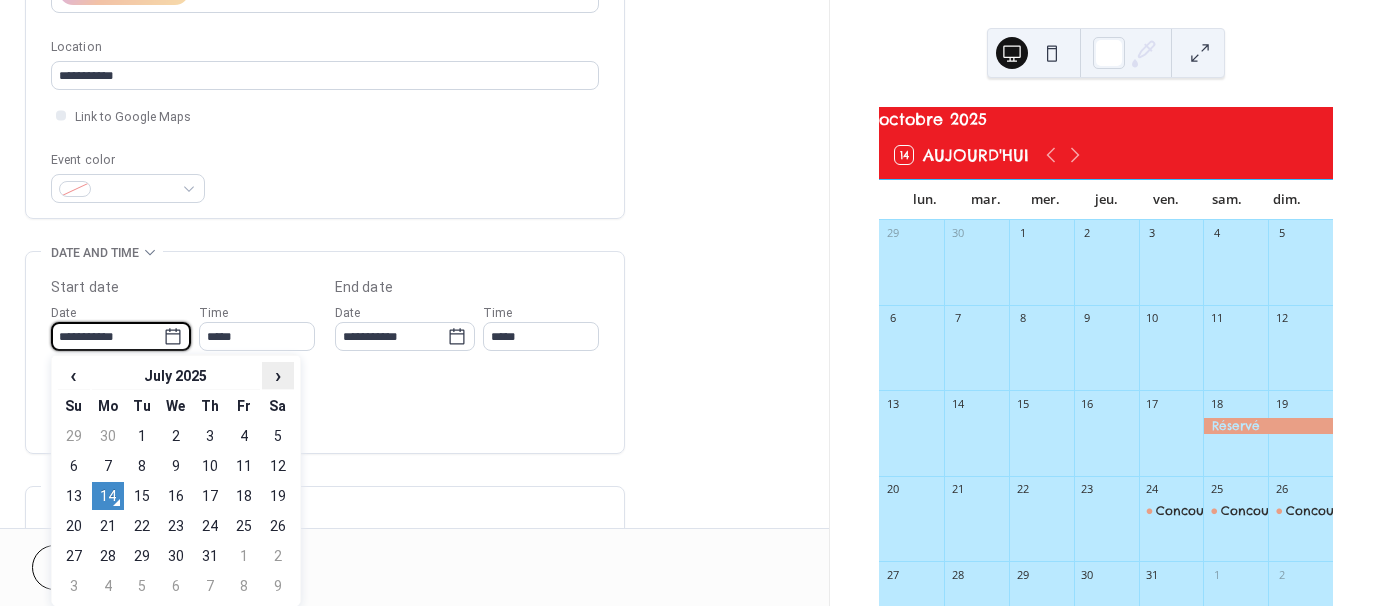 click on "›" at bounding box center [278, 375] 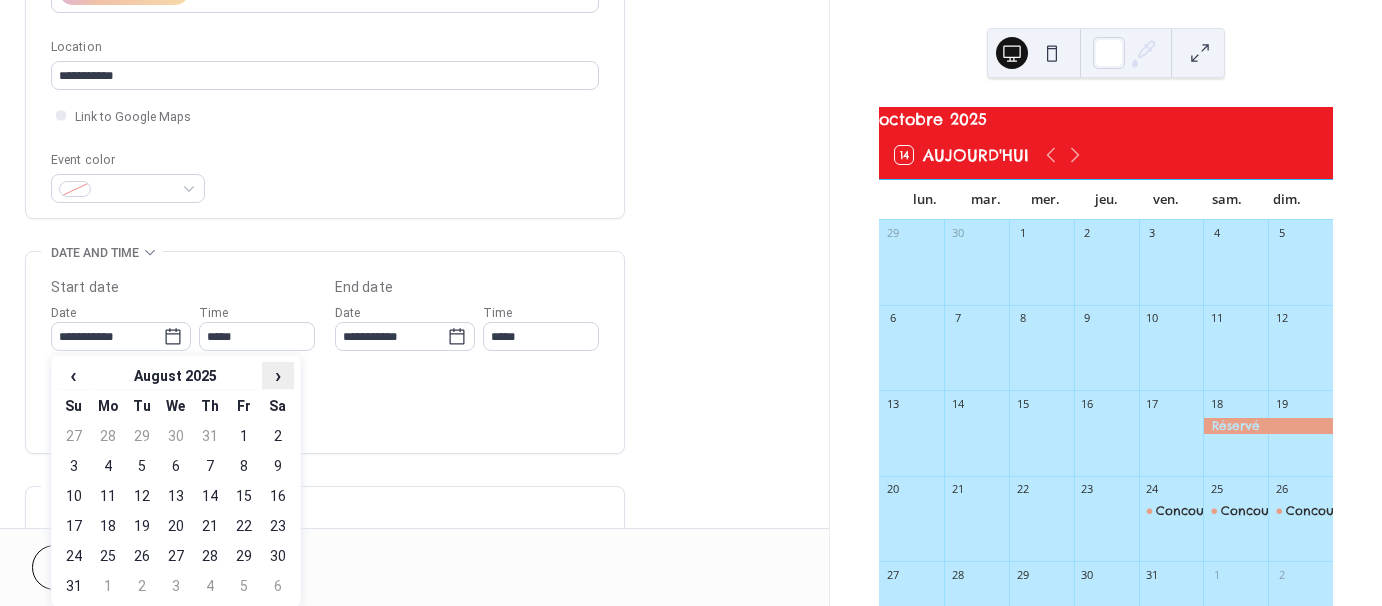 click on "›" at bounding box center [278, 375] 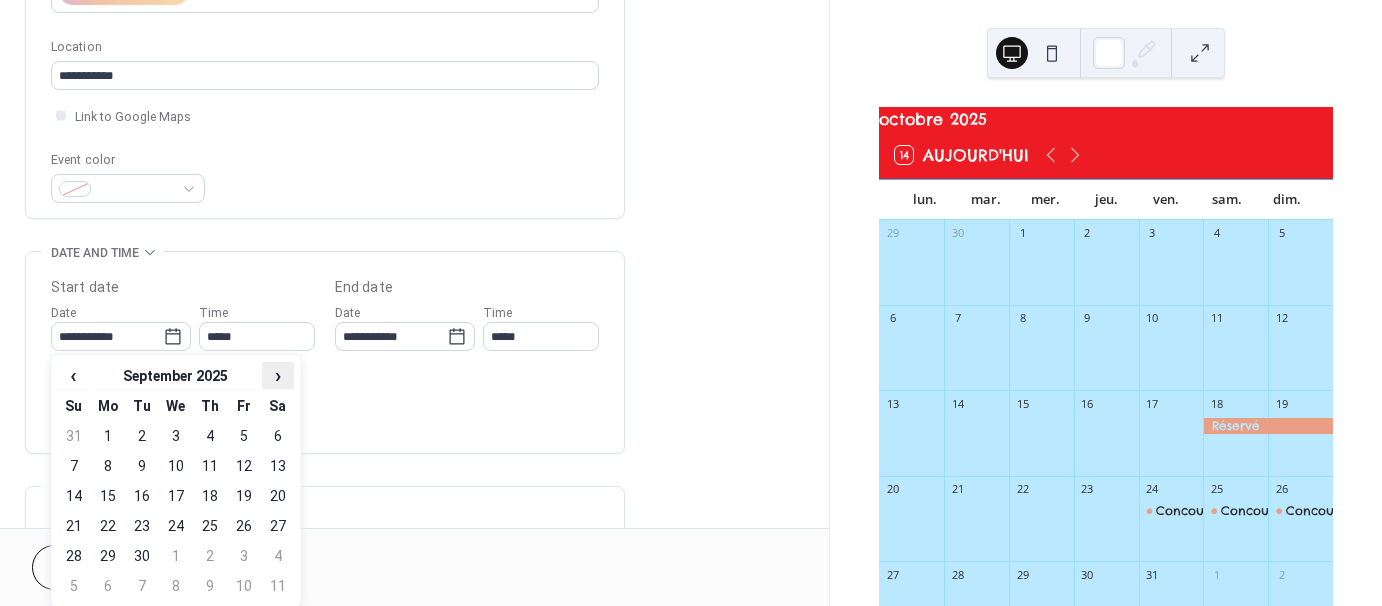 click on "›" at bounding box center [278, 375] 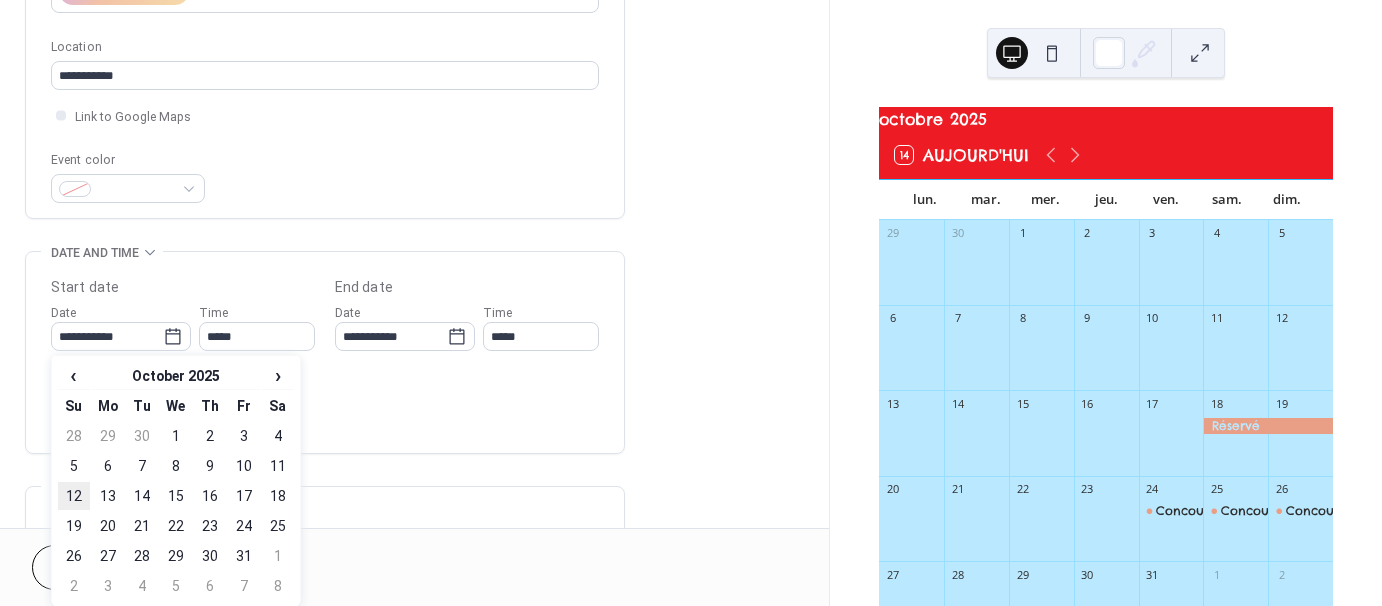 click on "12" at bounding box center (74, 496) 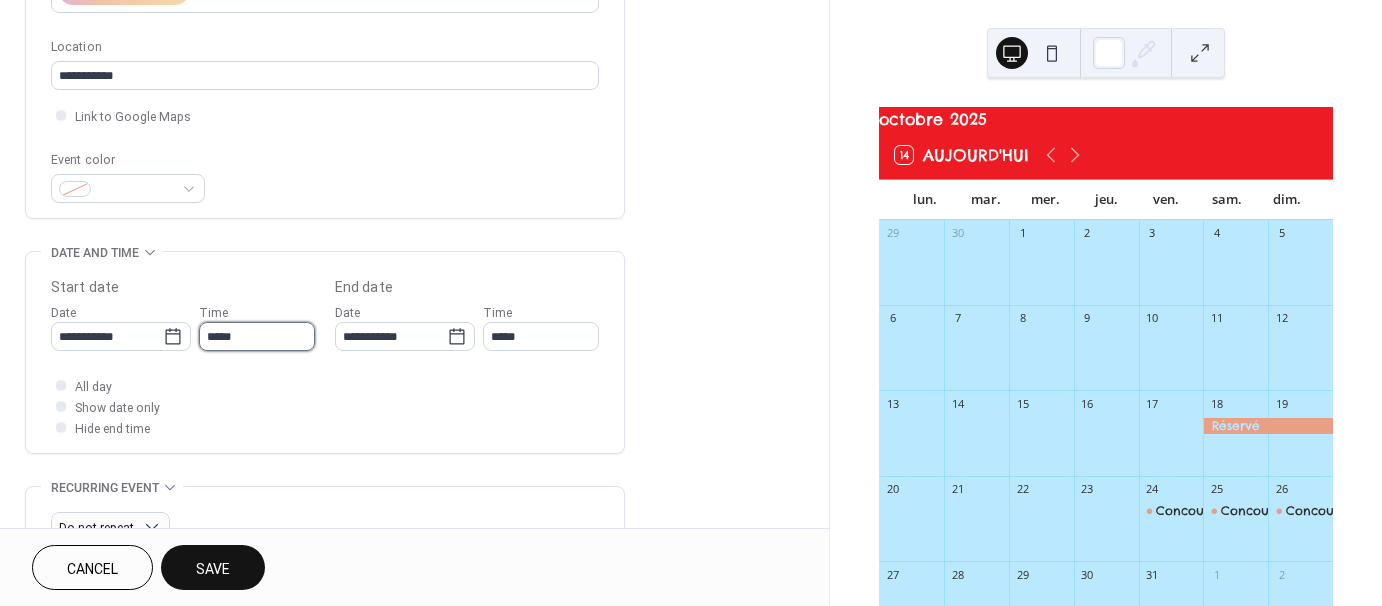 click on "*****" at bounding box center (257, 336) 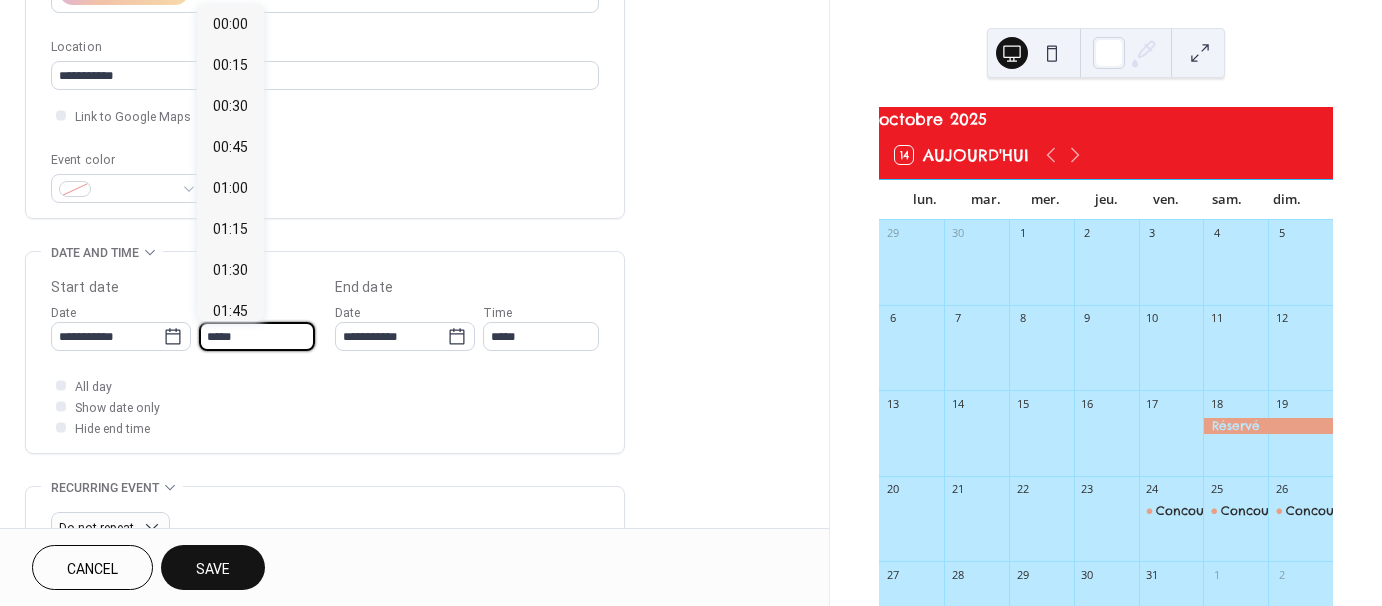 scroll, scrollTop: 1968, scrollLeft: 0, axis: vertical 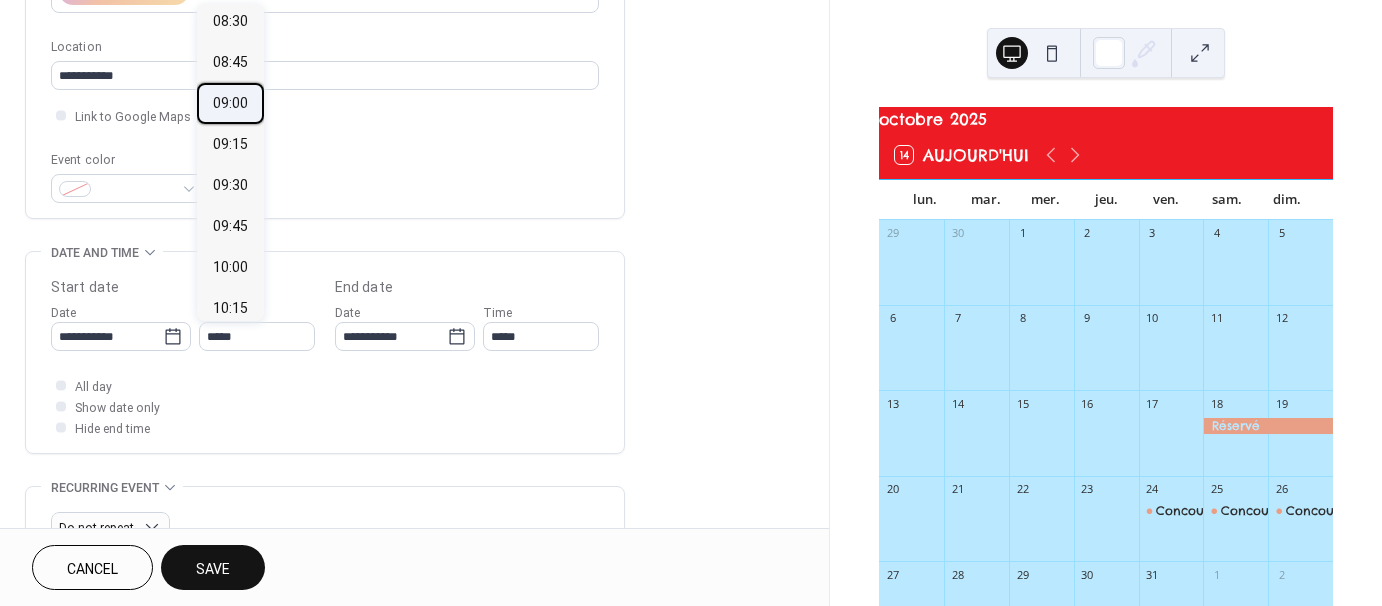 click on "09:00" at bounding box center [230, 103] 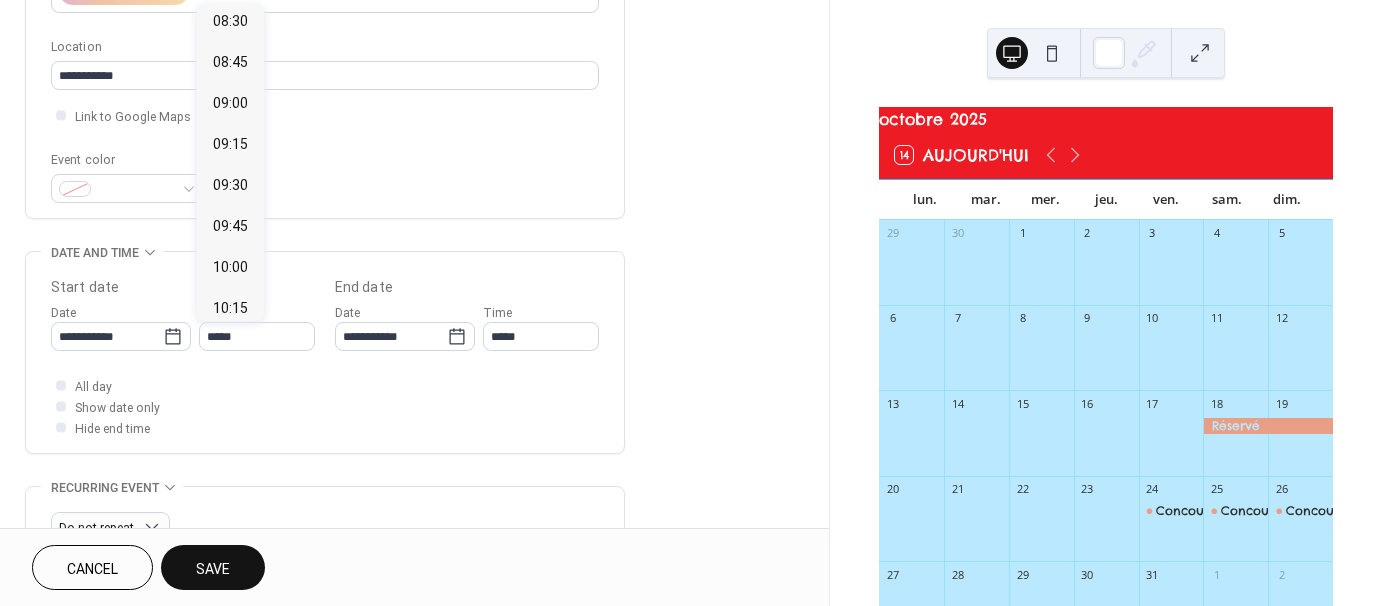 type on "*****" 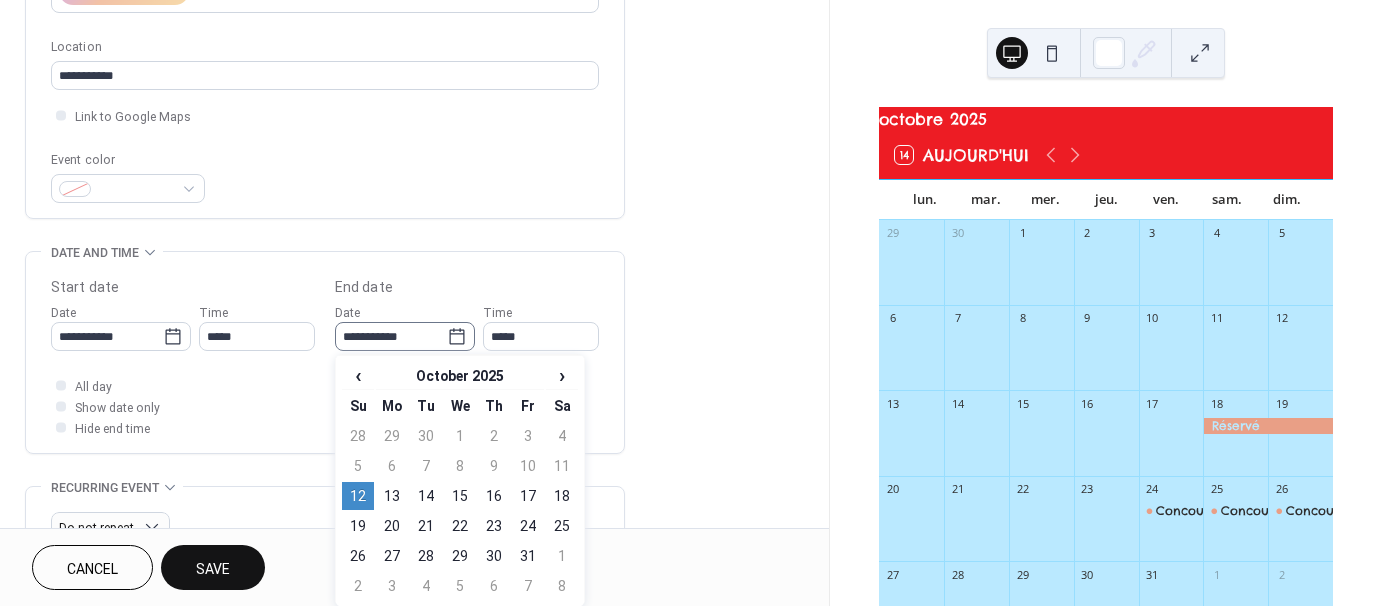 click 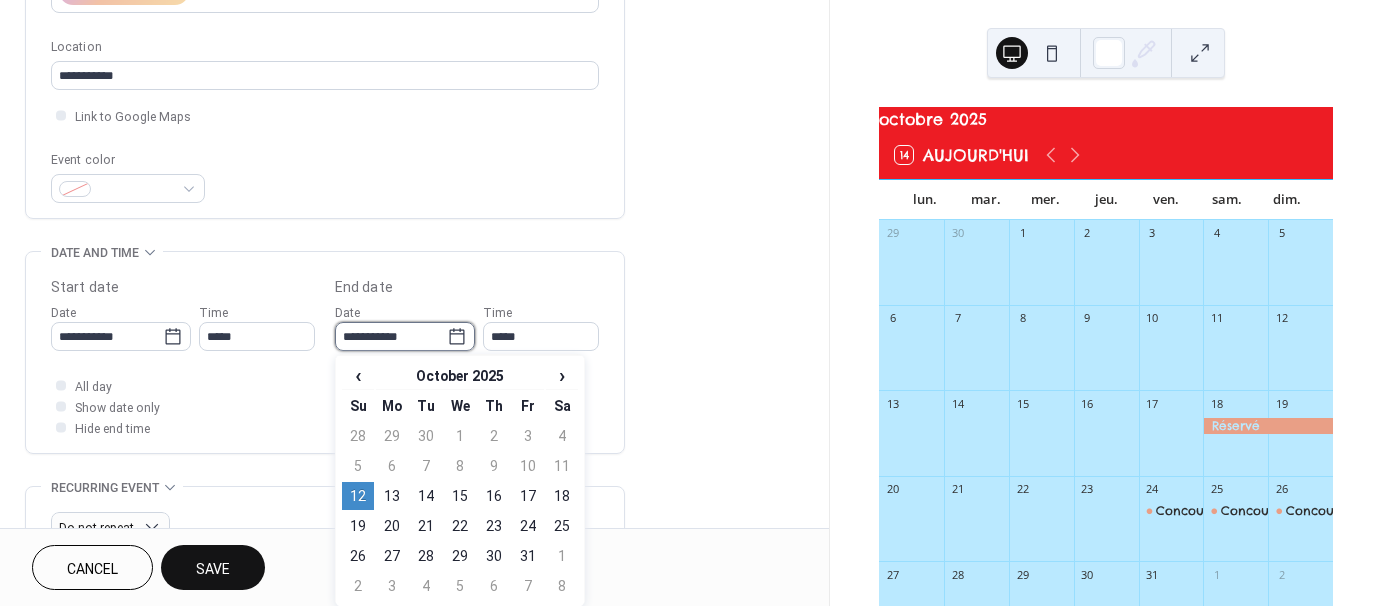 click on "**********" at bounding box center [391, 336] 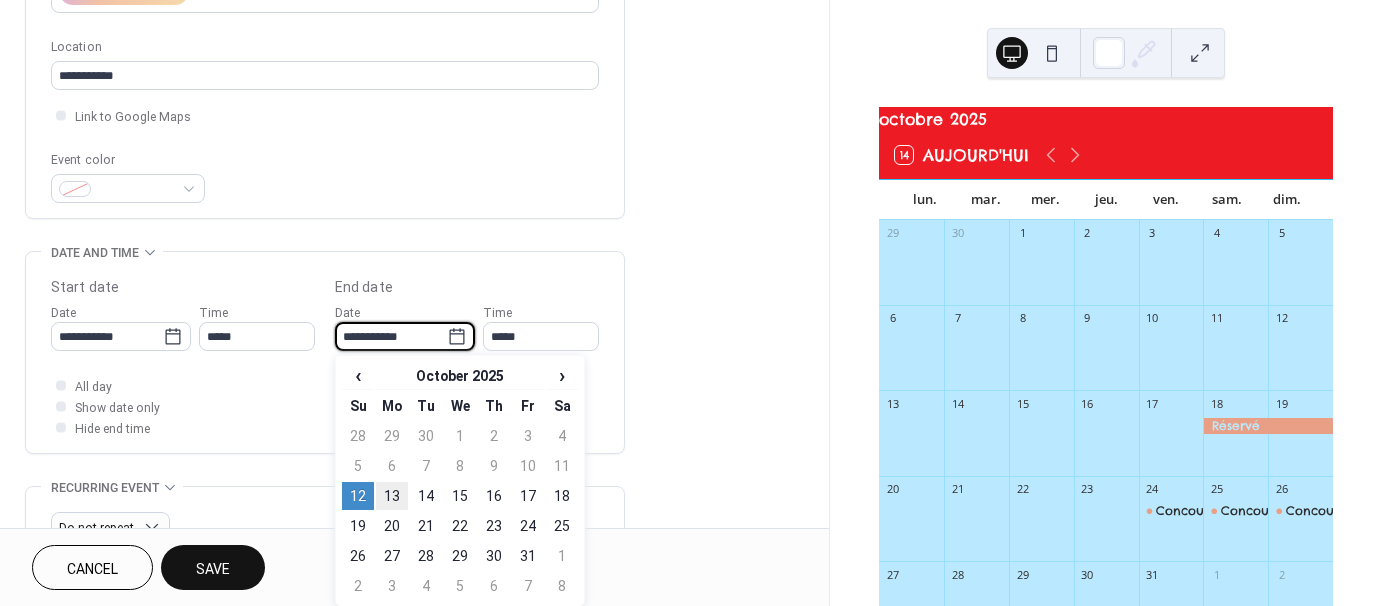 click on "13" at bounding box center (392, 496) 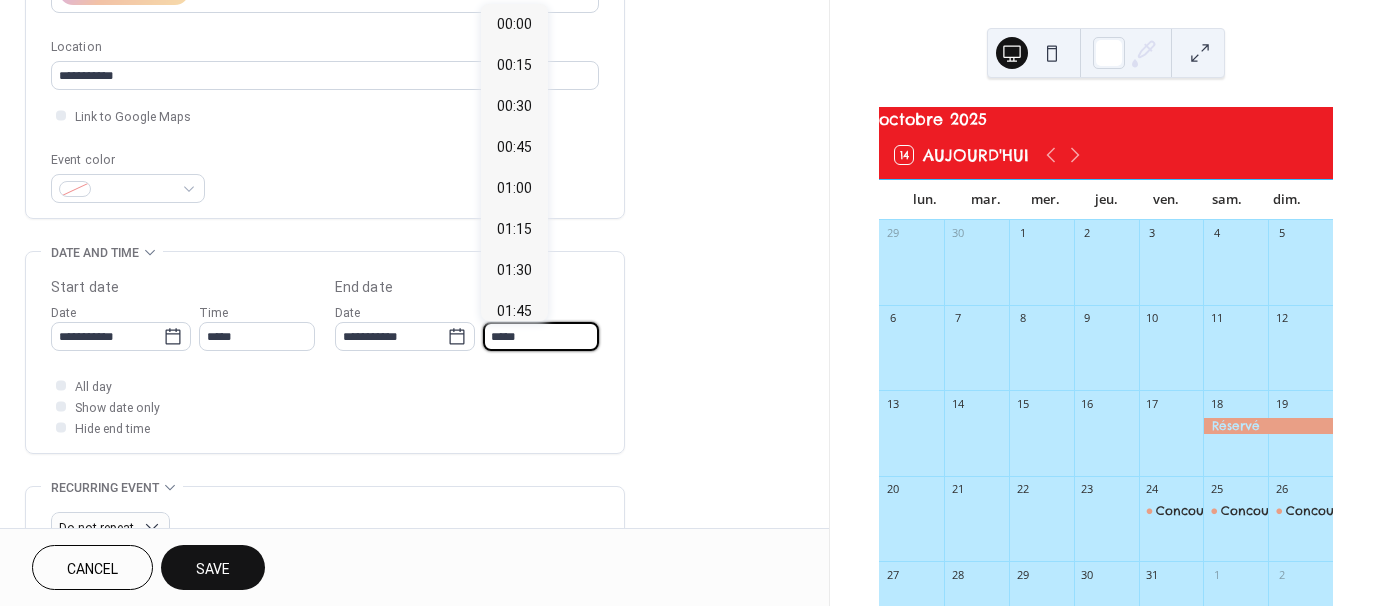 click on "*****" at bounding box center (541, 336) 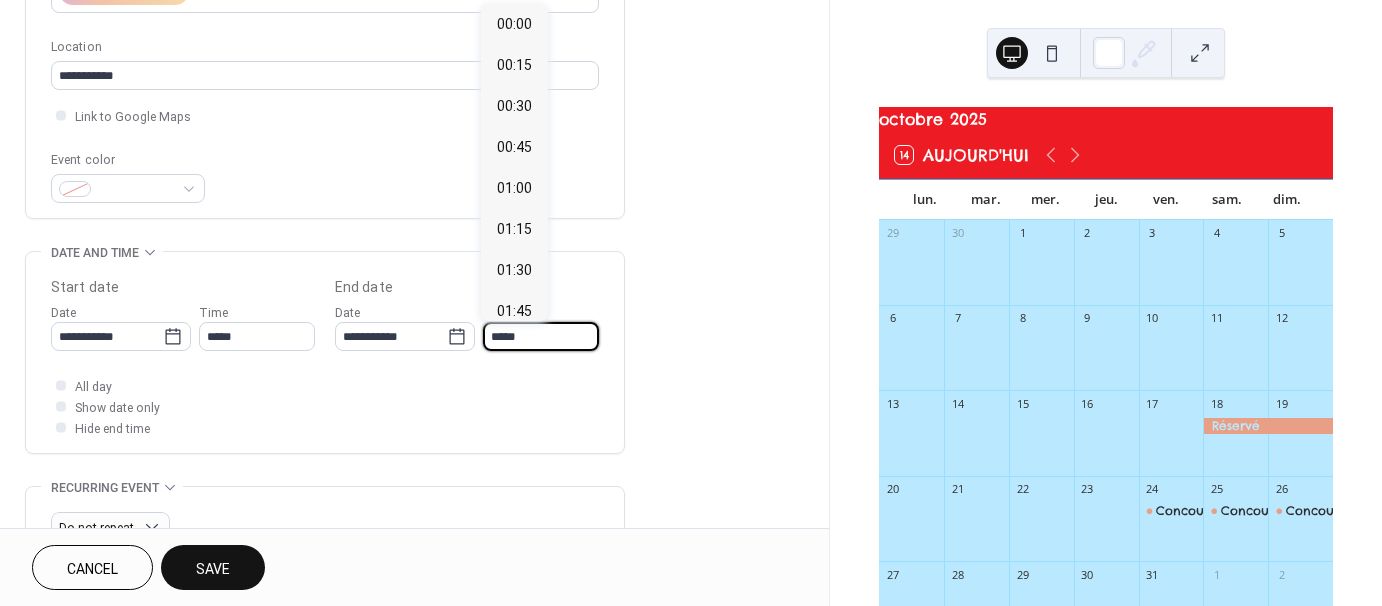 scroll, scrollTop: 1640, scrollLeft: 0, axis: vertical 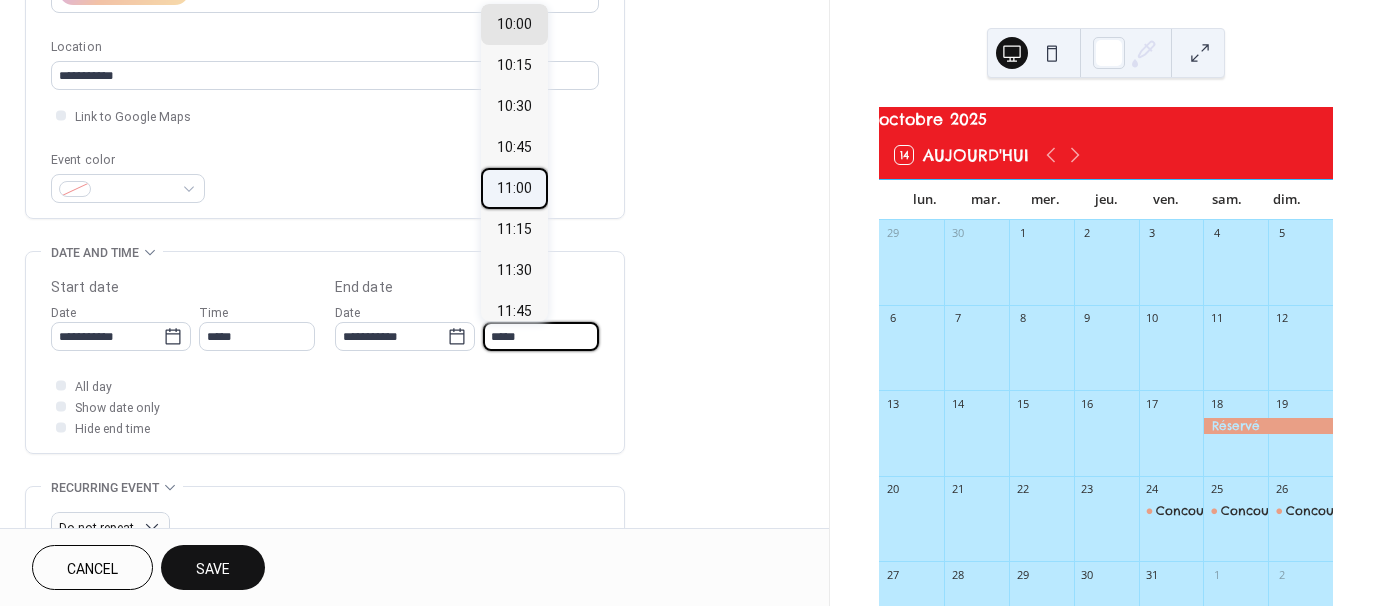 click on "11:00" at bounding box center (514, 188) 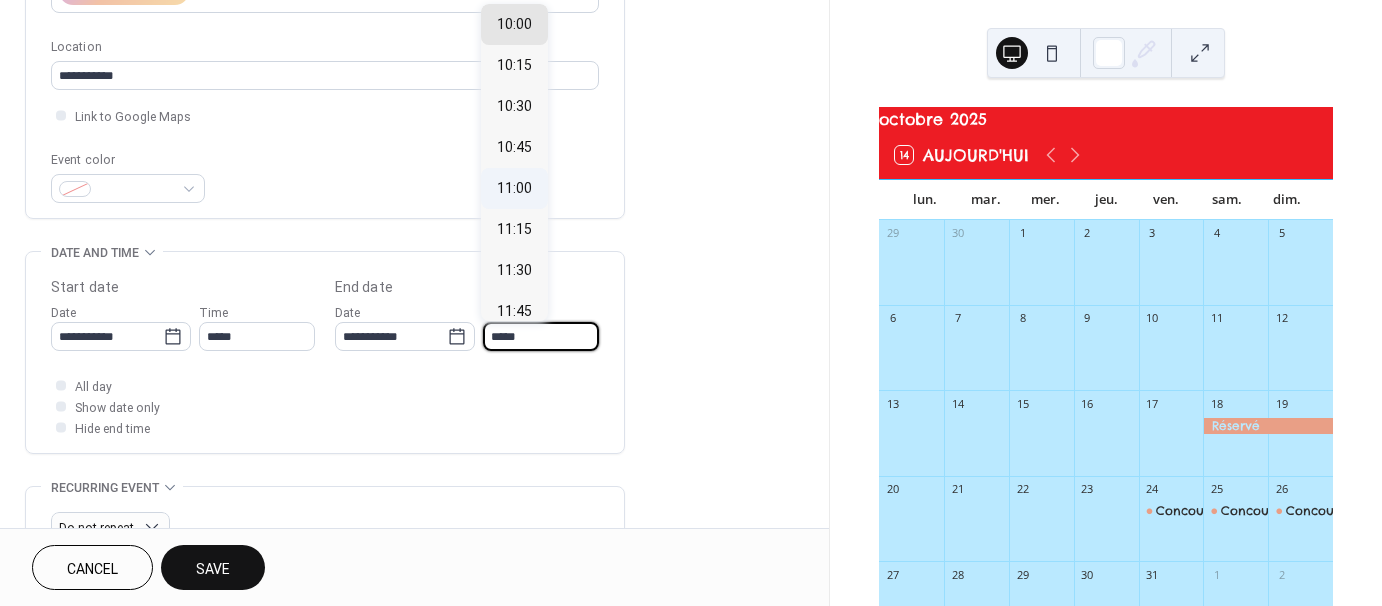type on "*****" 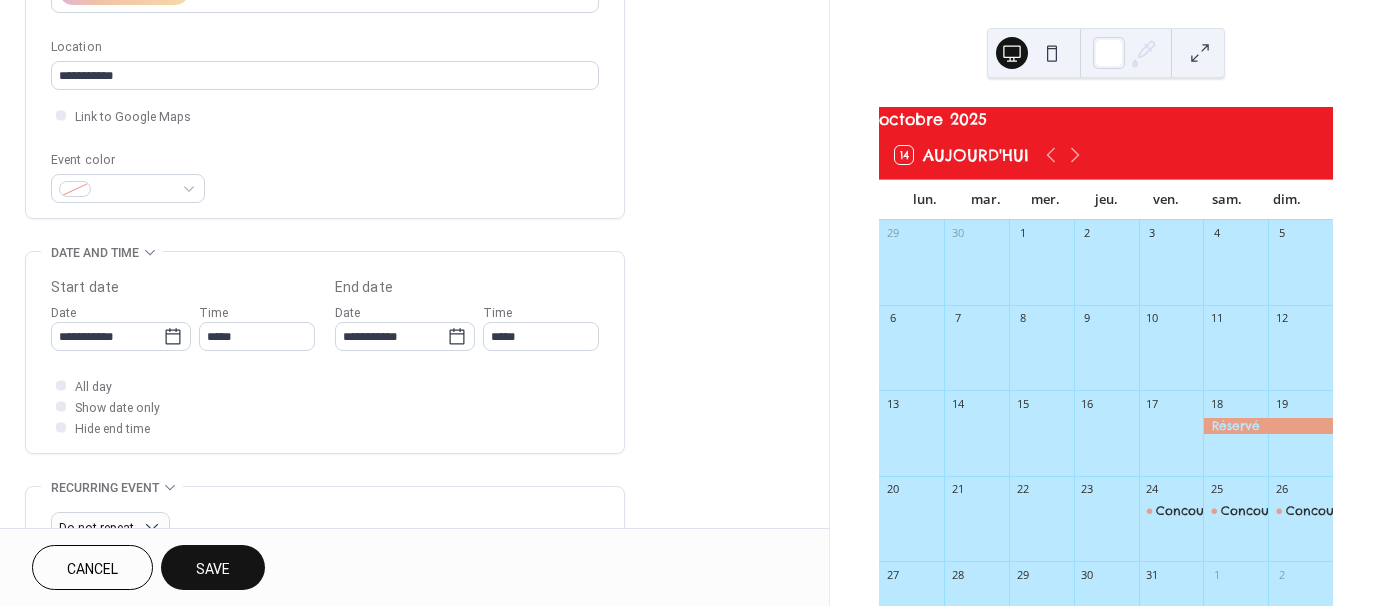 click on "Save" at bounding box center (213, 569) 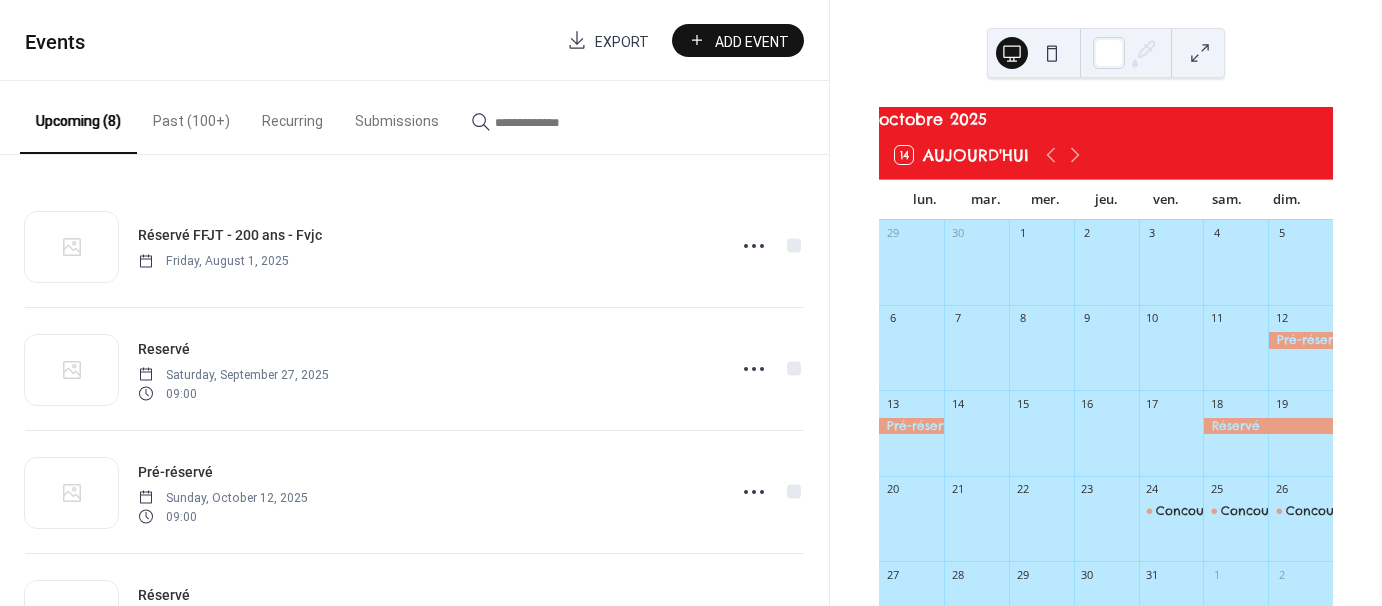 click on "Add Event" at bounding box center [738, 40] 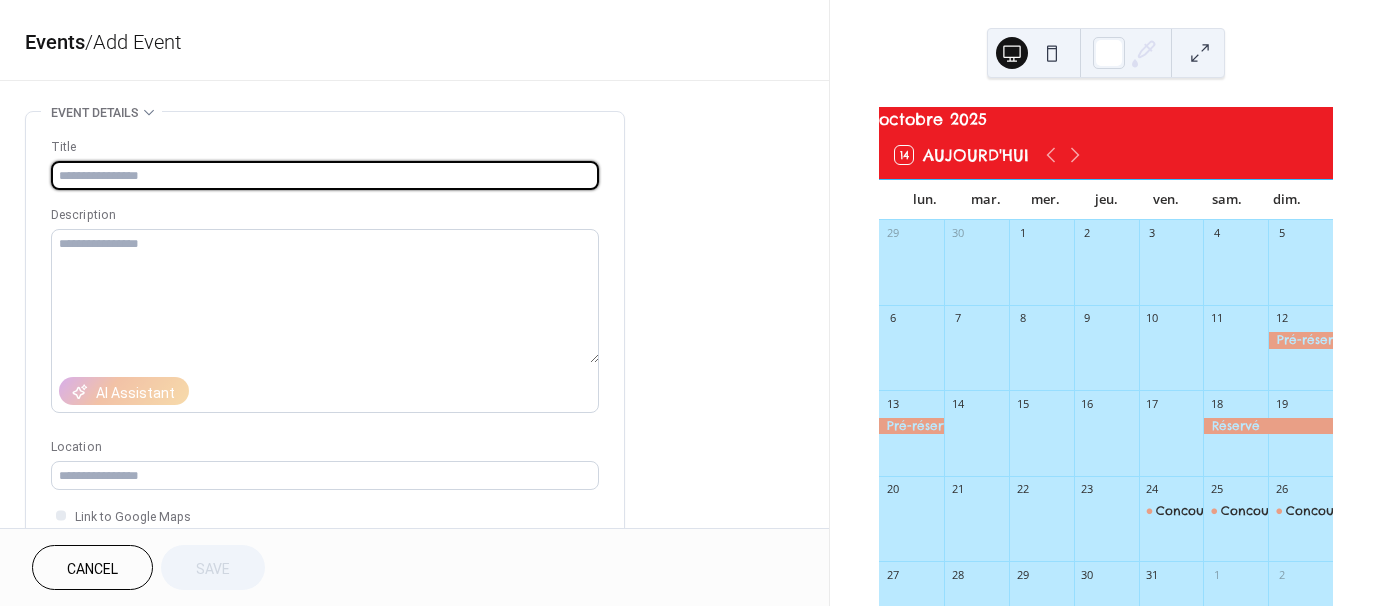 click at bounding box center [325, 175] 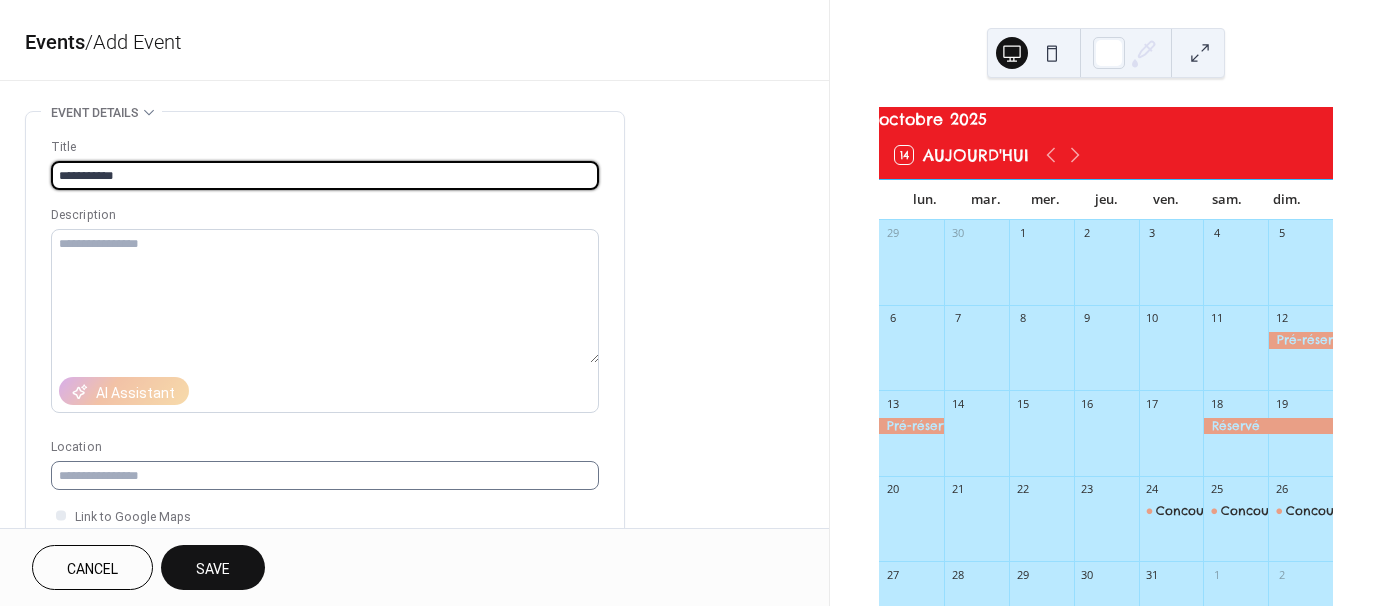 type on "**********" 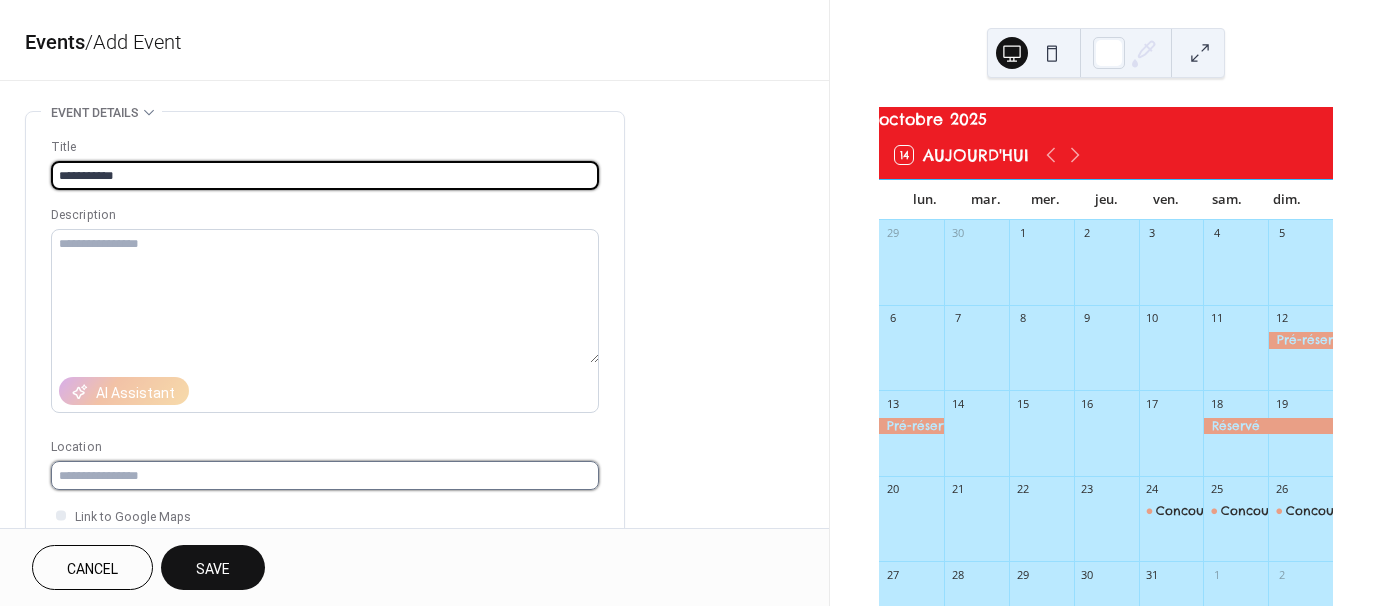 click at bounding box center [325, 475] 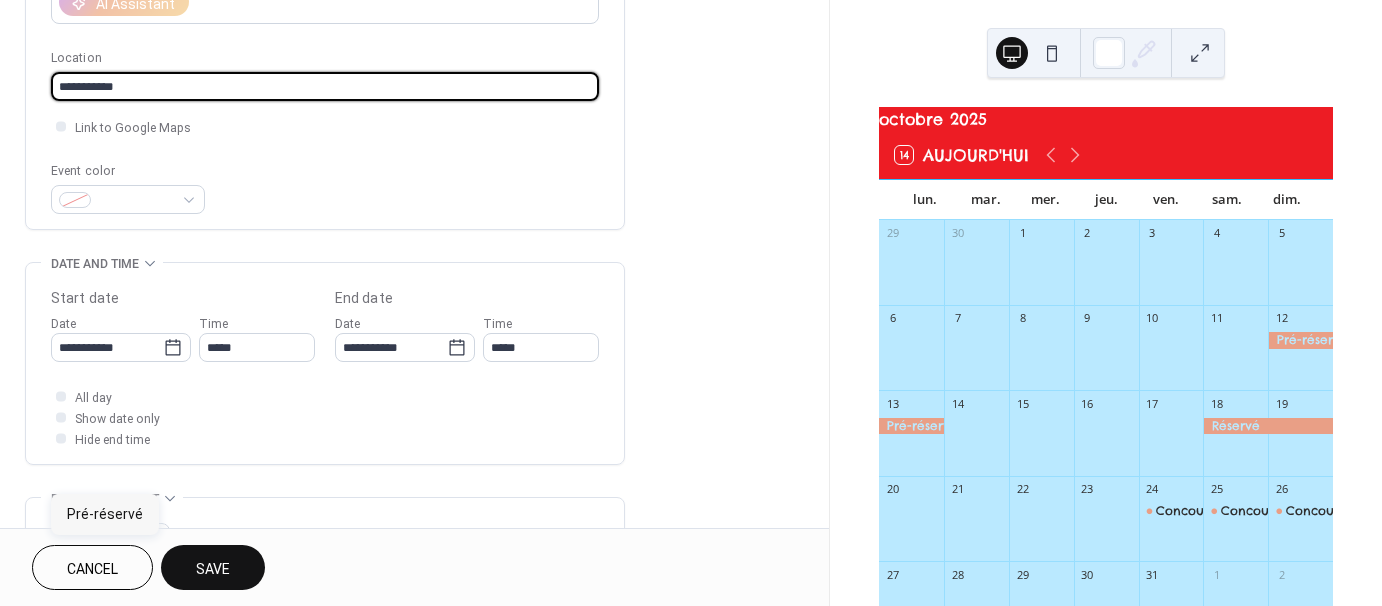 scroll, scrollTop: 400, scrollLeft: 0, axis: vertical 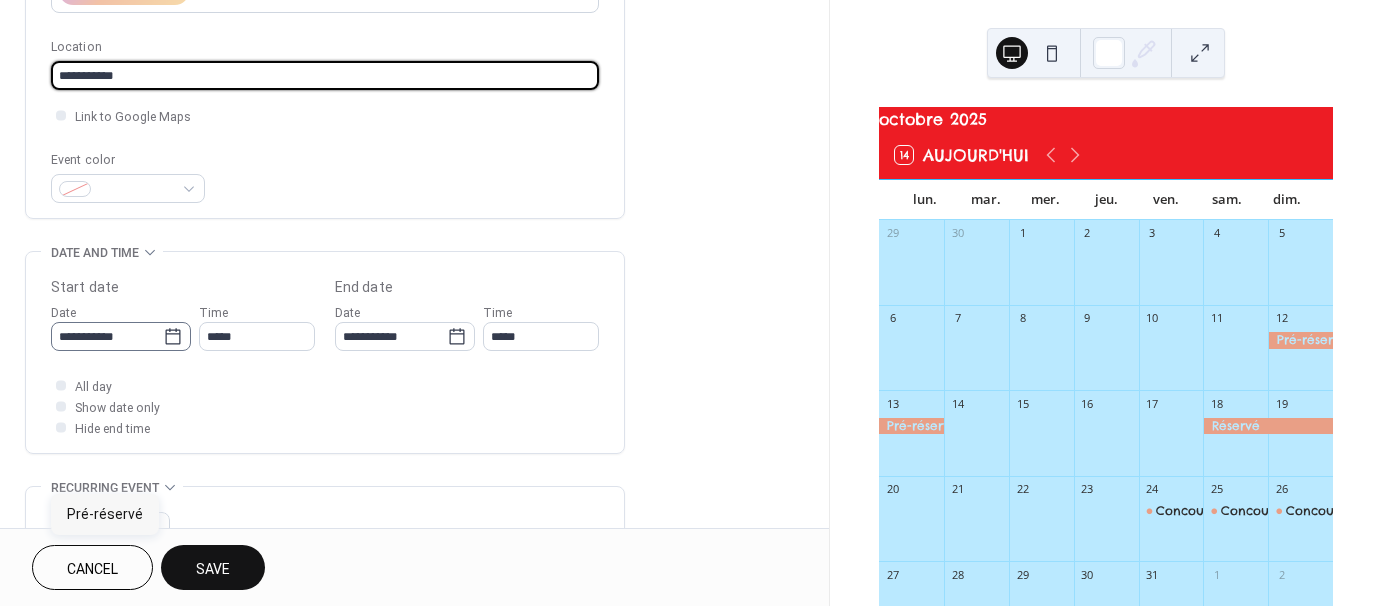 type on "**********" 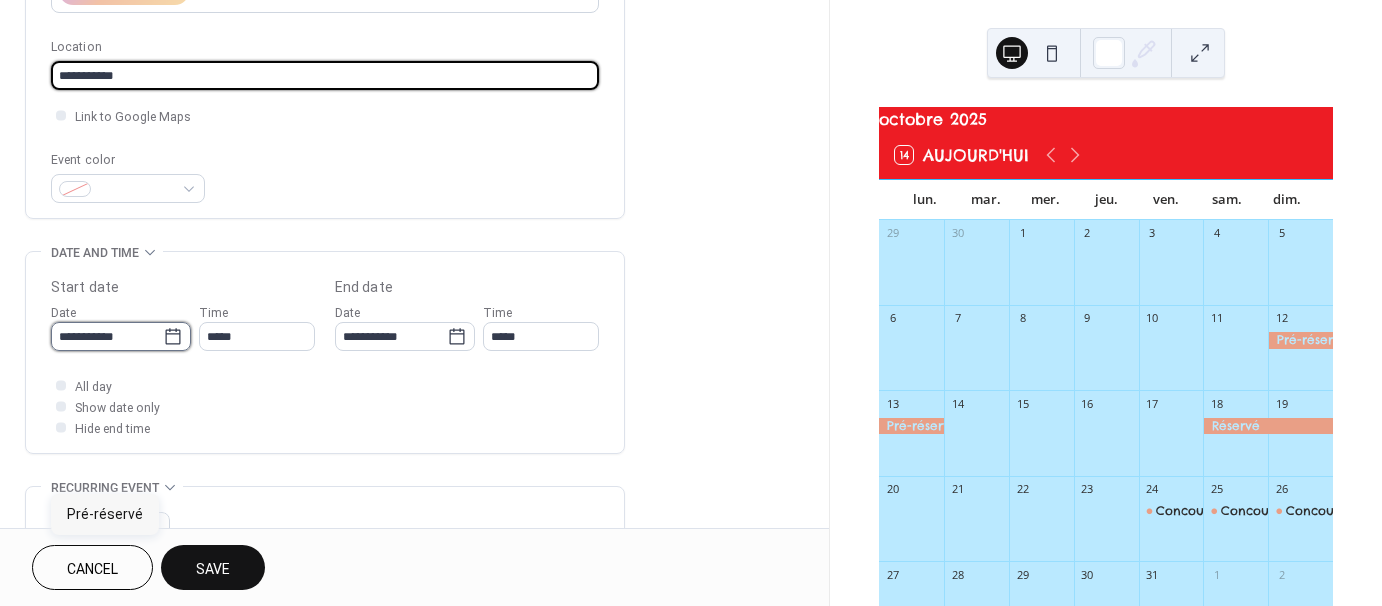 click on "**********" at bounding box center (107, 336) 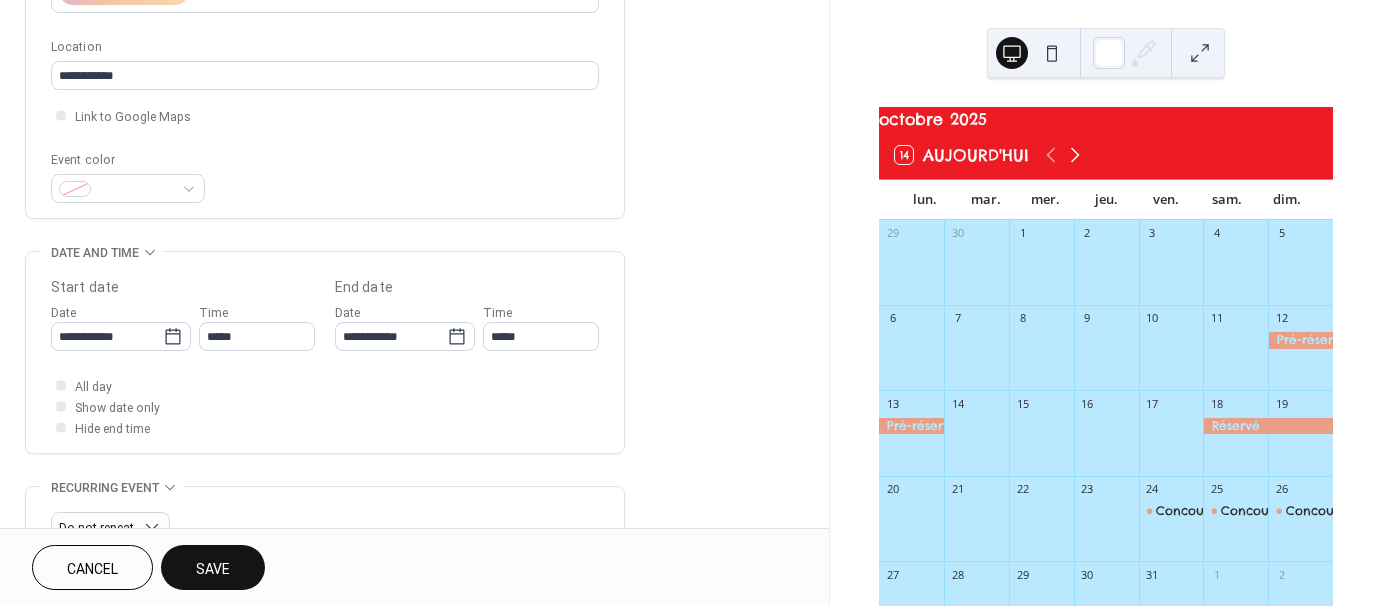 click 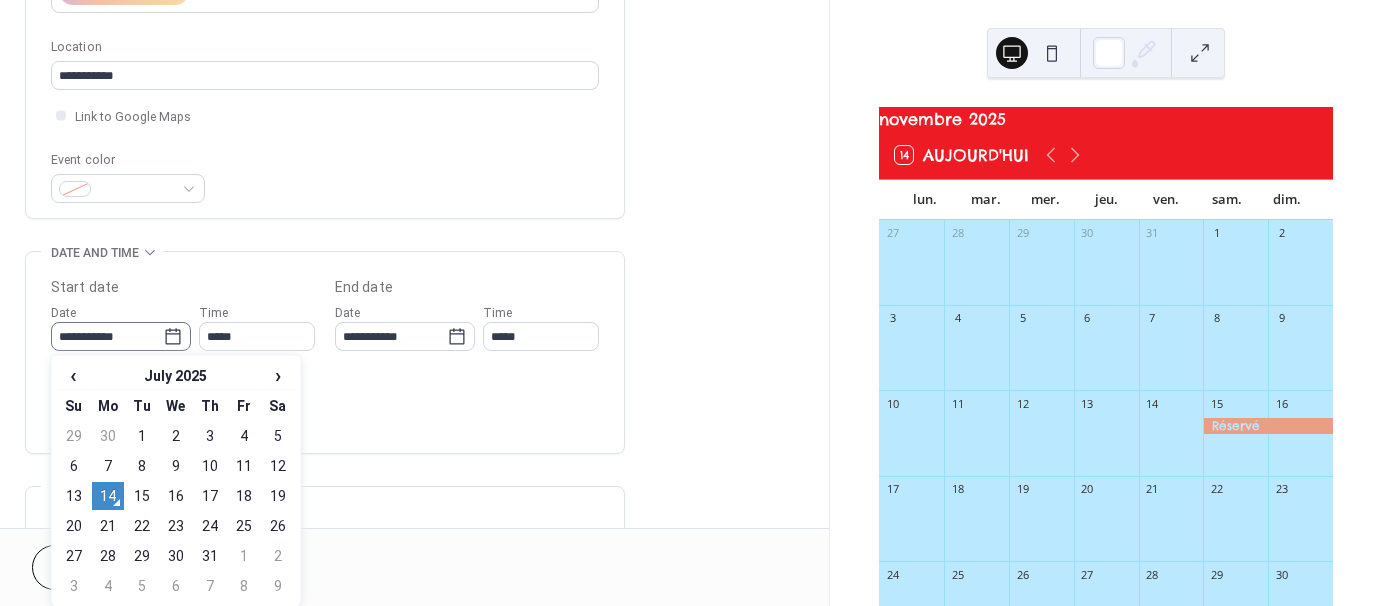 click 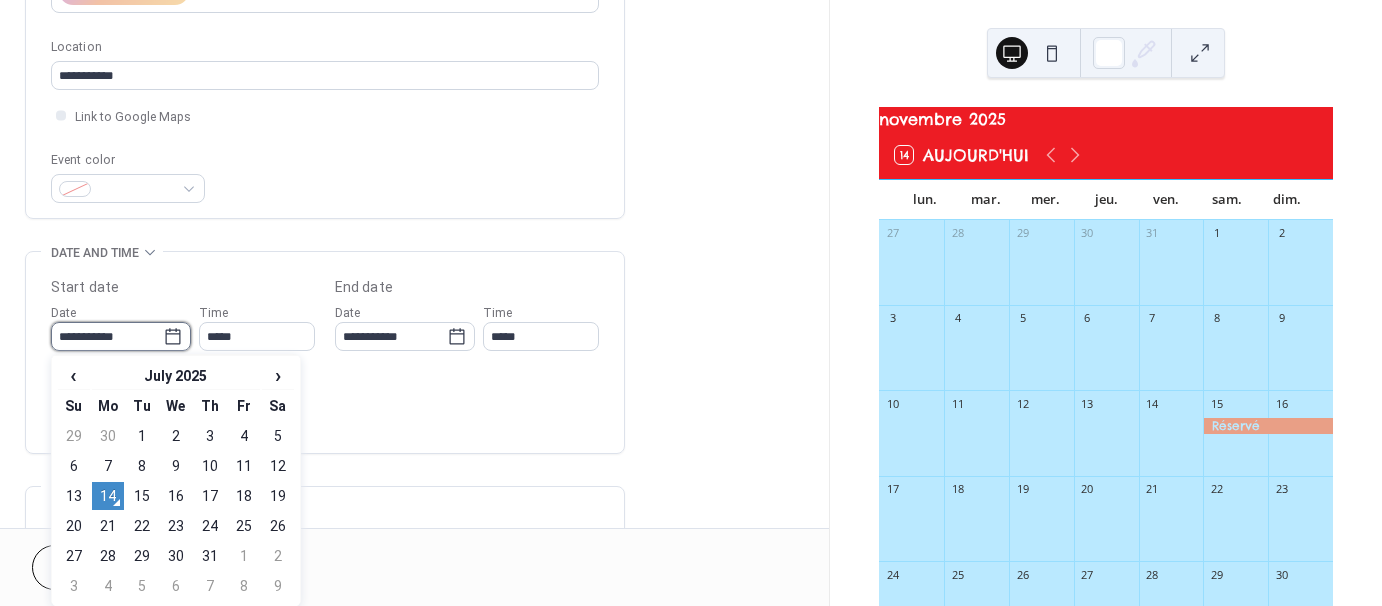 click on "**********" at bounding box center (107, 336) 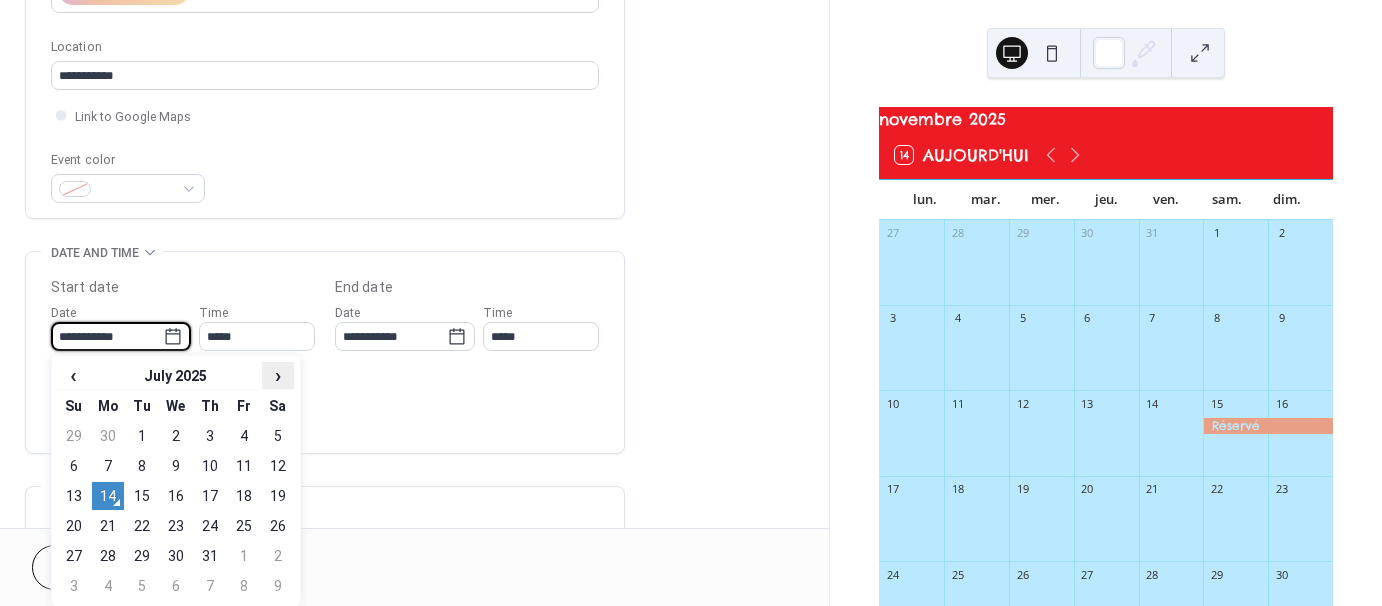 click on "›" at bounding box center (278, 375) 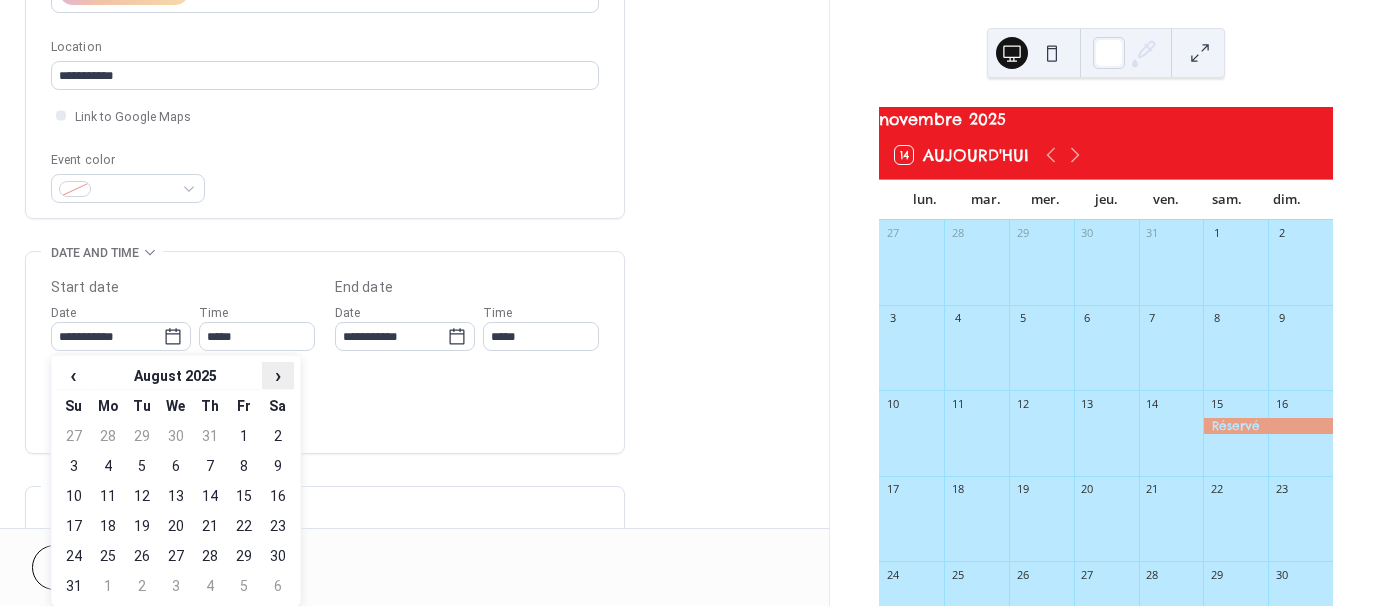 click on "›" at bounding box center [278, 375] 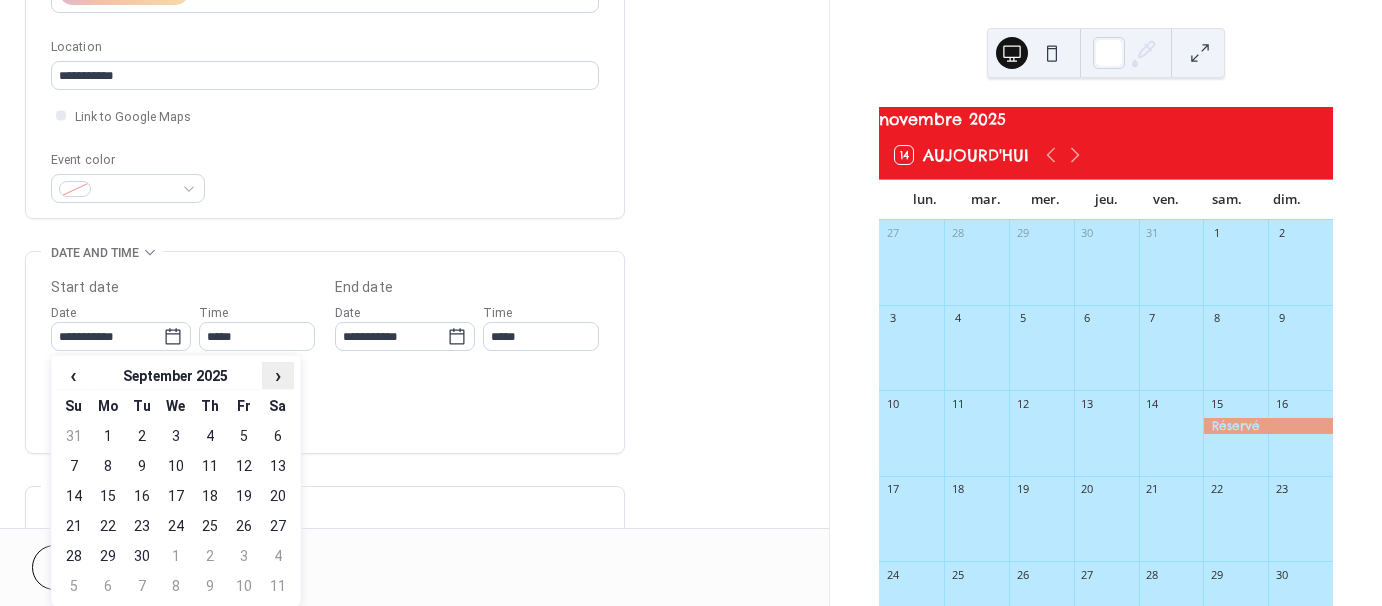 click on "›" at bounding box center [278, 375] 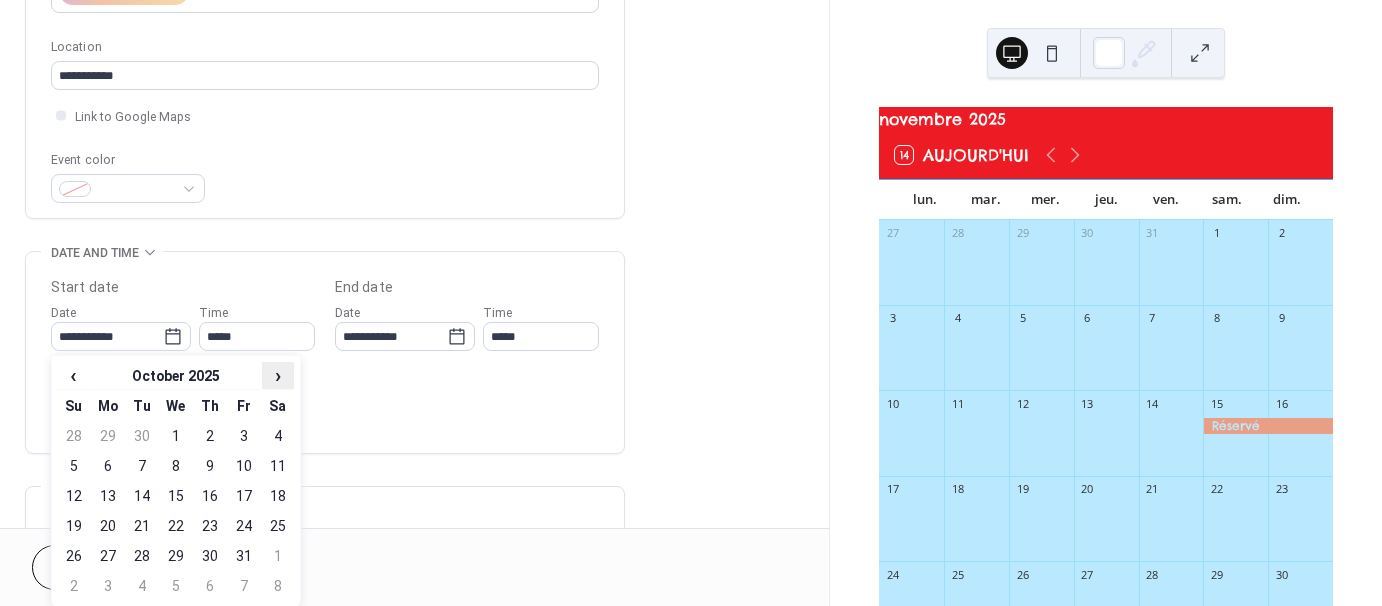 click on "›" at bounding box center (278, 375) 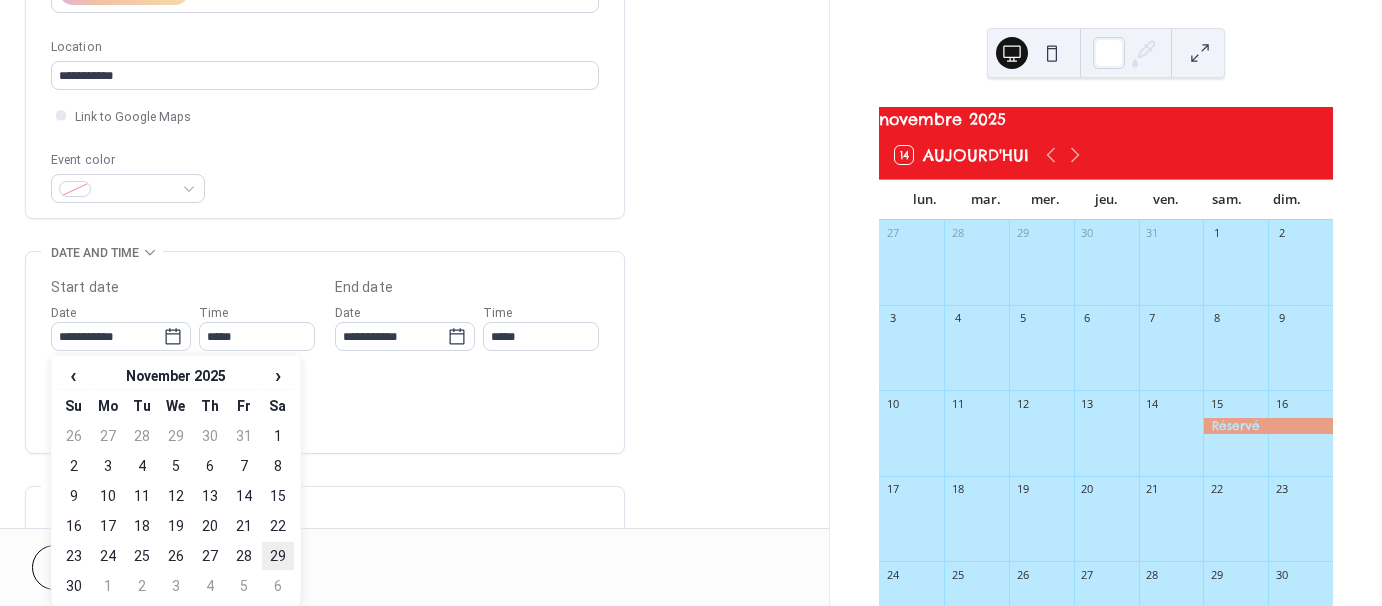 click on "29" at bounding box center (278, 556) 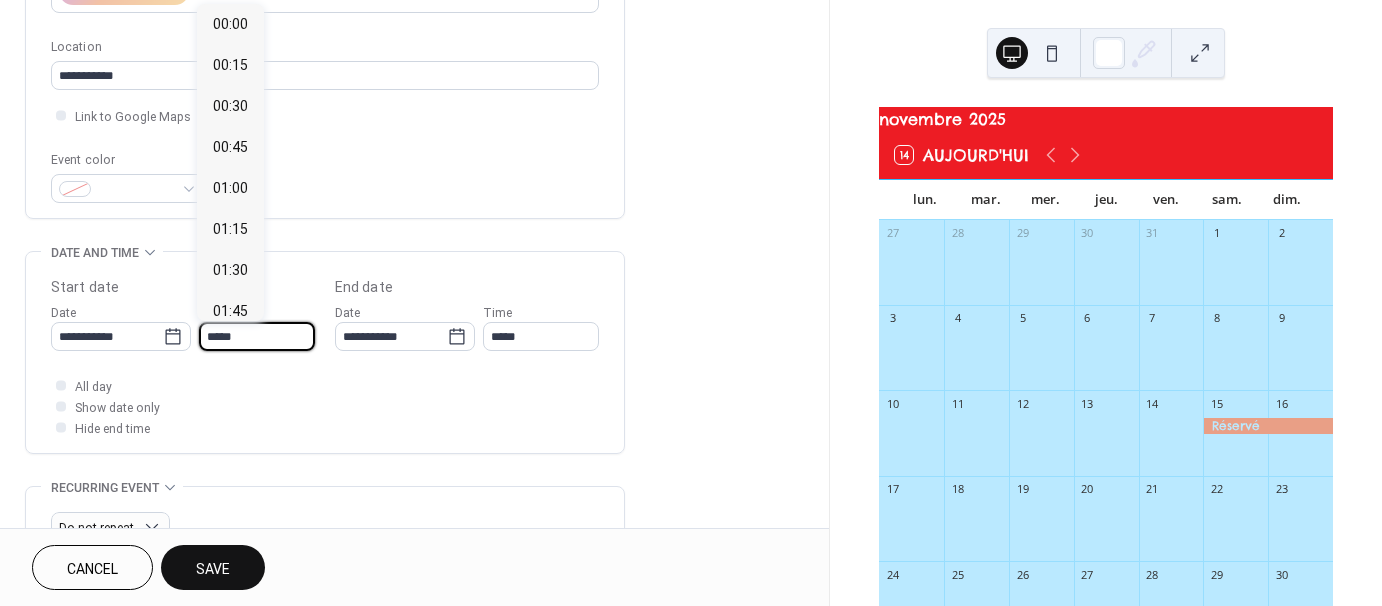 click on "*****" at bounding box center (257, 336) 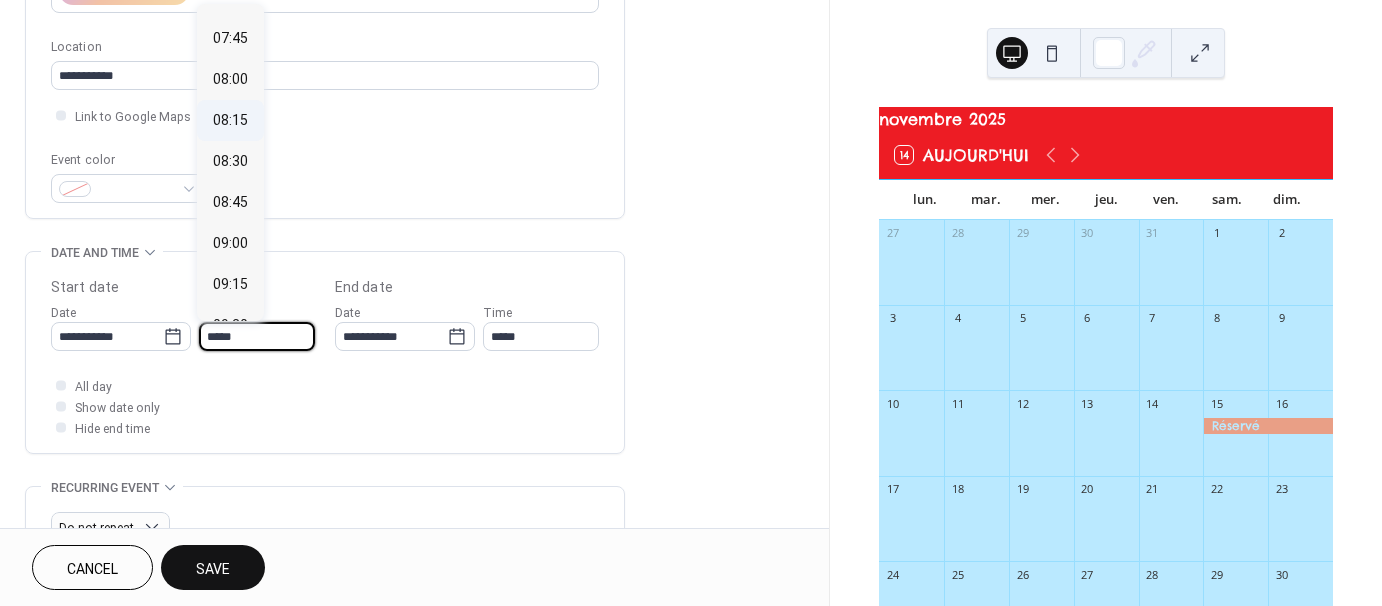 scroll, scrollTop: 1268, scrollLeft: 0, axis: vertical 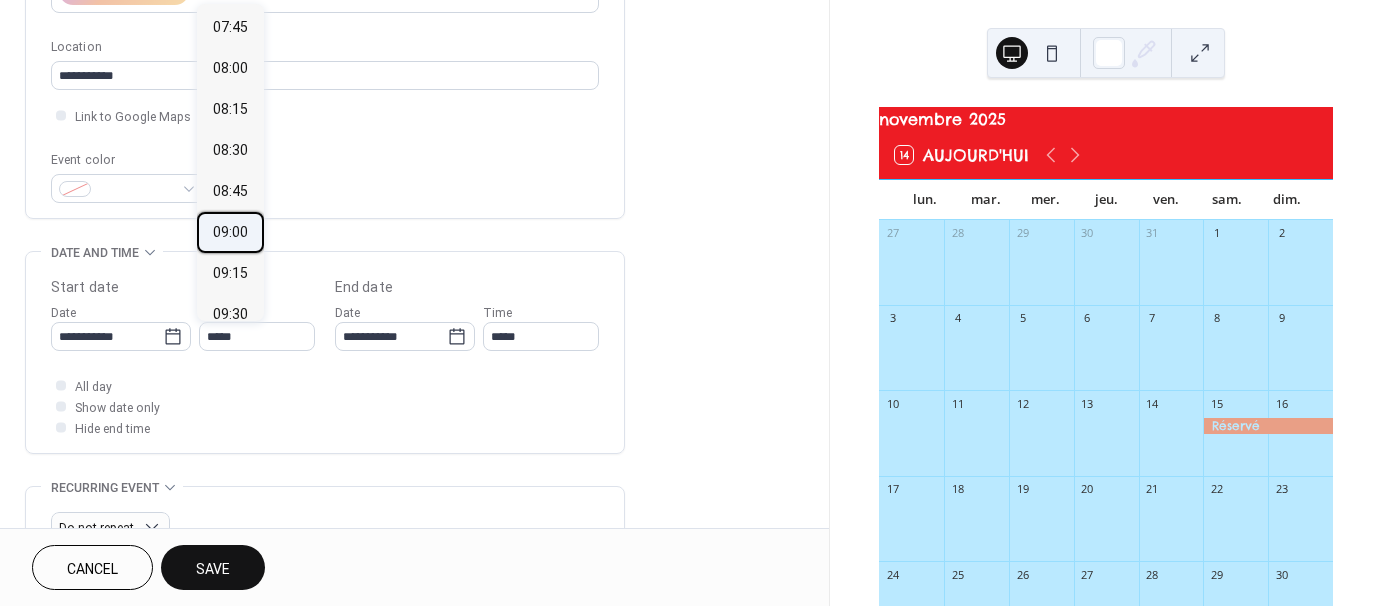 click on "09:00" at bounding box center [230, 232] 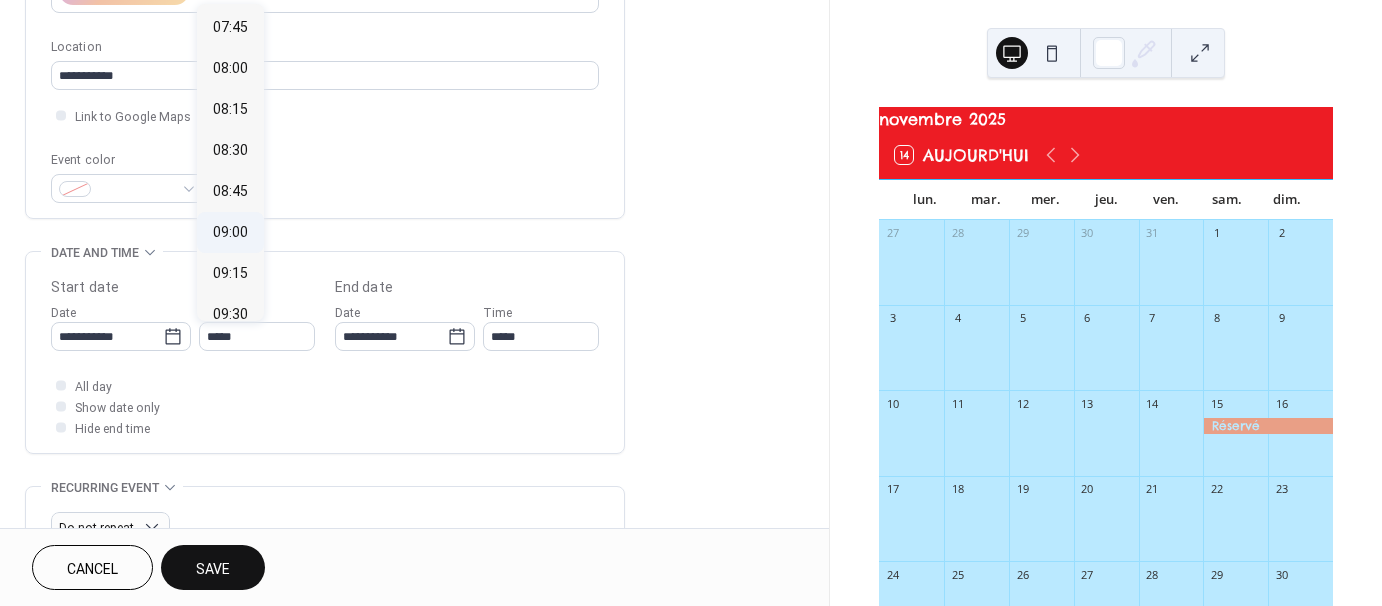 type on "*****" 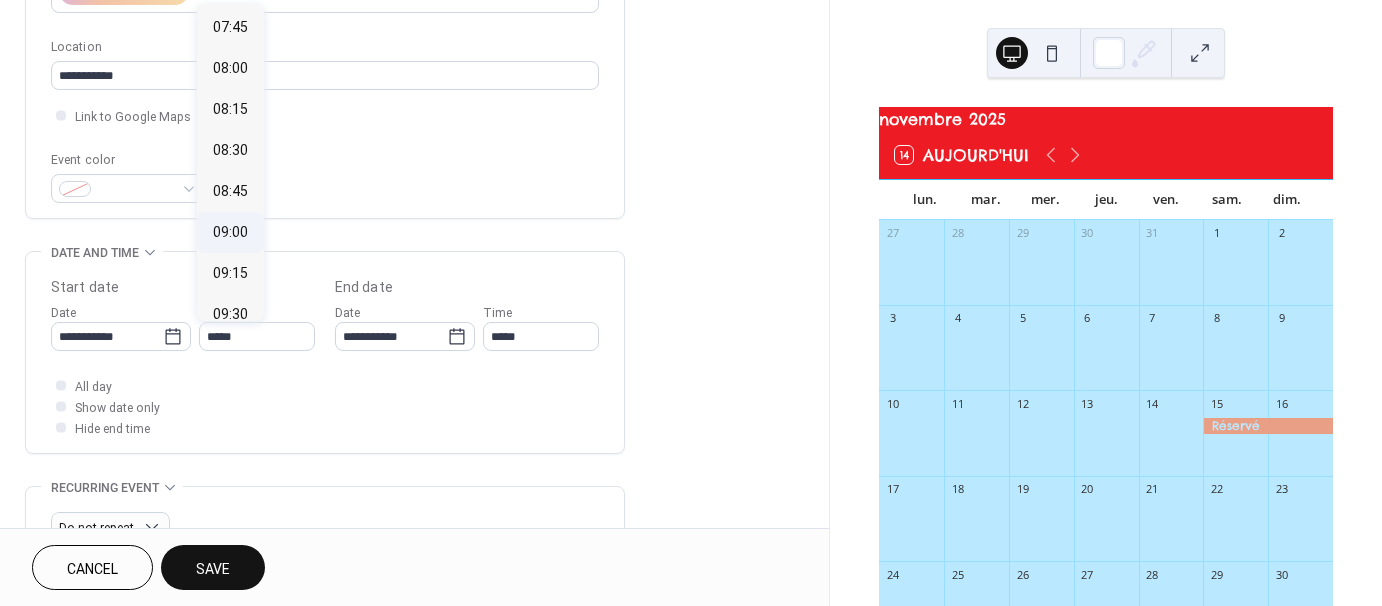 type on "*****" 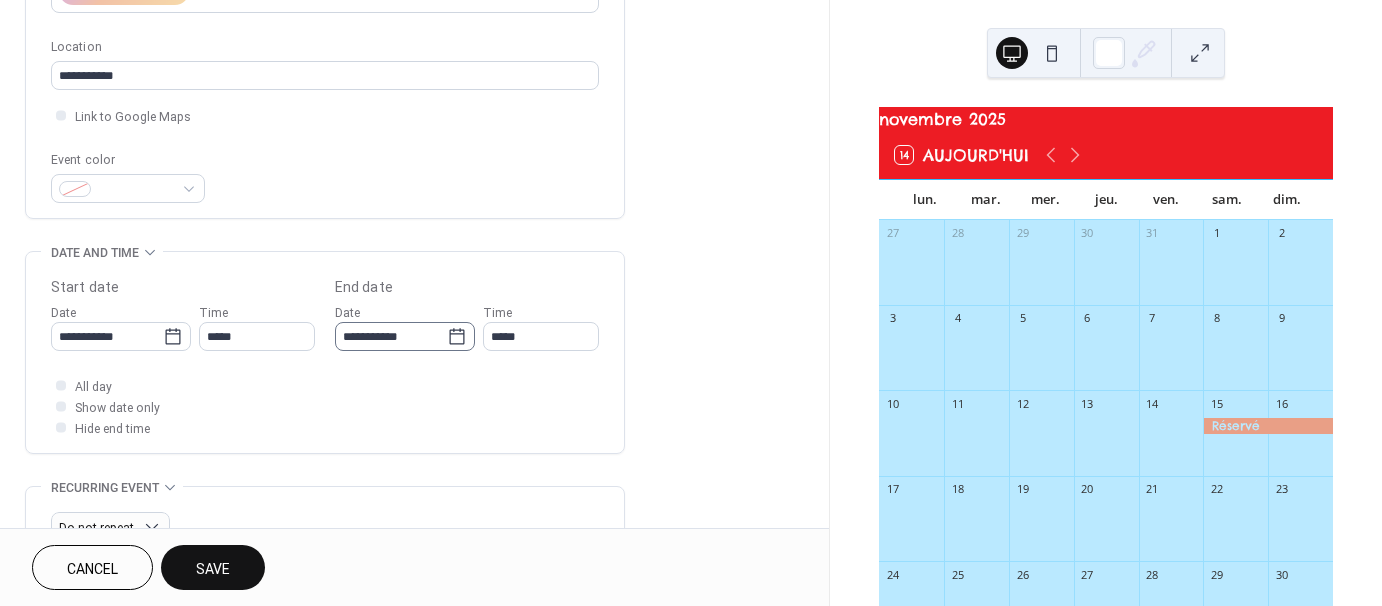 click 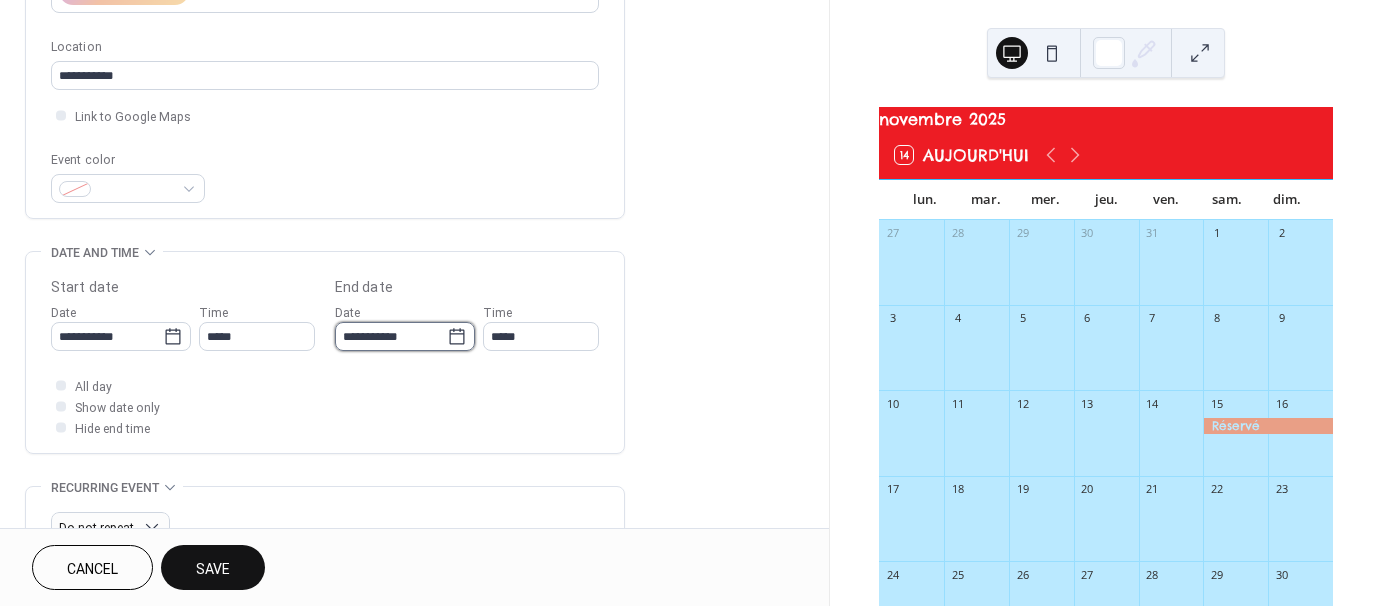 click on "**********" at bounding box center [391, 336] 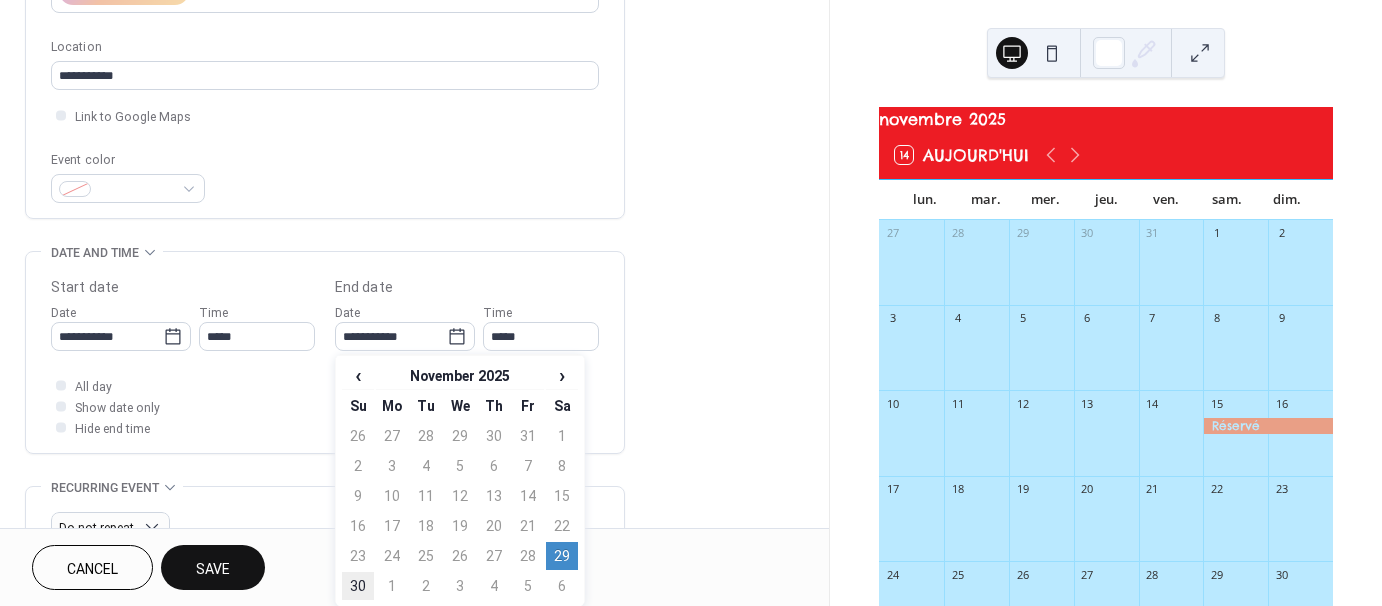 click on "30" at bounding box center [358, 586] 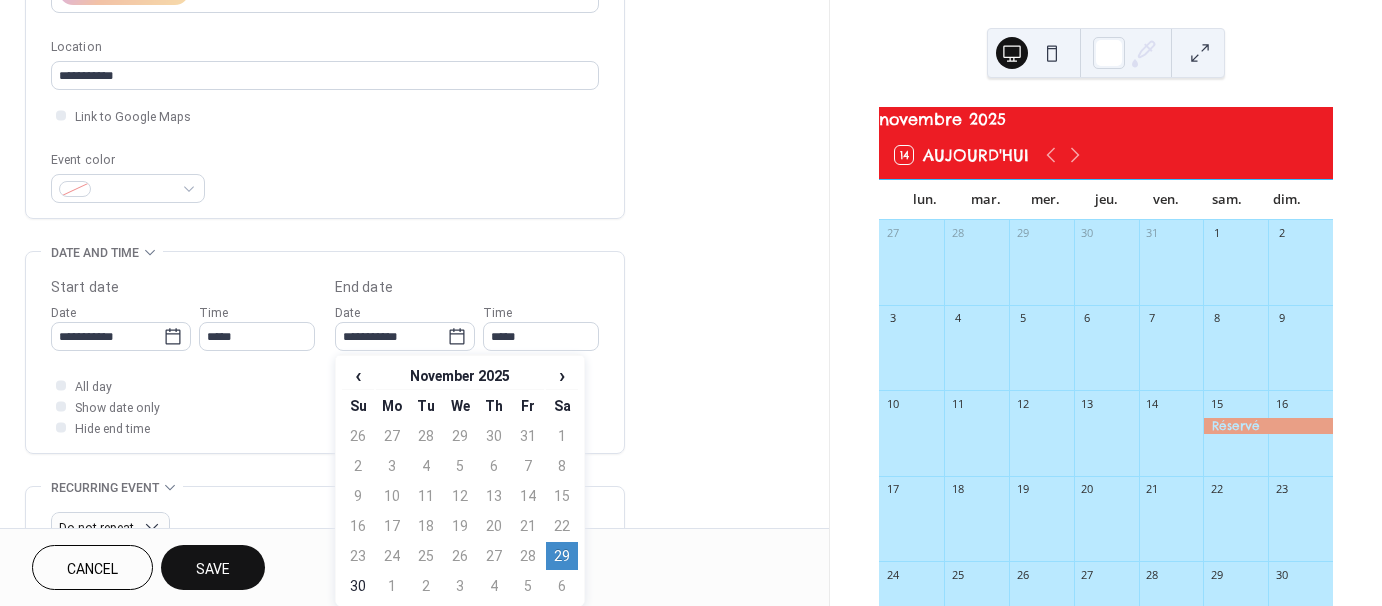 type on "**********" 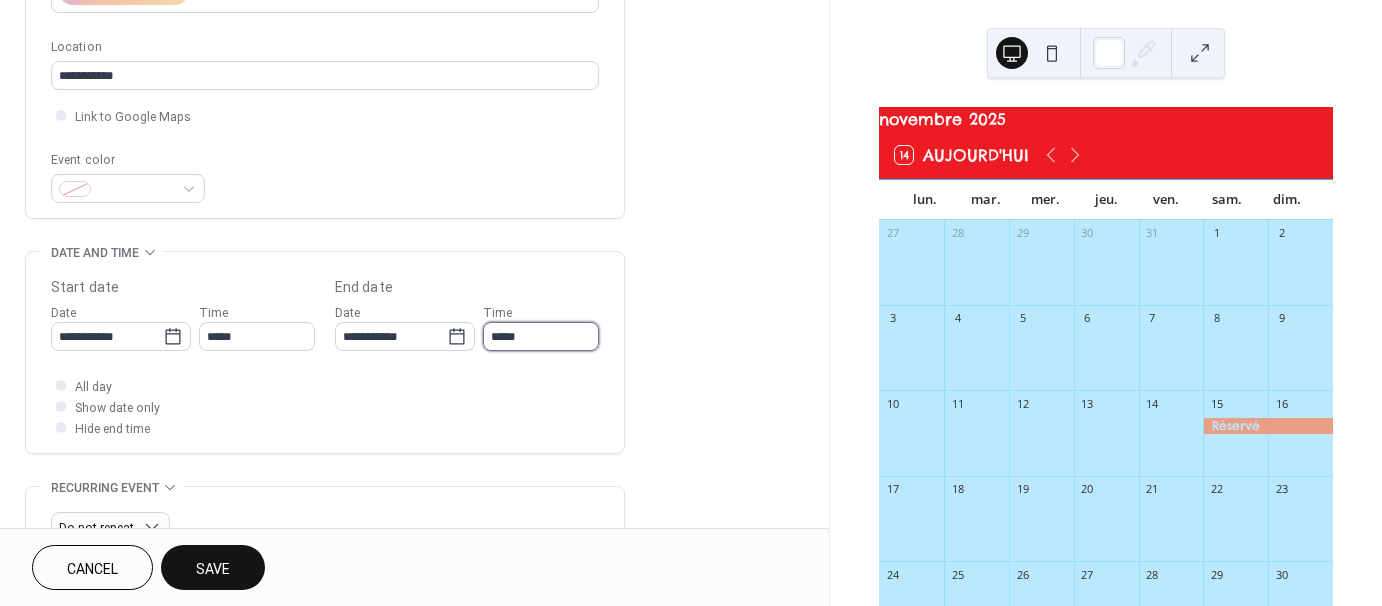 click on "*****" at bounding box center (541, 336) 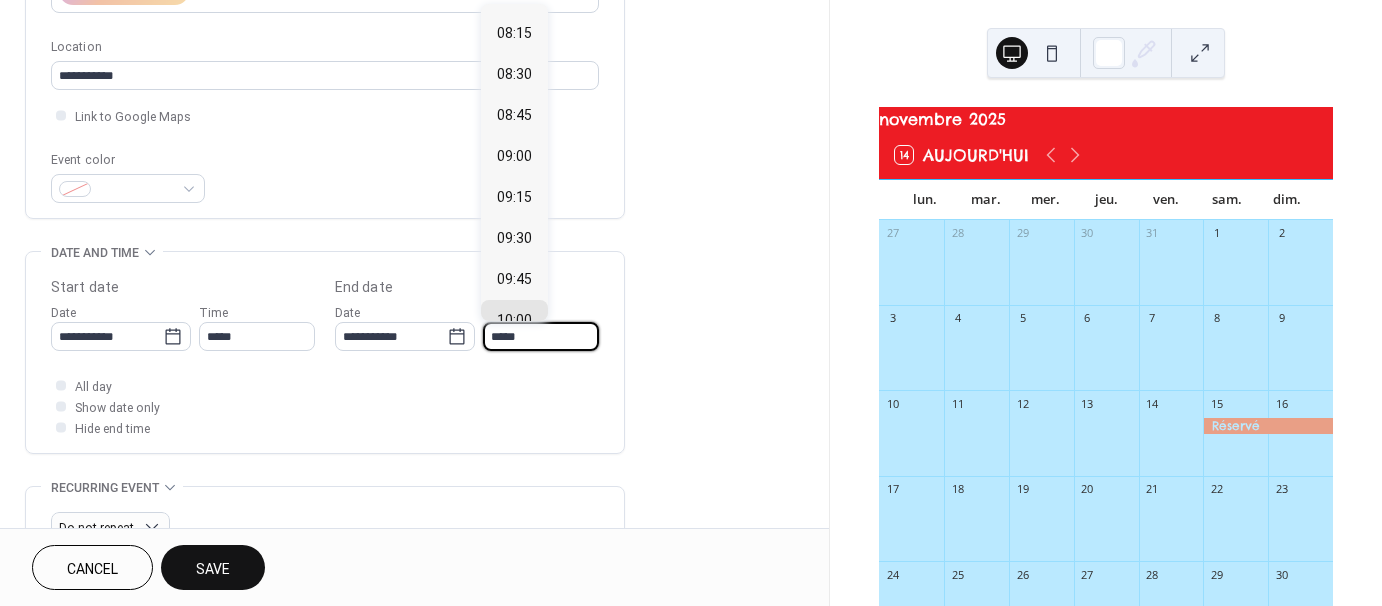 scroll, scrollTop: 1340, scrollLeft: 0, axis: vertical 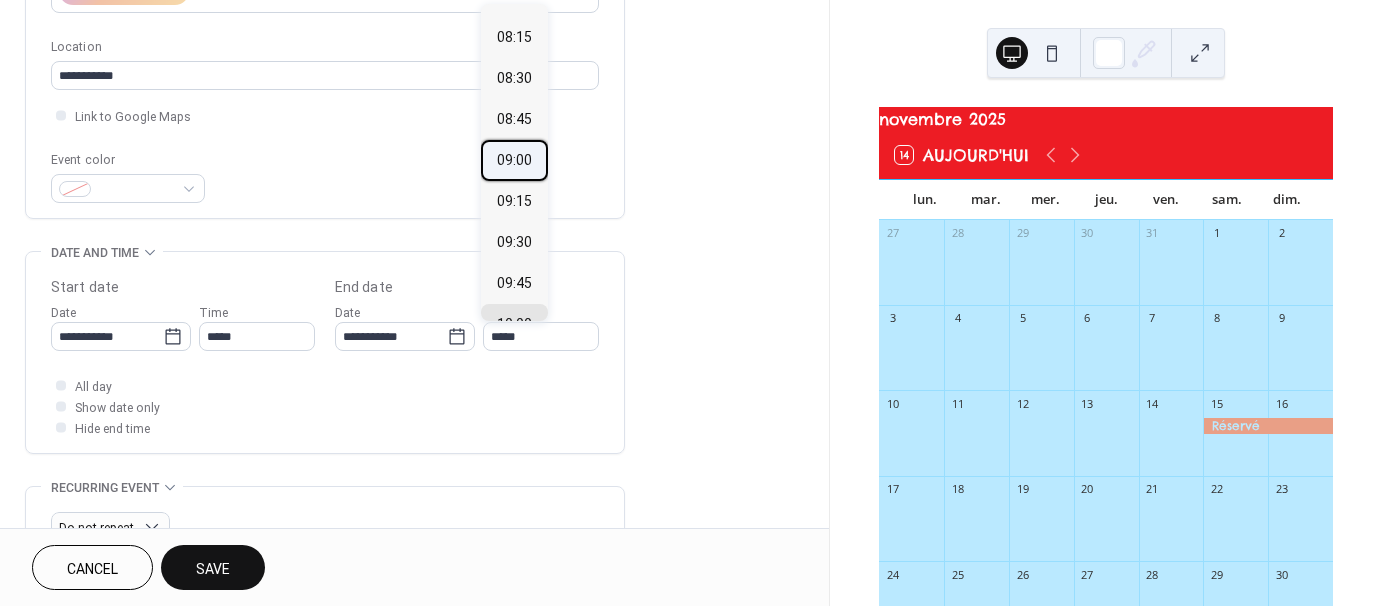 click on "09:00" at bounding box center [514, 160] 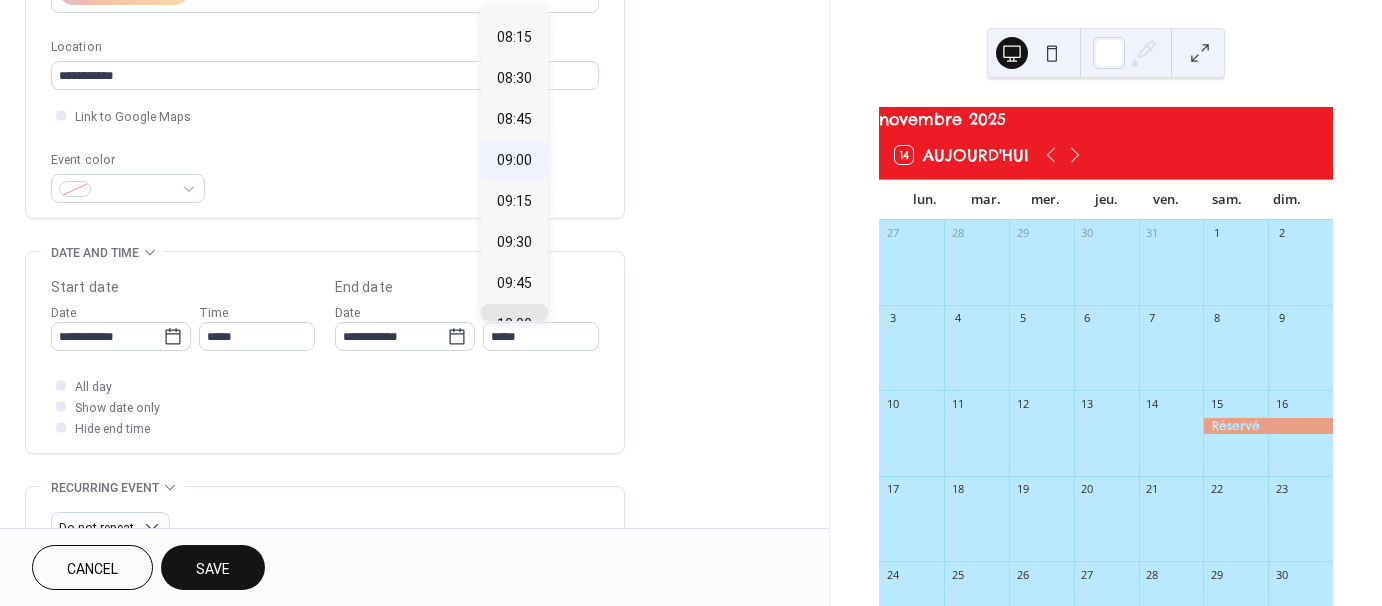 type on "*****" 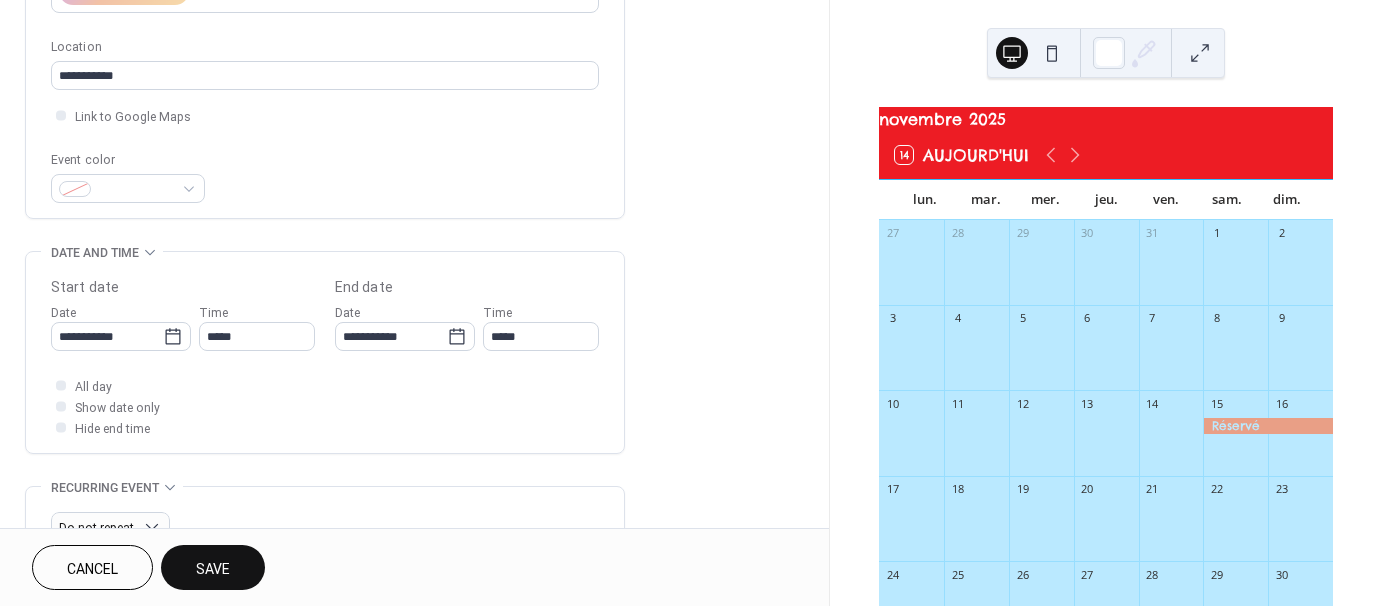 click on "Save" at bounding box center (213, 569) 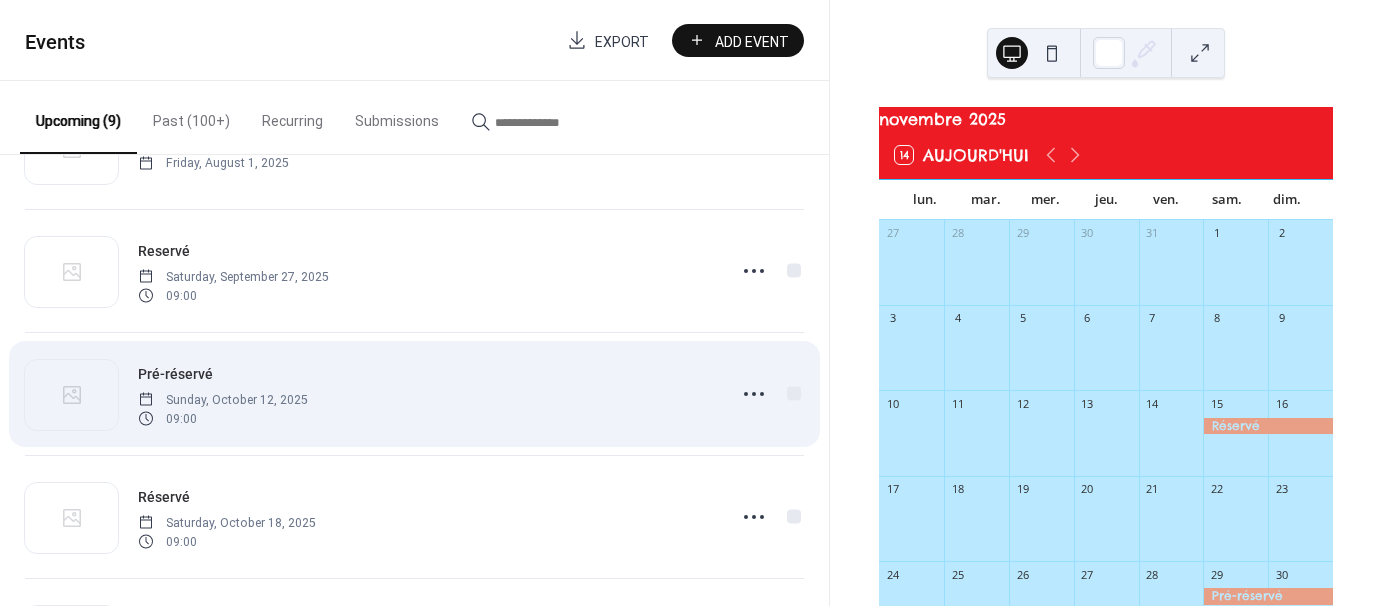 scroll, scrollTop: 100, scrollLeft: 0, axis: vertical 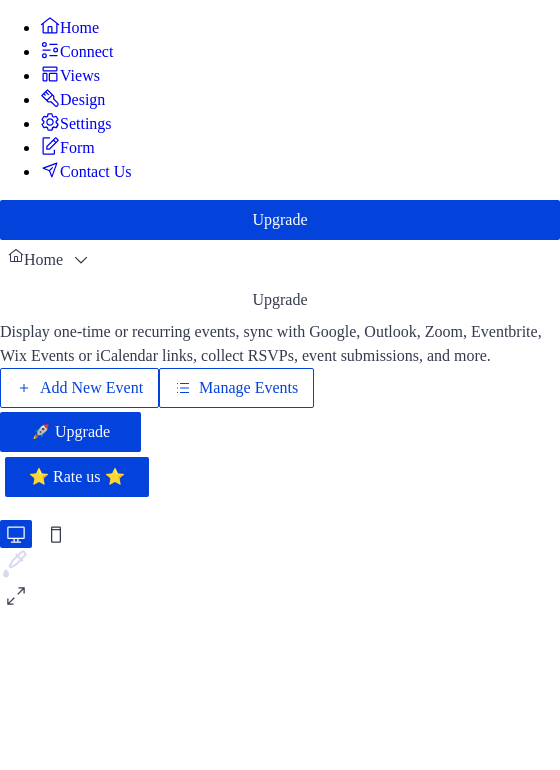 click on "Add New Event" at bounding box center (91, 388) 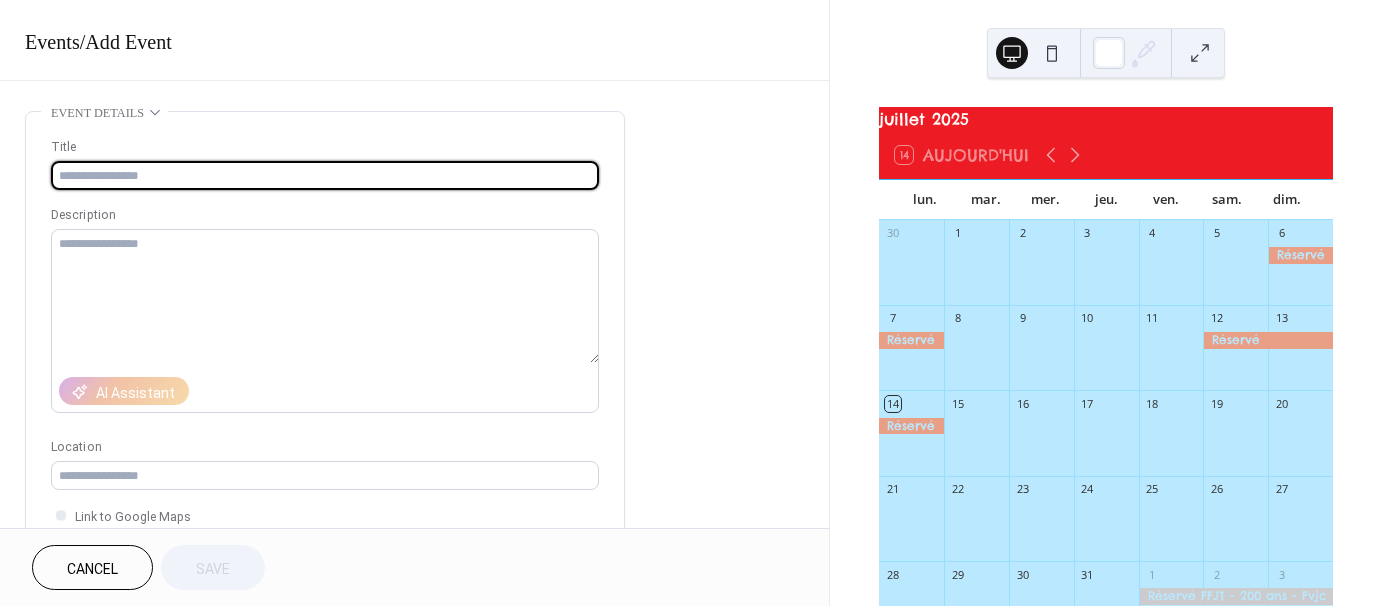 scroll, scrollTop: 0, scrollLeft: 0, axis: both 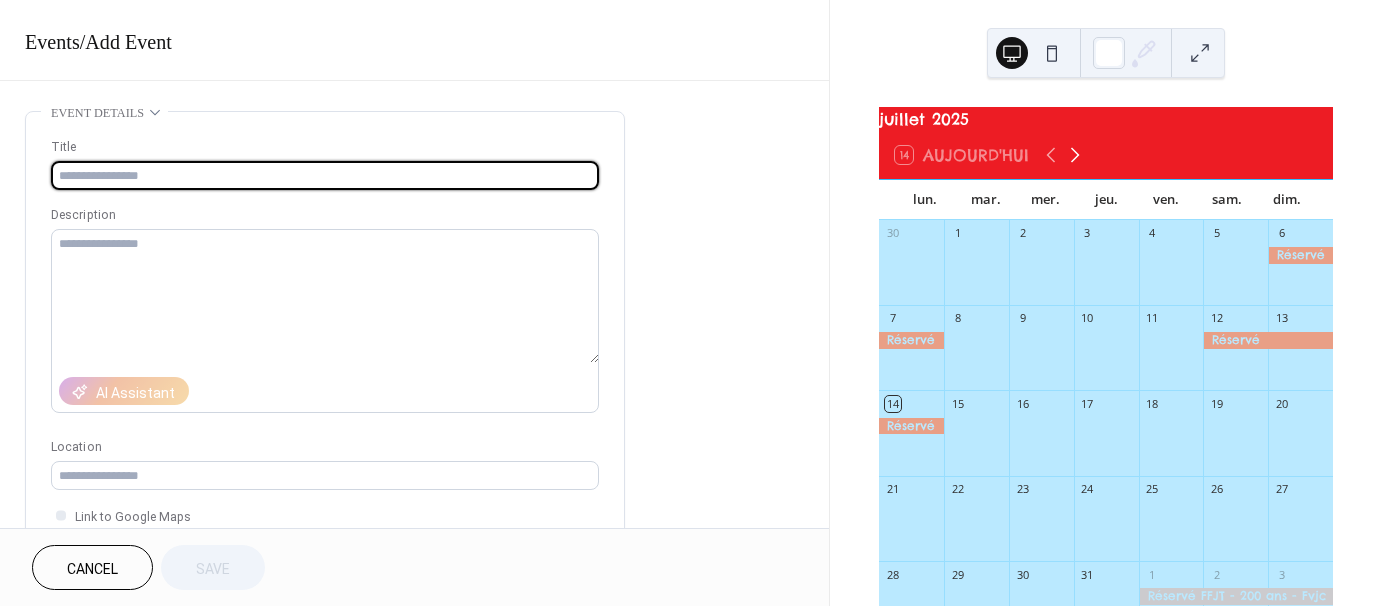click 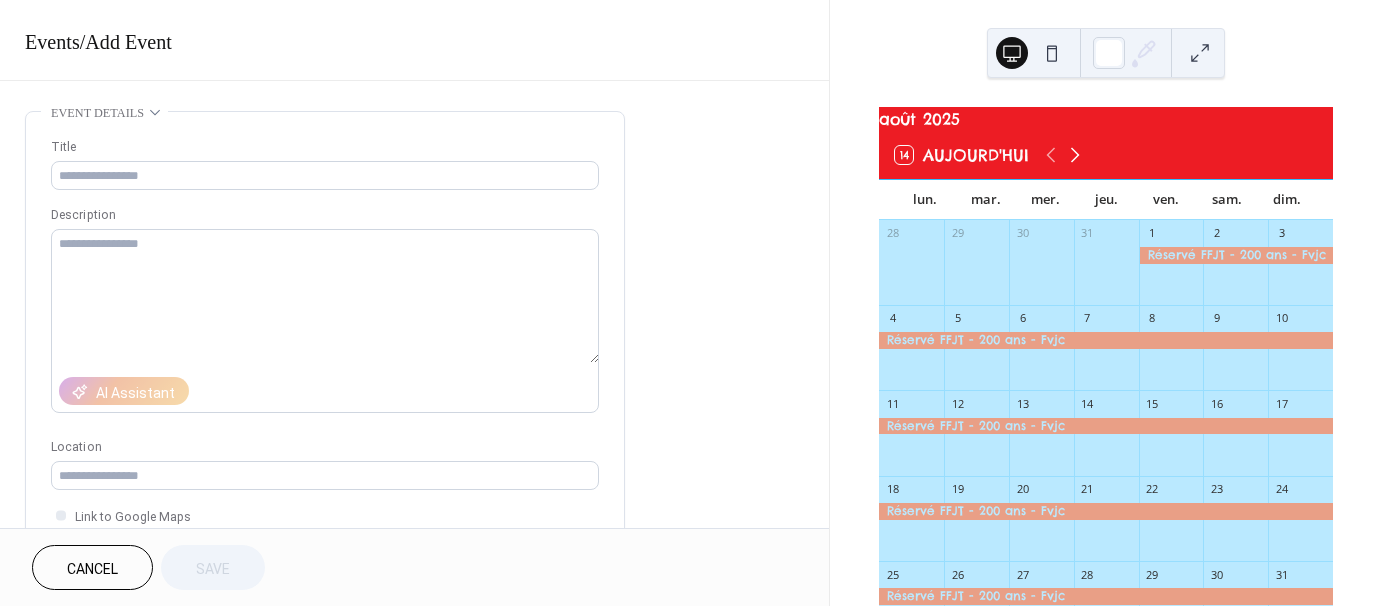 click 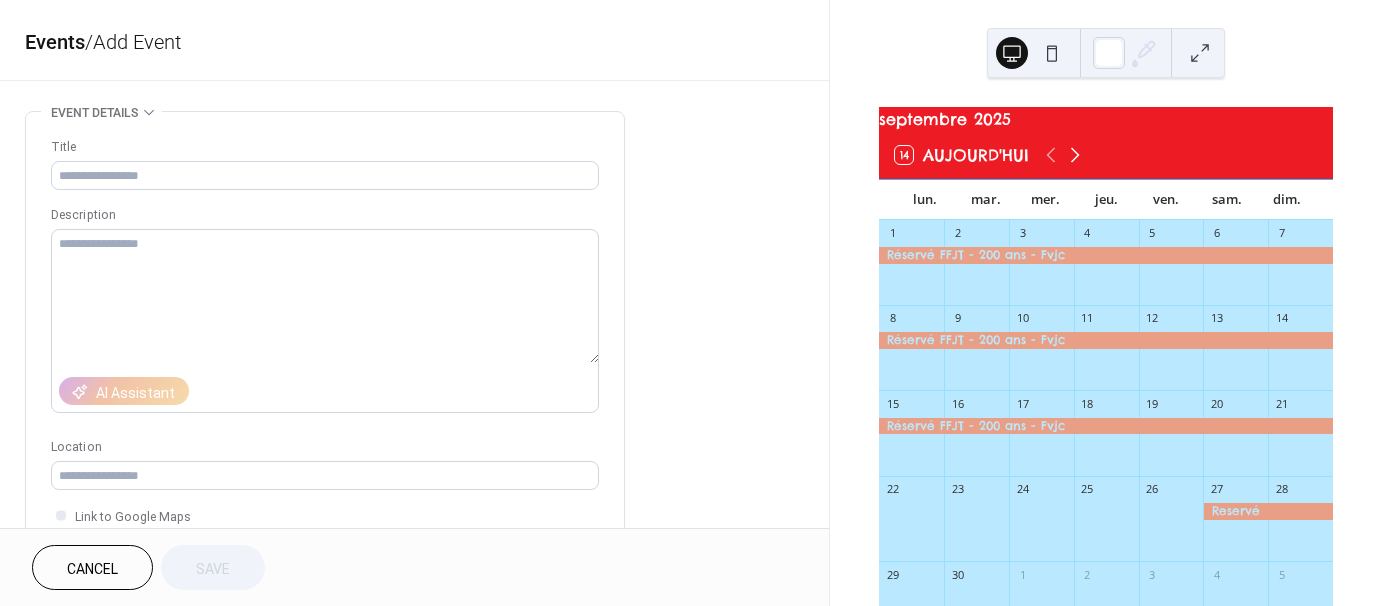 click 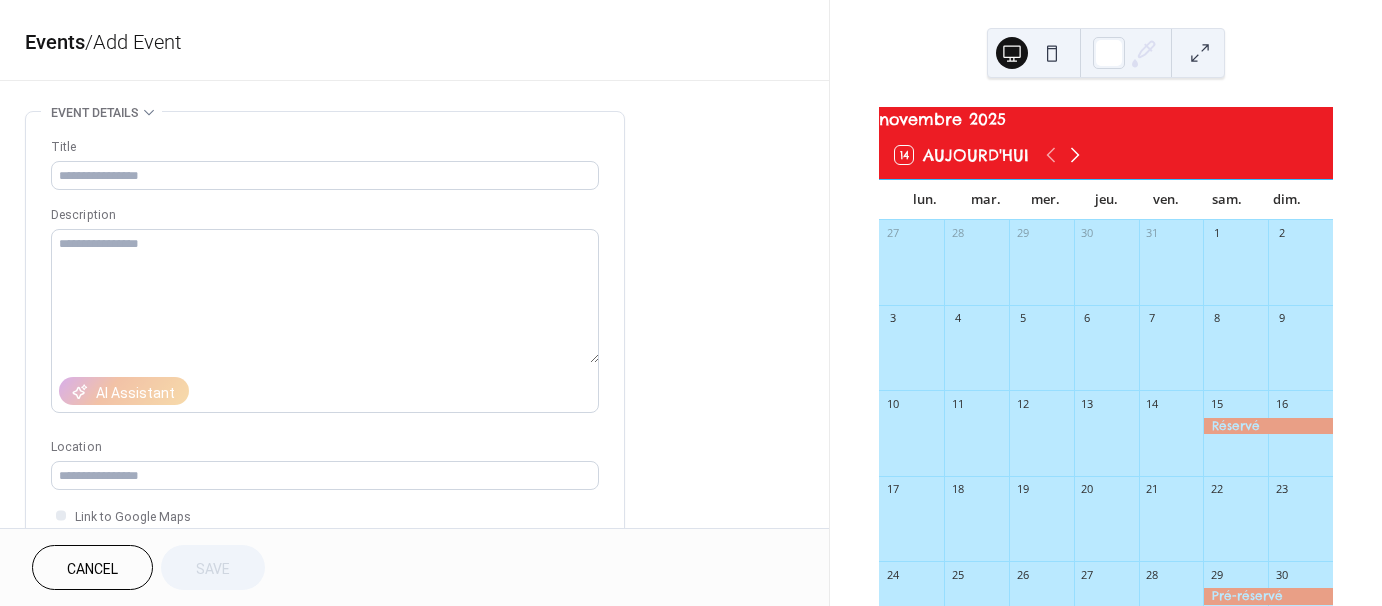 click 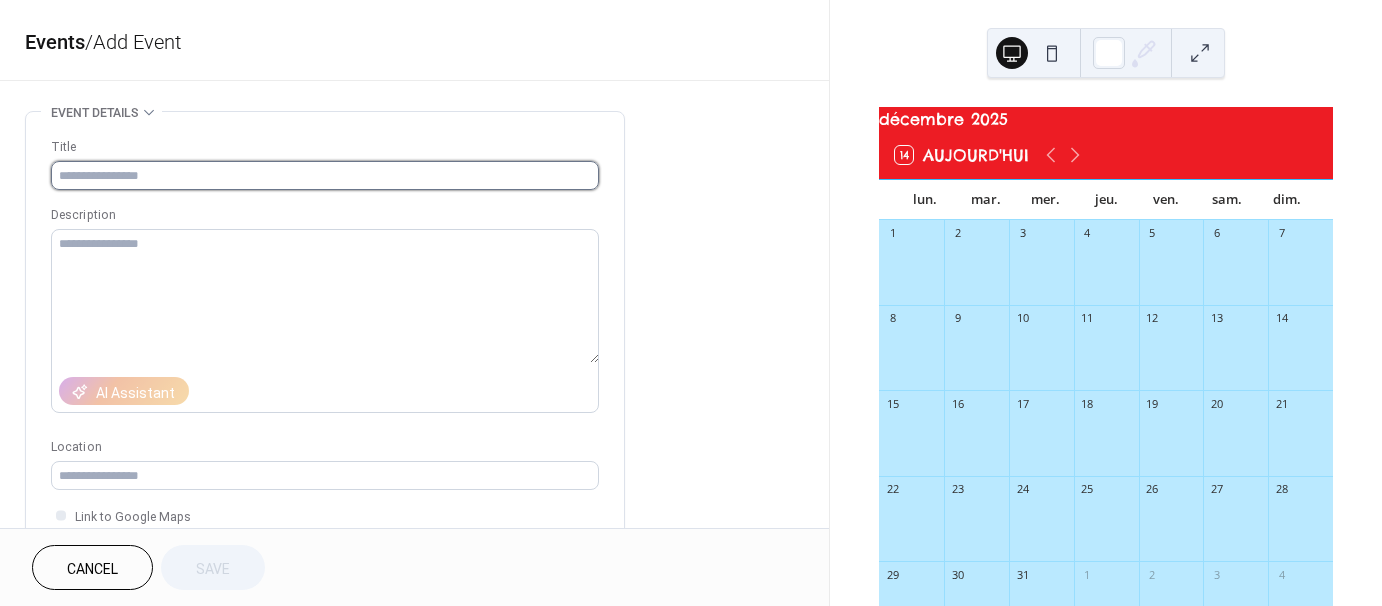 click at bounding box center [325, 175] 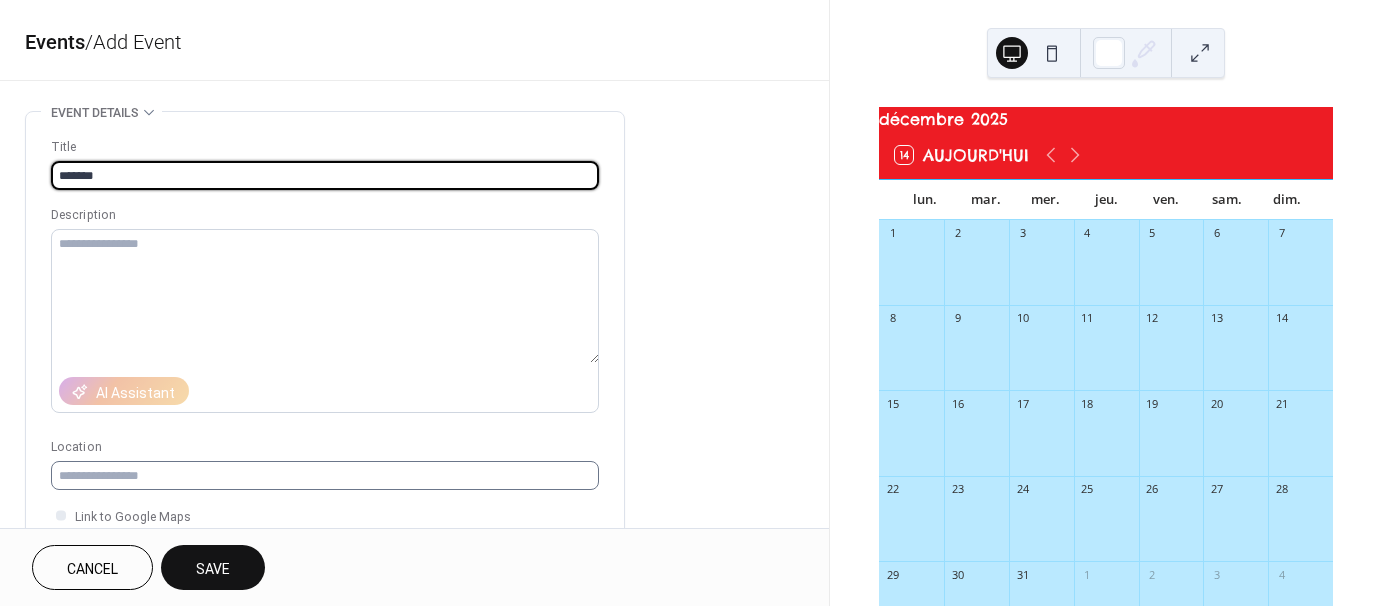 type on "*******" 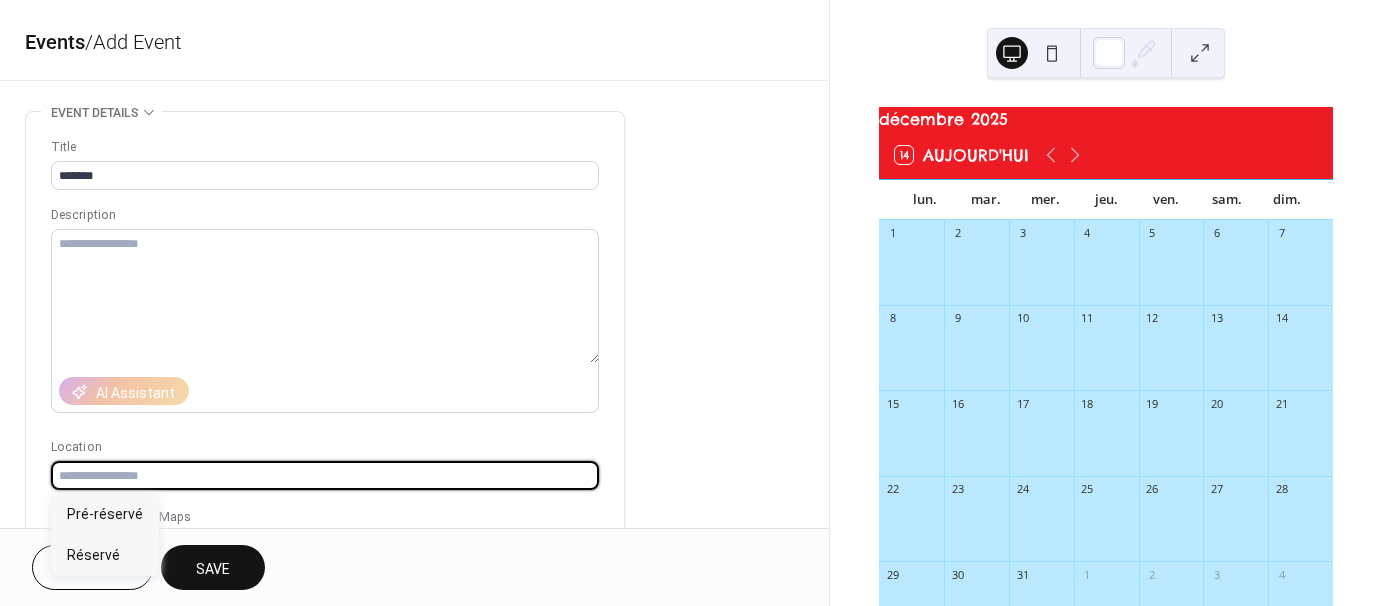 click at bounding box center [325, 475] 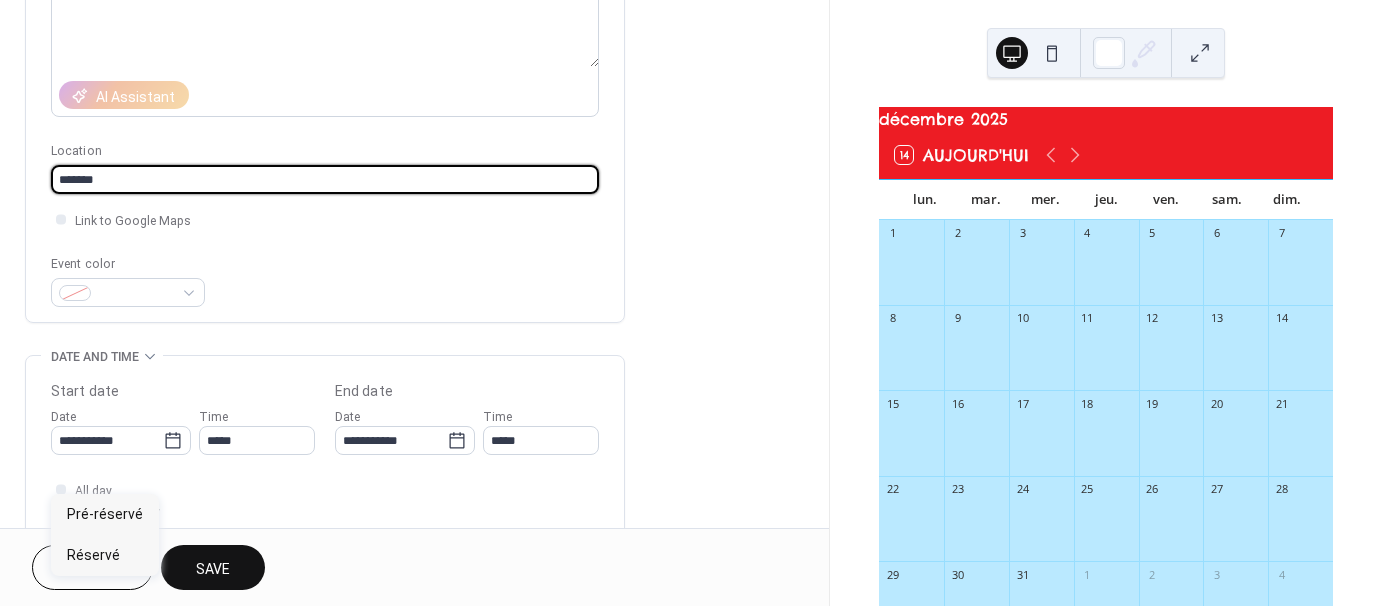 scroll, scrollTop: 300, scrollLeft: 0, axis: vertical 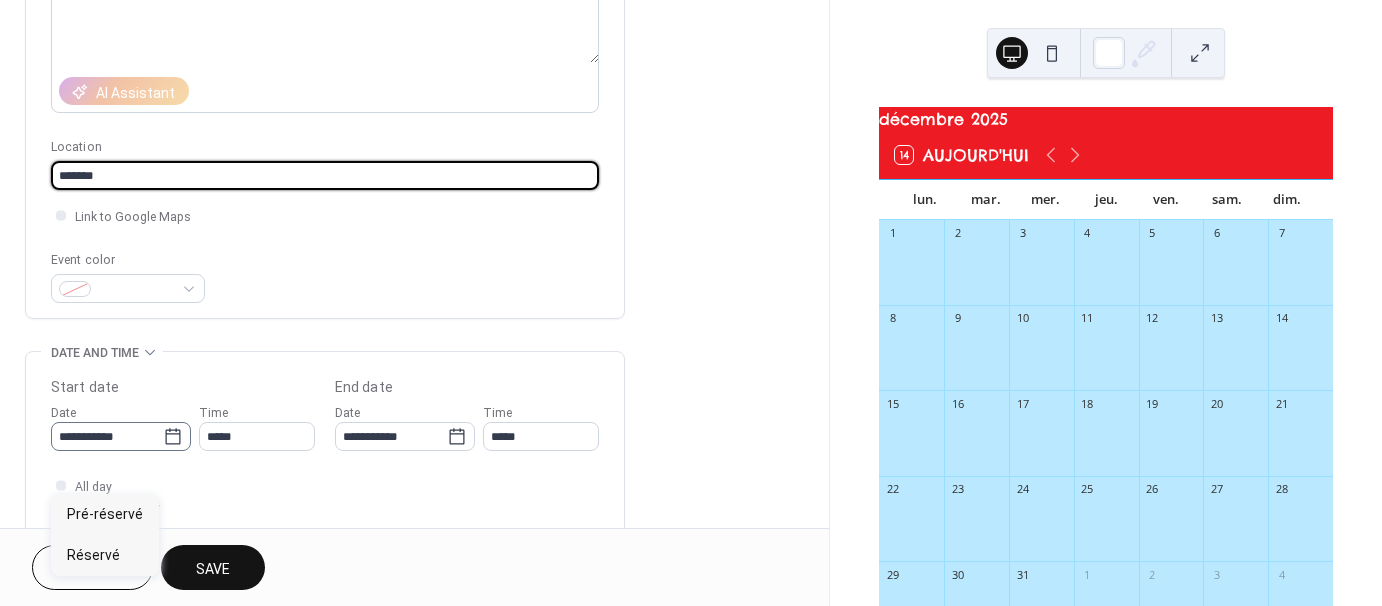 type on "*******" 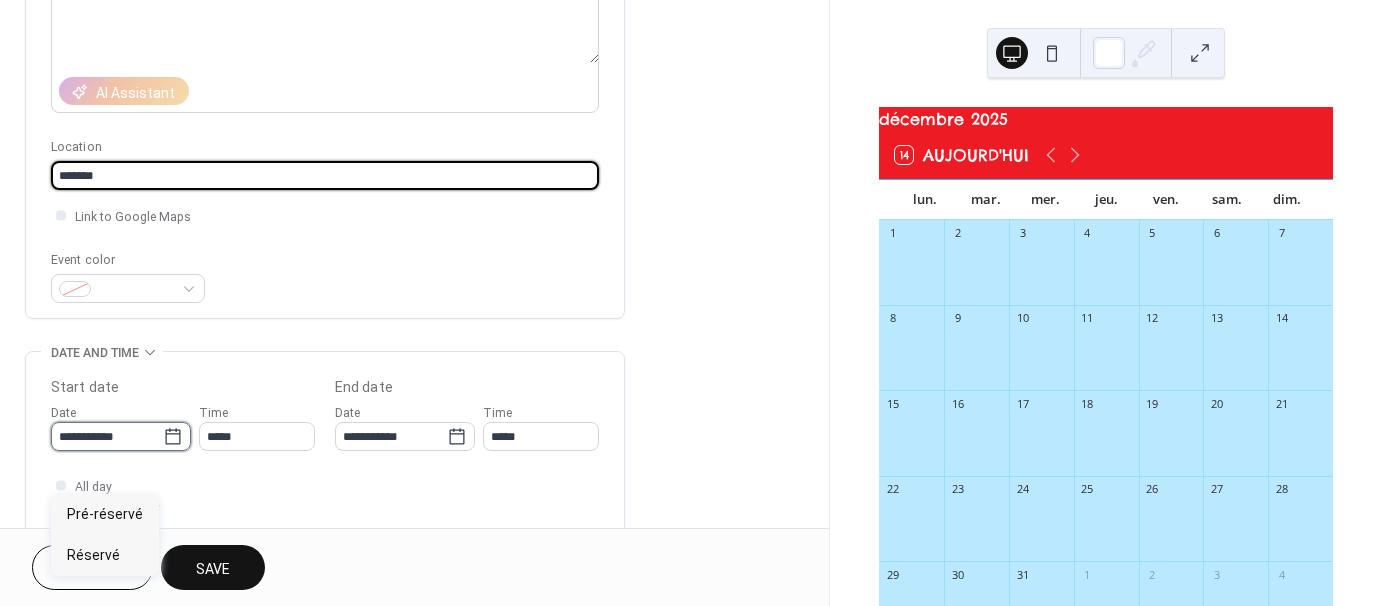 click on "**********" at bounding box center [107, 436] 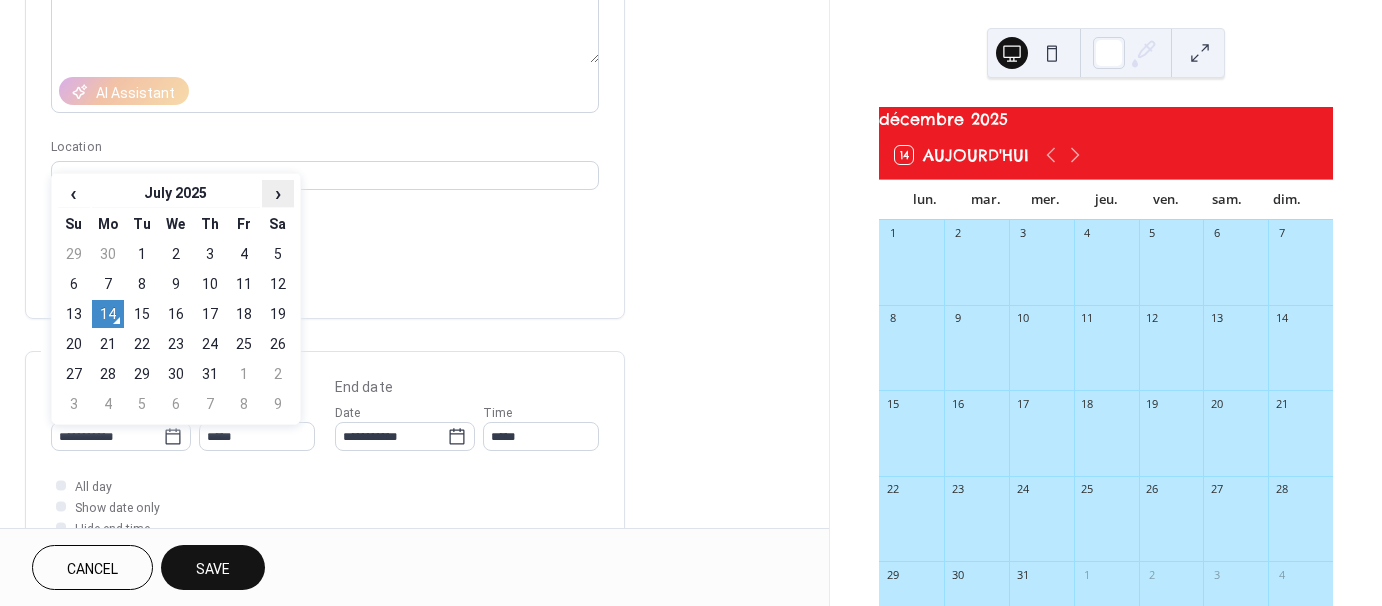 click on "›" at bounding box center [278, 193] 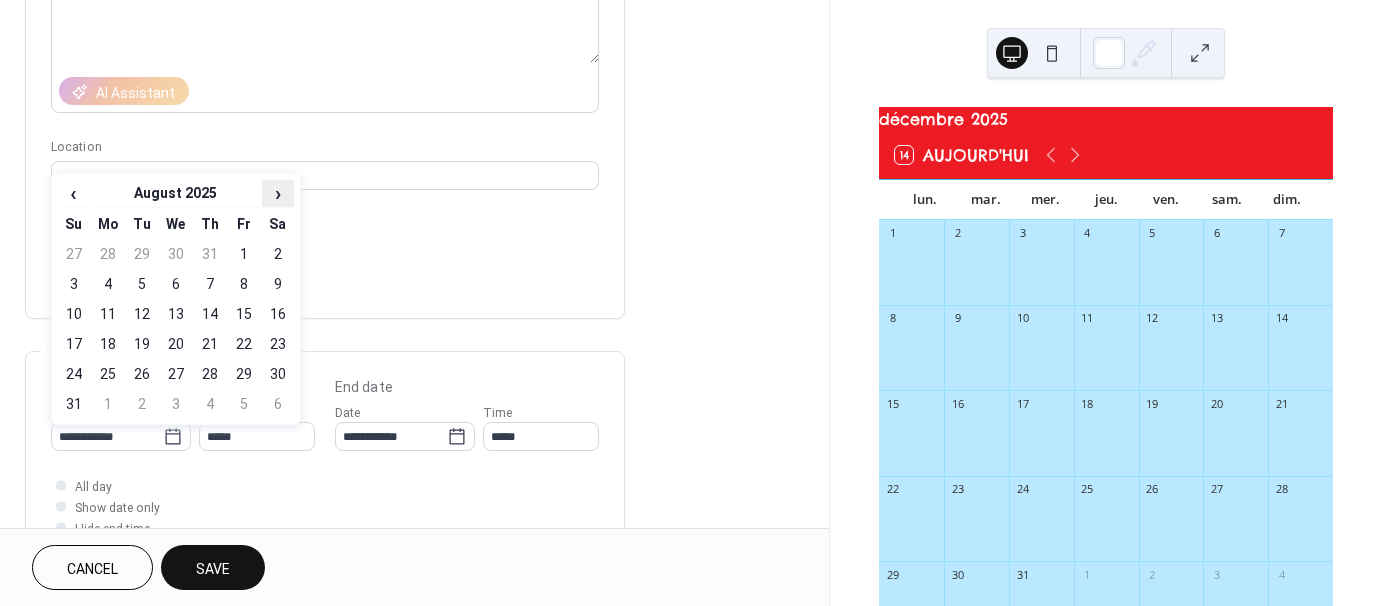click on "›" at bounding box center [278, 193] 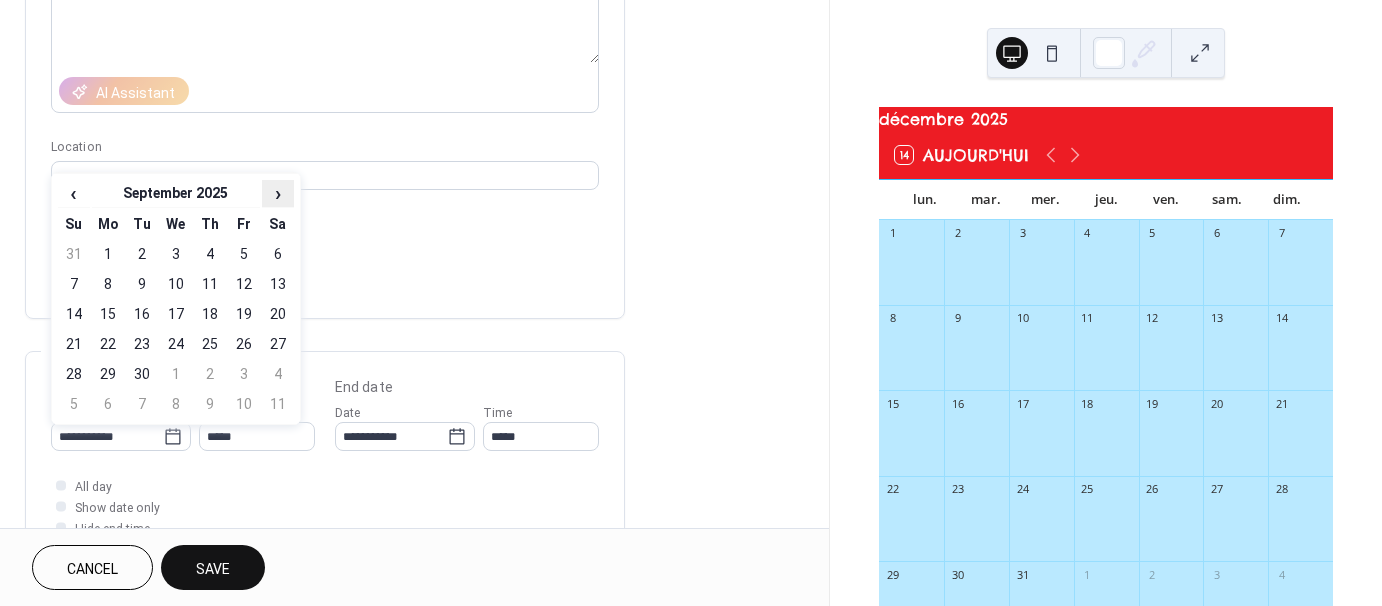 click on "›" at bounding box center [278, 193] 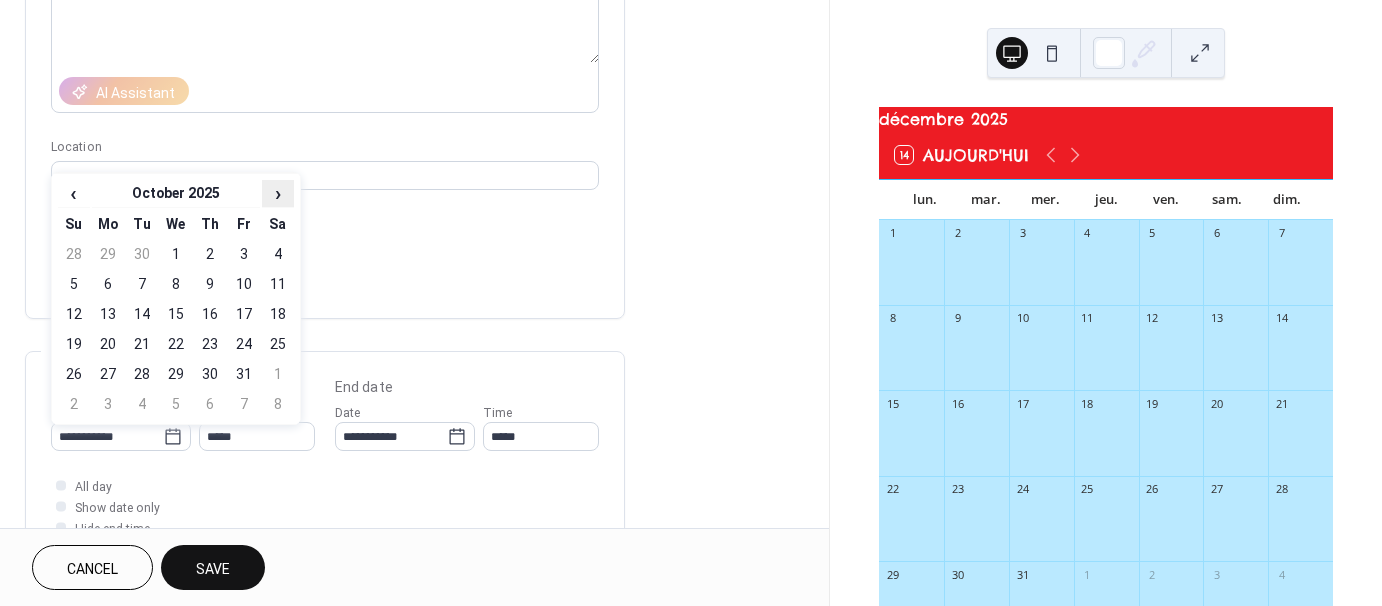 click on "›" at bounding box center (278, 193) 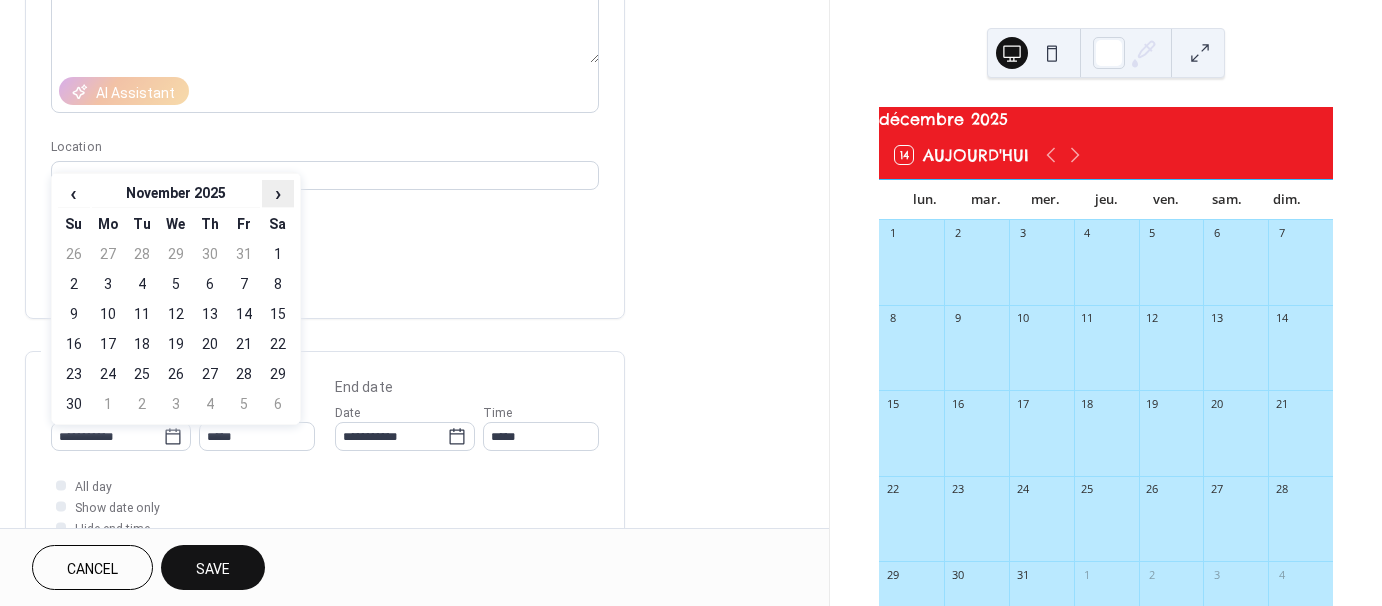click on "›" at bounding box center [278, 193] 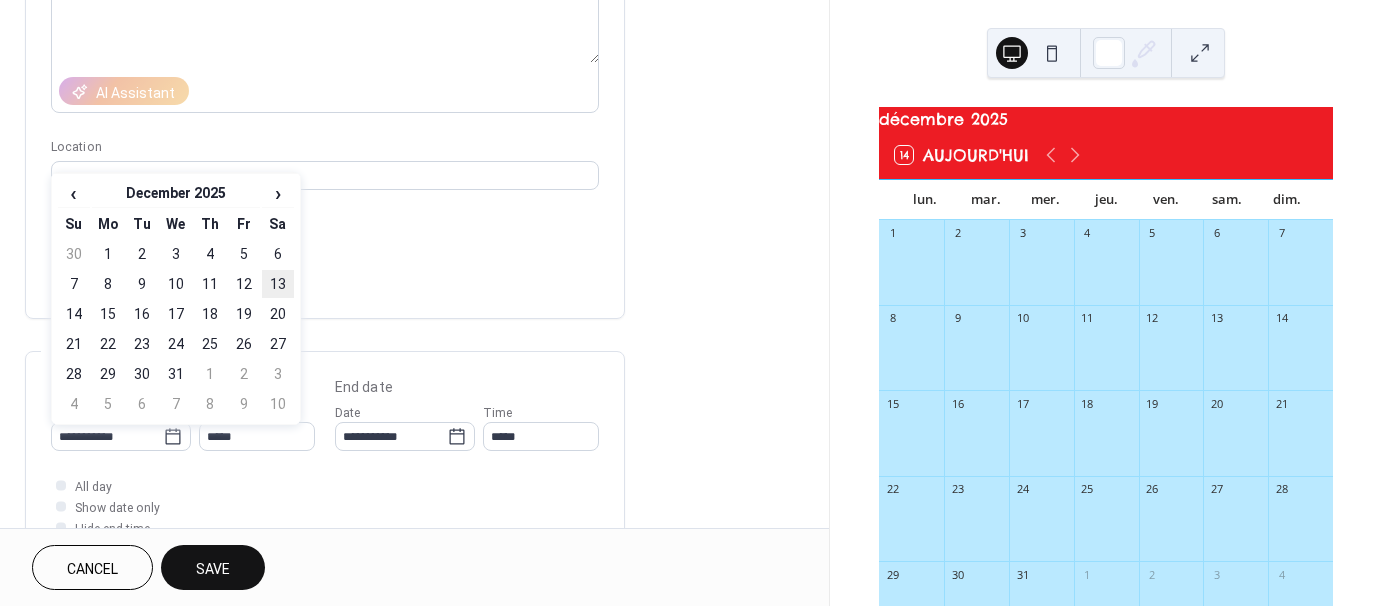 click on "13" at bounding box center [278, 284] 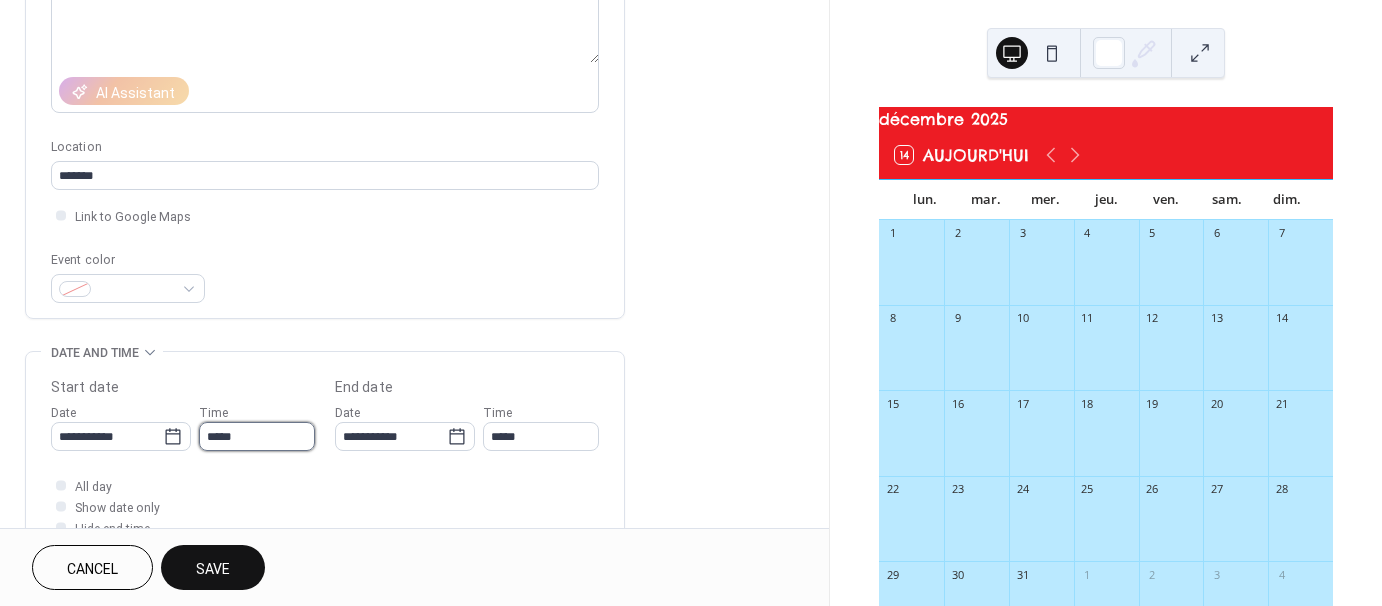click on "*****" at bounding box center (257, 436) 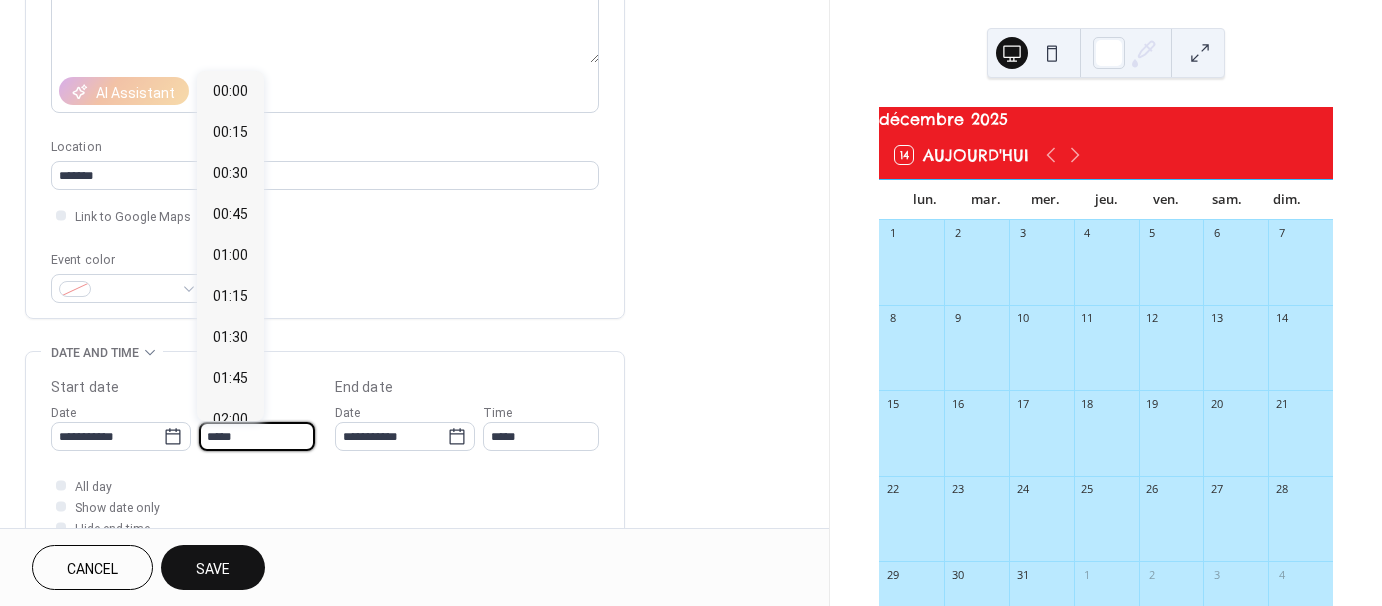 scroll, scrollTop: 1968, scrollLeft: 0, axis: vertical 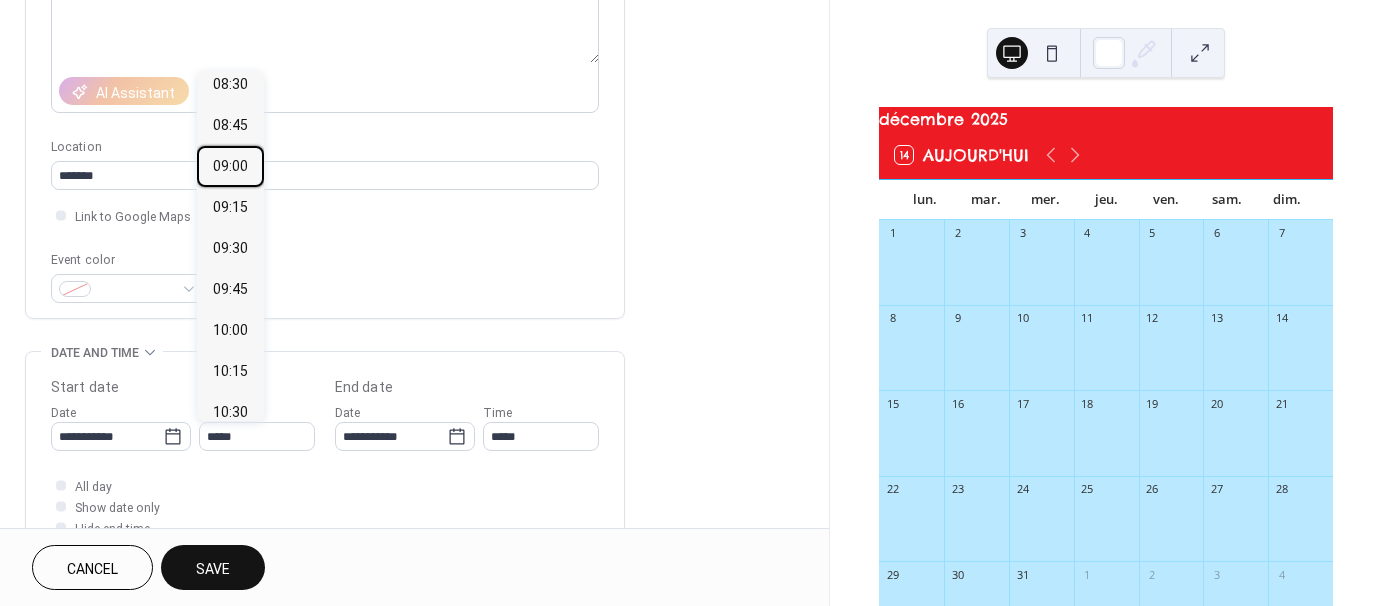 drag, startPoint x: 230, startPoint y: 163, endPoint x: 248, endPoint y: 197, distance: 38.470768 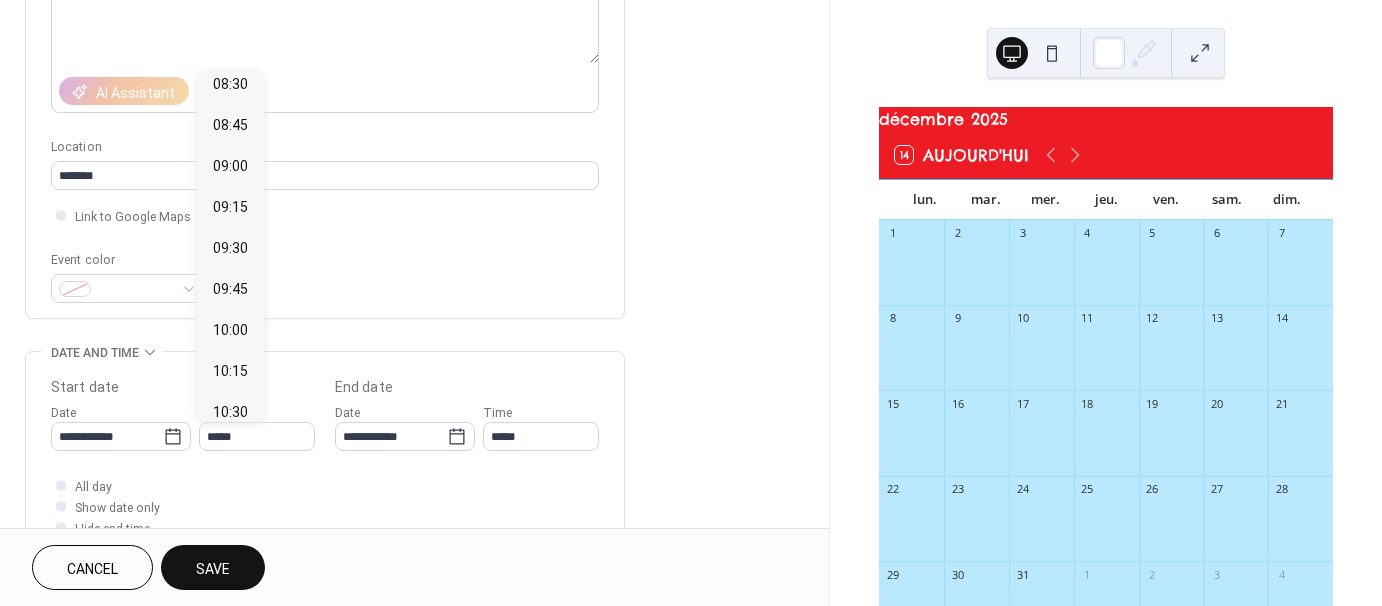 type on "*****" 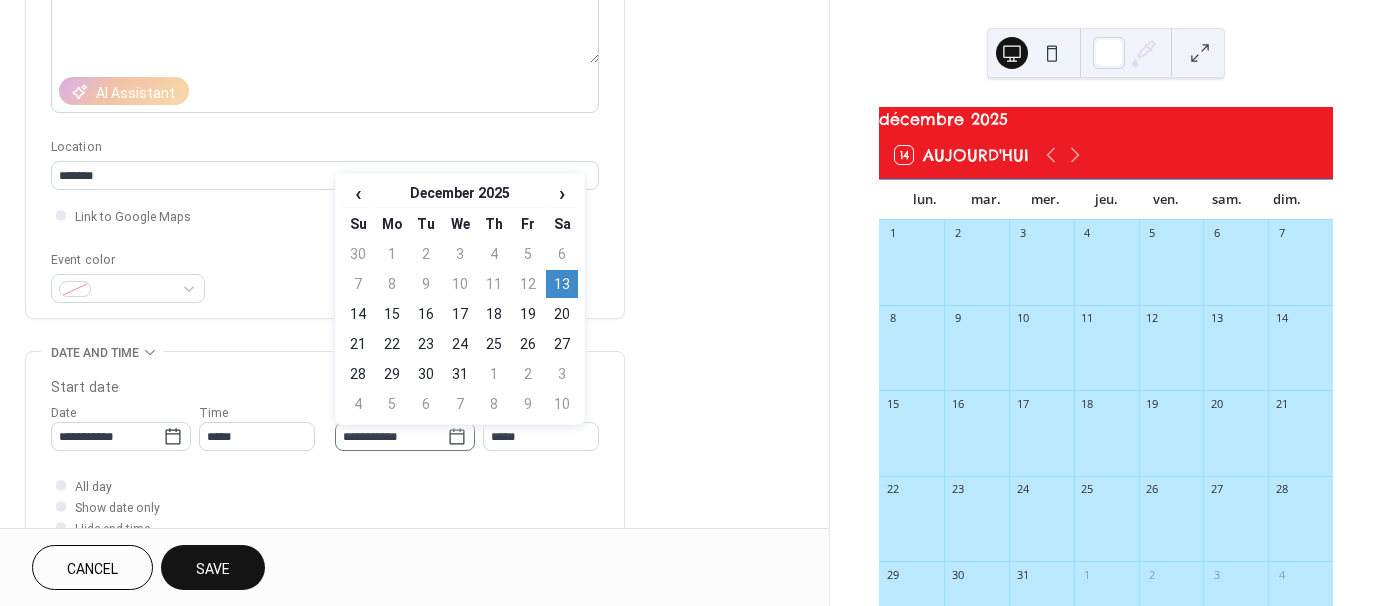 click 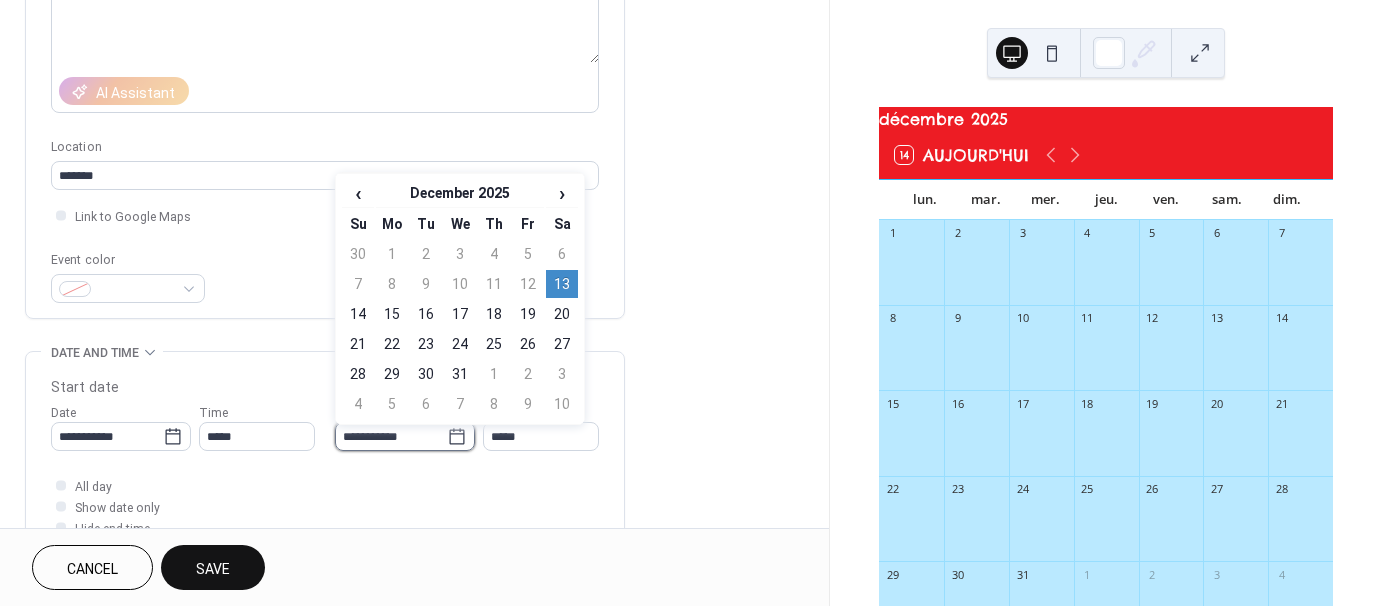 click on "**********" at bounding box center (391, 436) 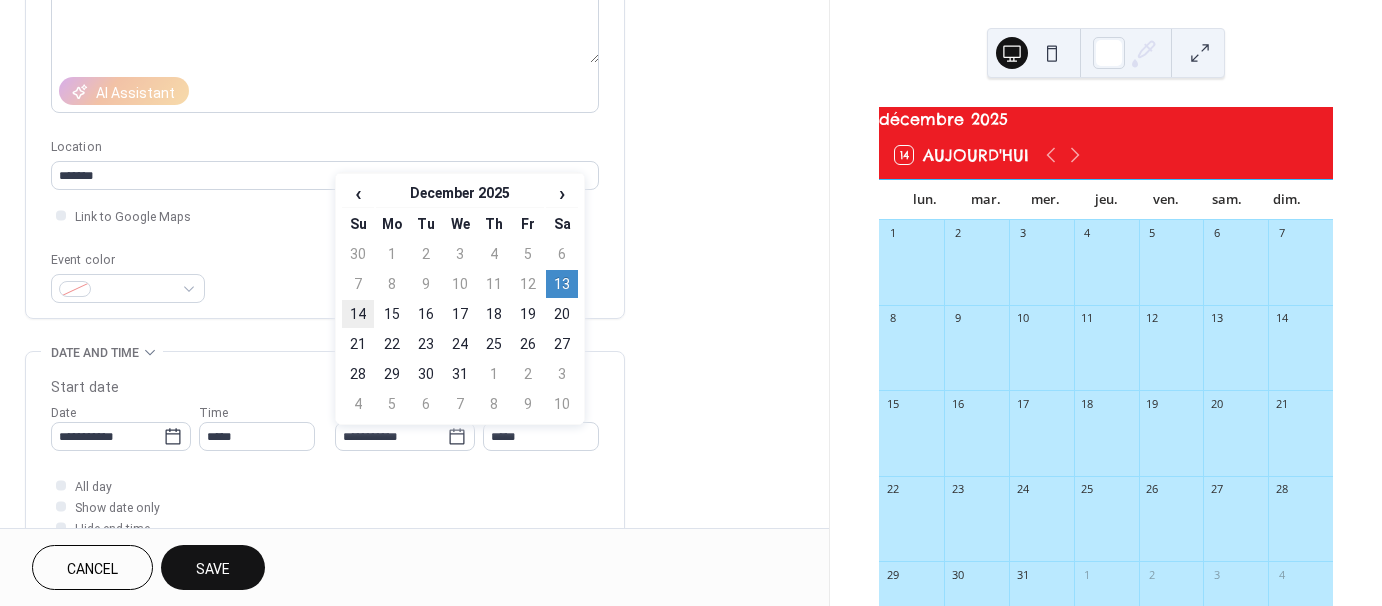 click on "14" at bounding box center (358, 314) 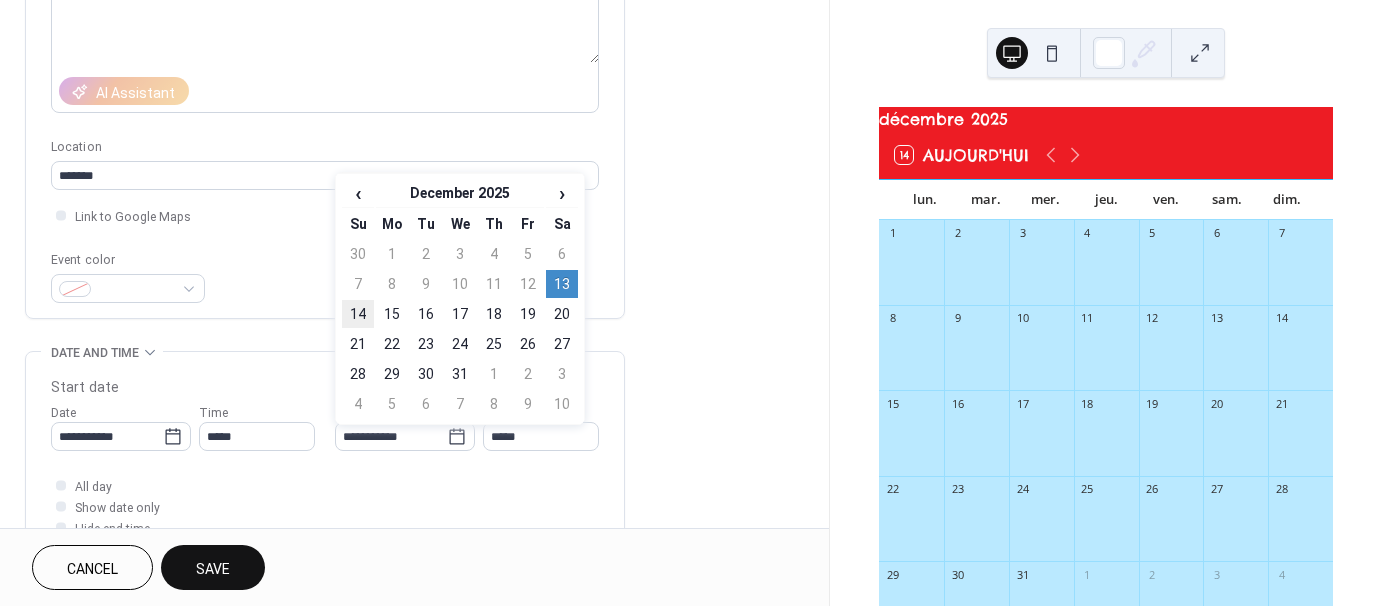type on "**********" 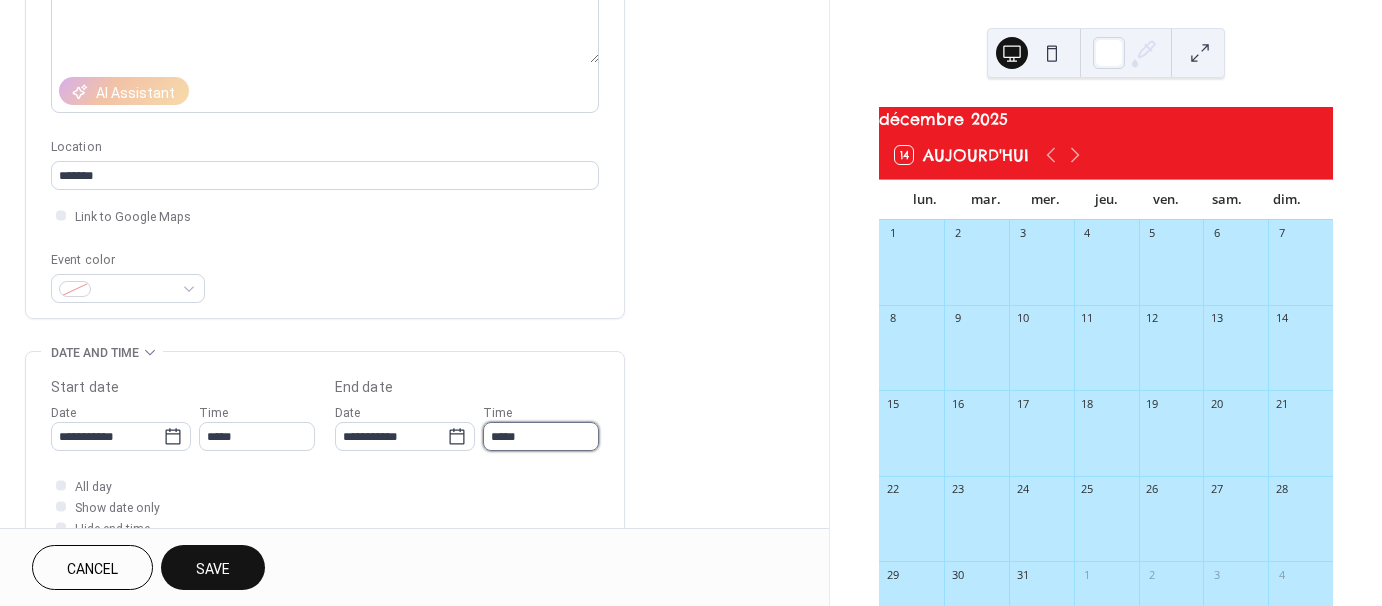 click on "*****" at bounding box center (541, 436) 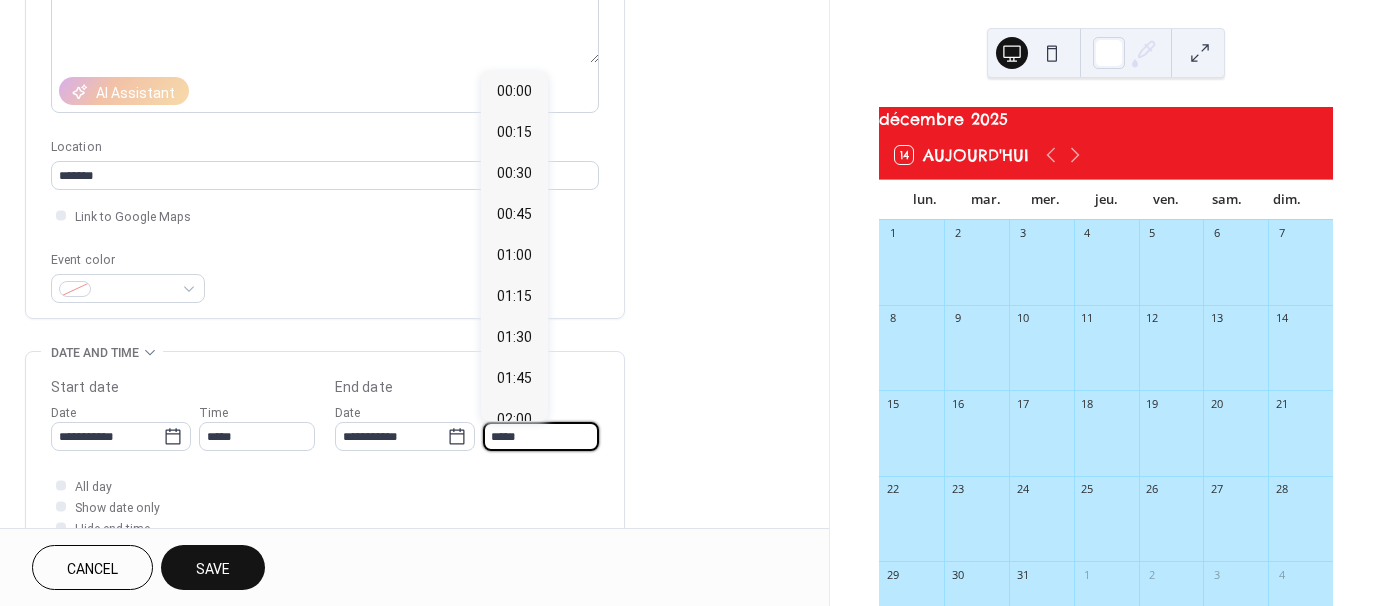 scroll, scrollTop: 1640, scrollLeft: 0, axis: vertical 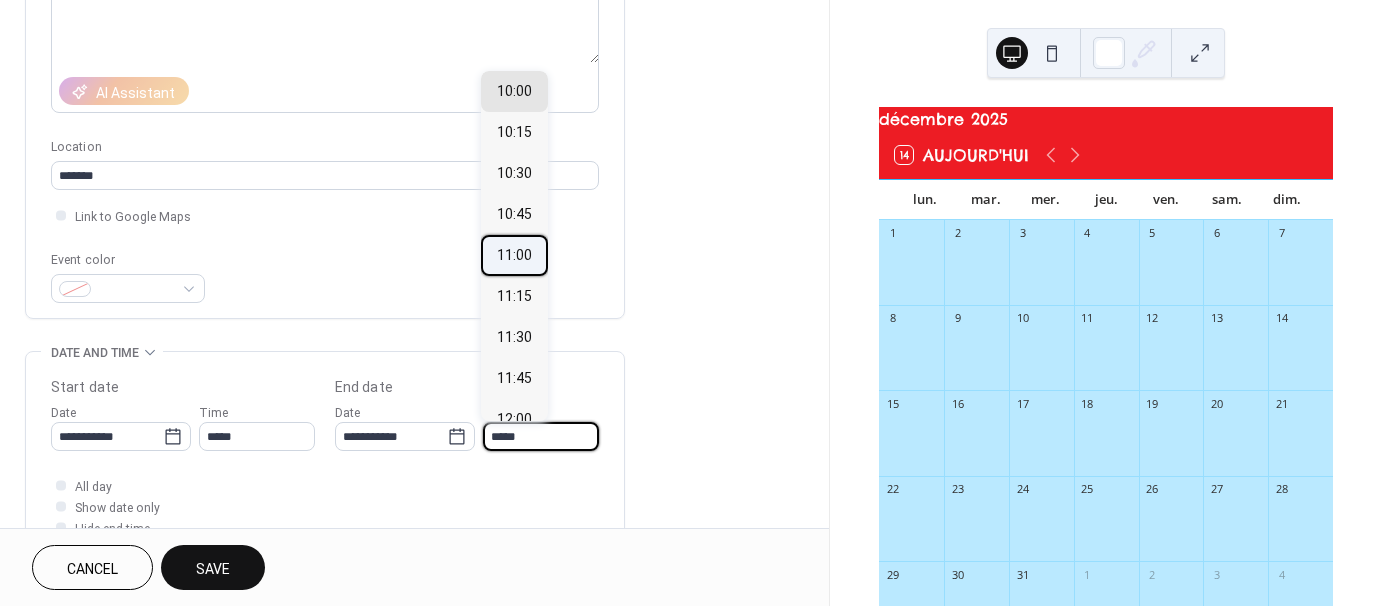 click on "11:00" at bounding box center [514, 255] 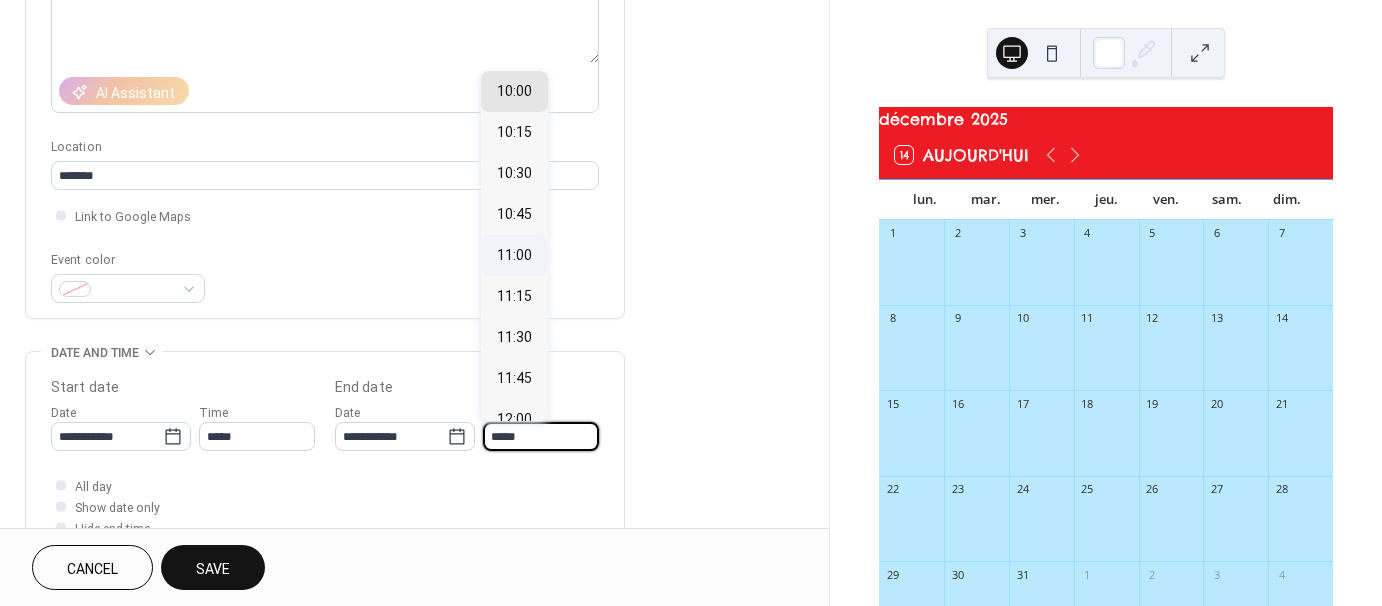 type on "*****" 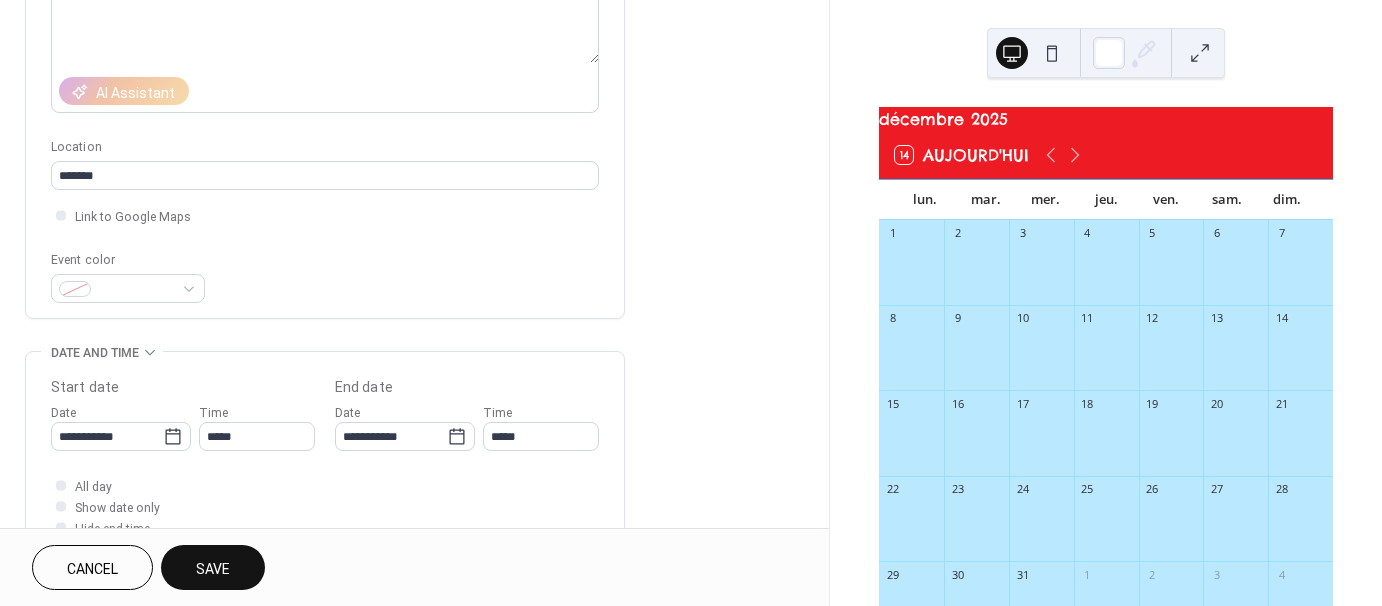 click on "Save" at bounding box center [213, 567] 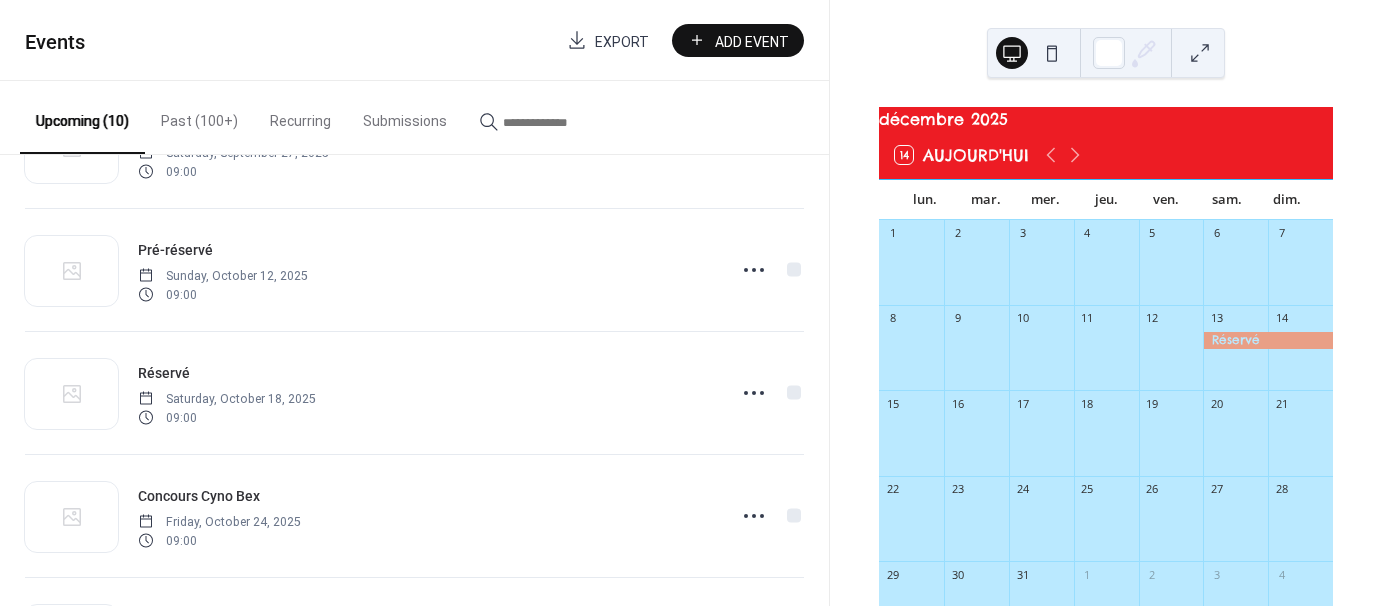 scroll, scrollTop: 0, scrollLeft: 0, axis: both 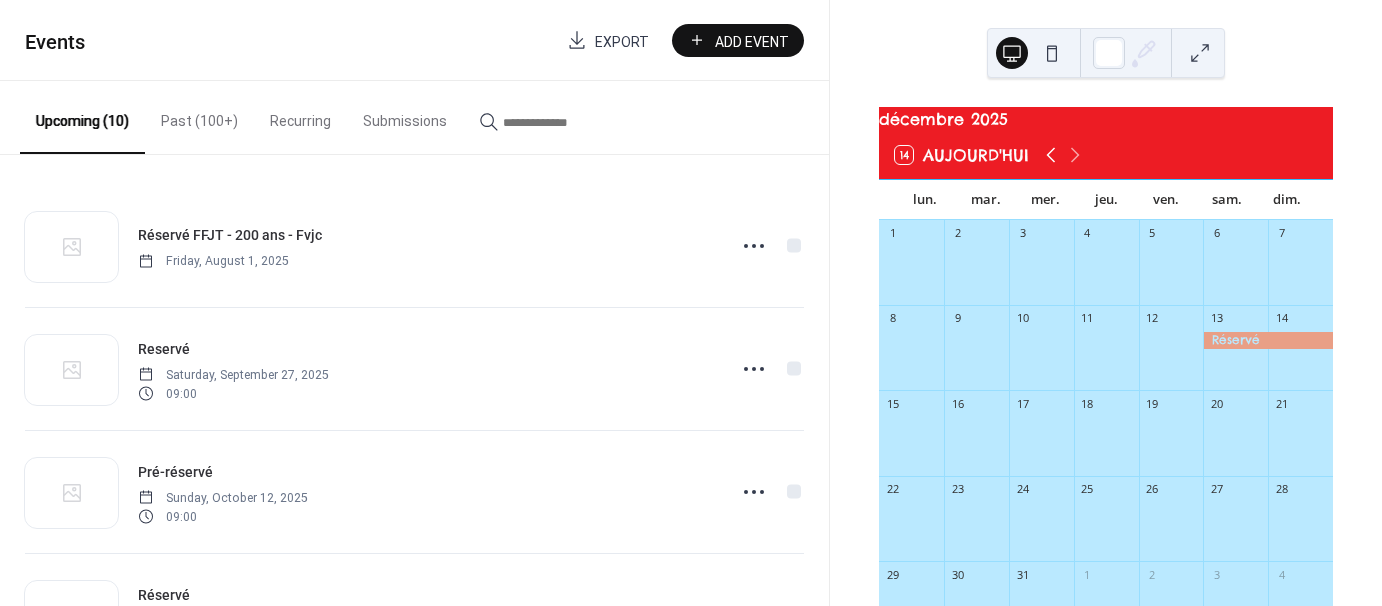 click 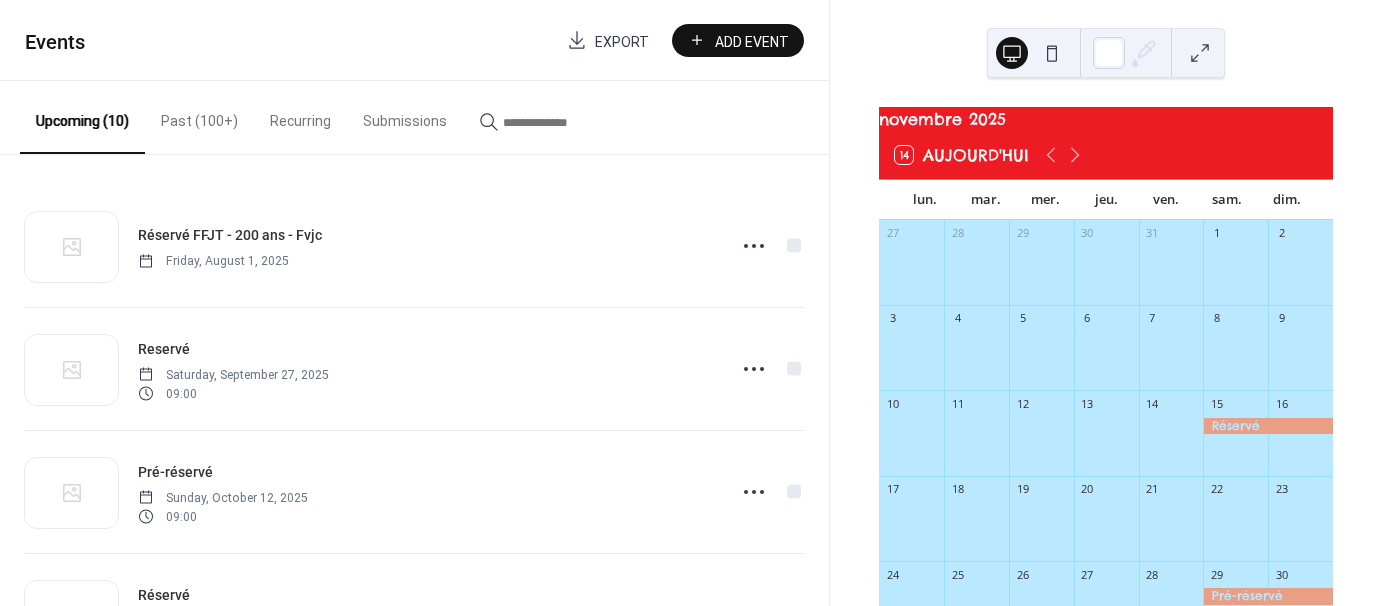 scroll, scrollTop: 0, scrollLeft: 0, axis: both 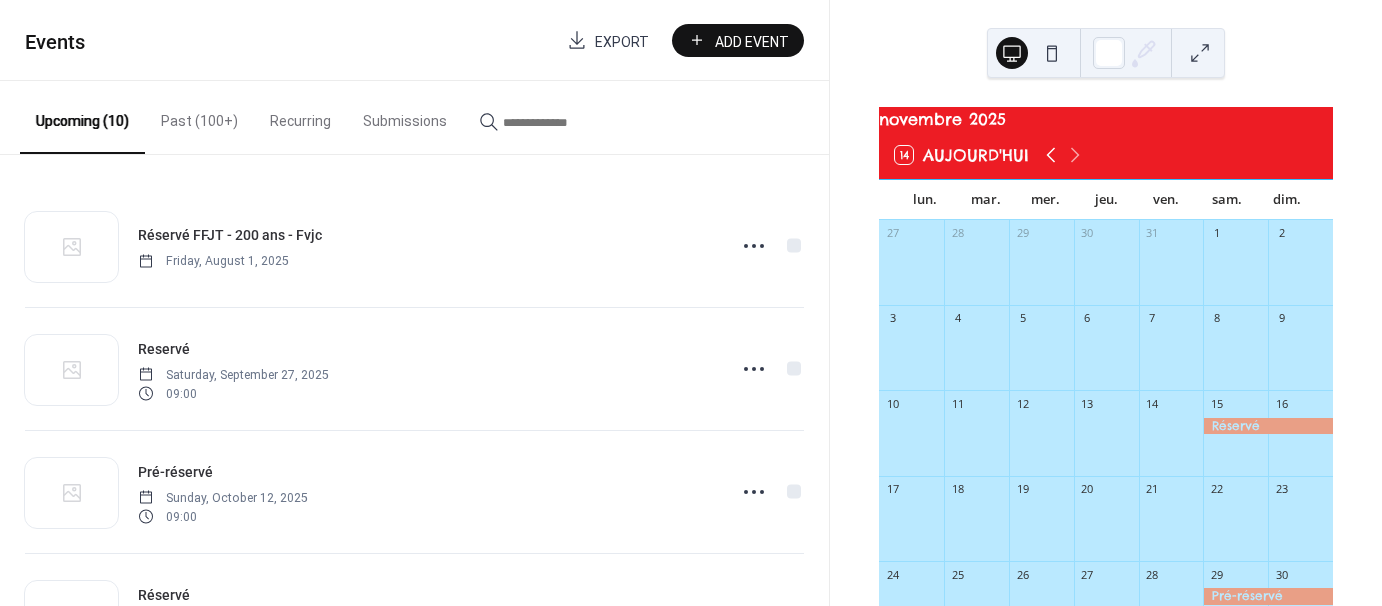 click 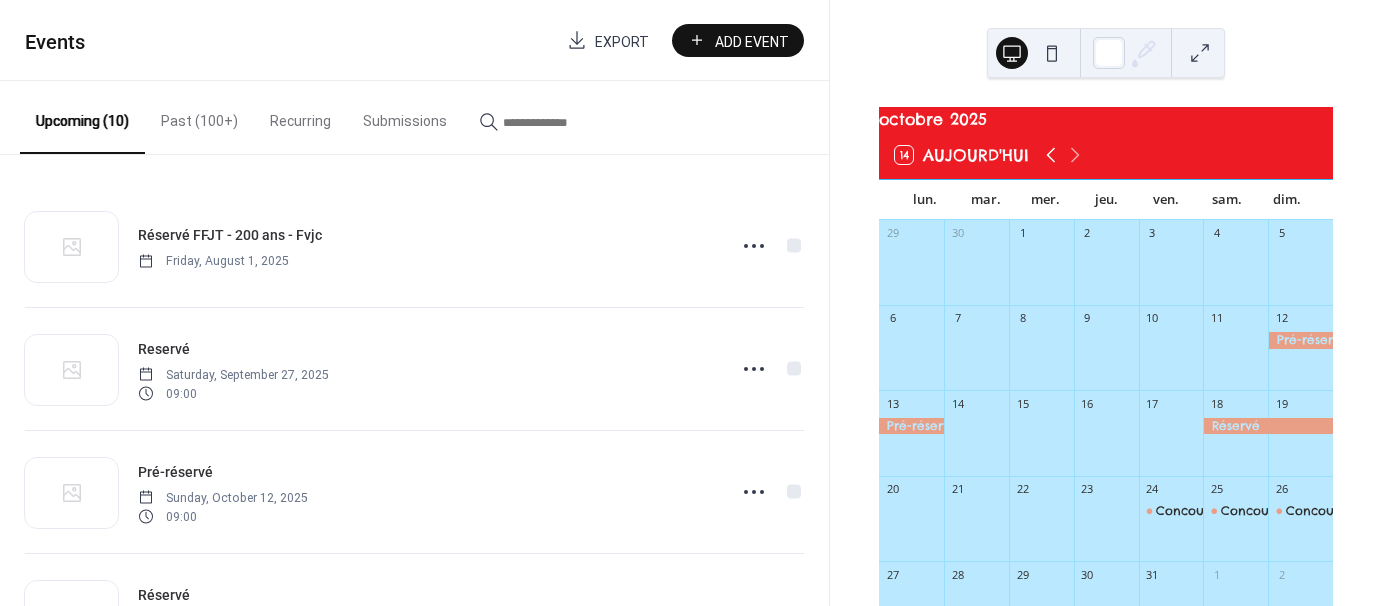 click 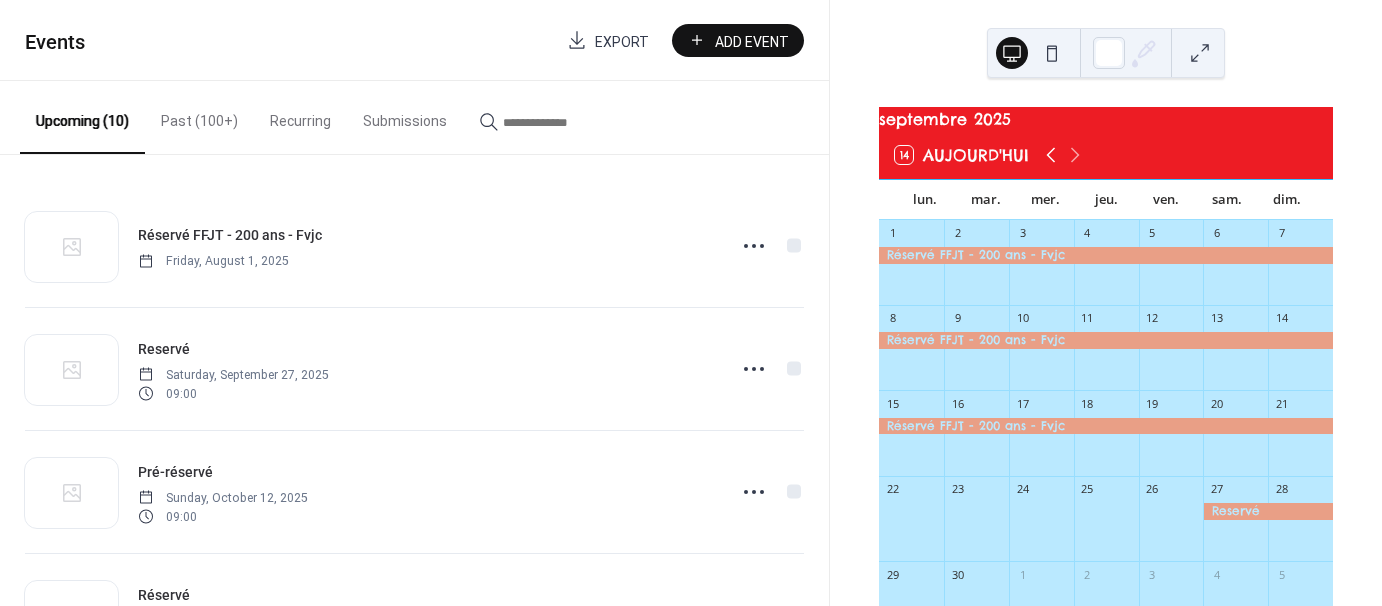 click 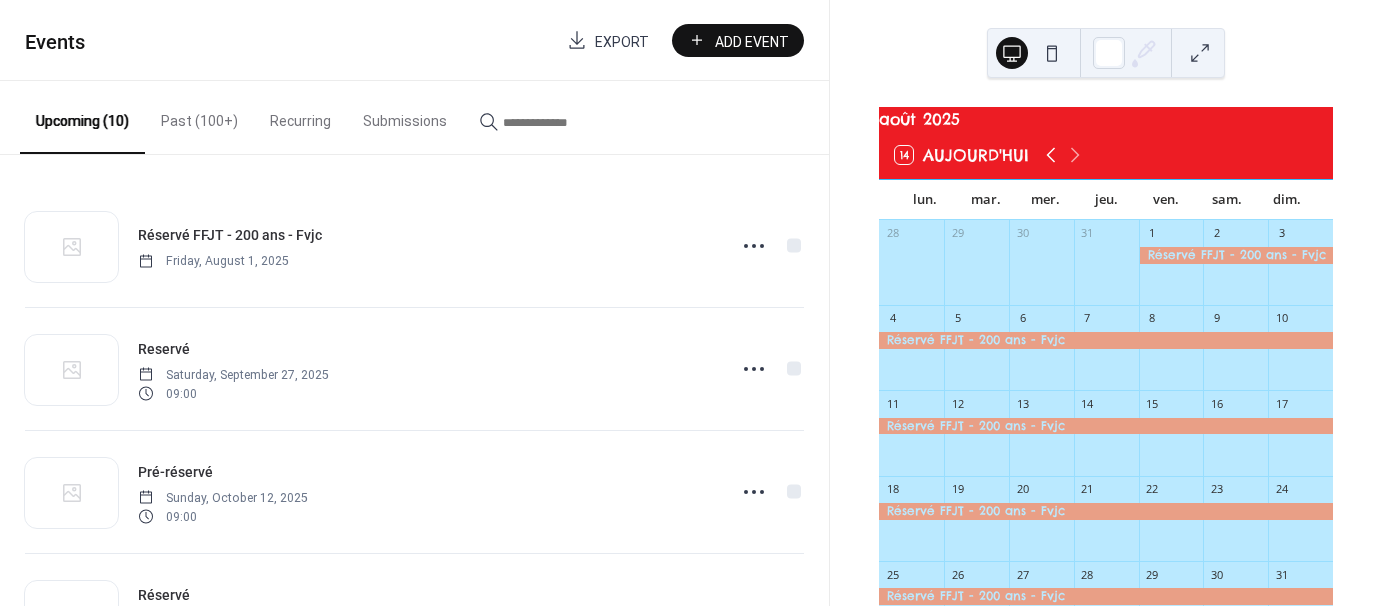 click 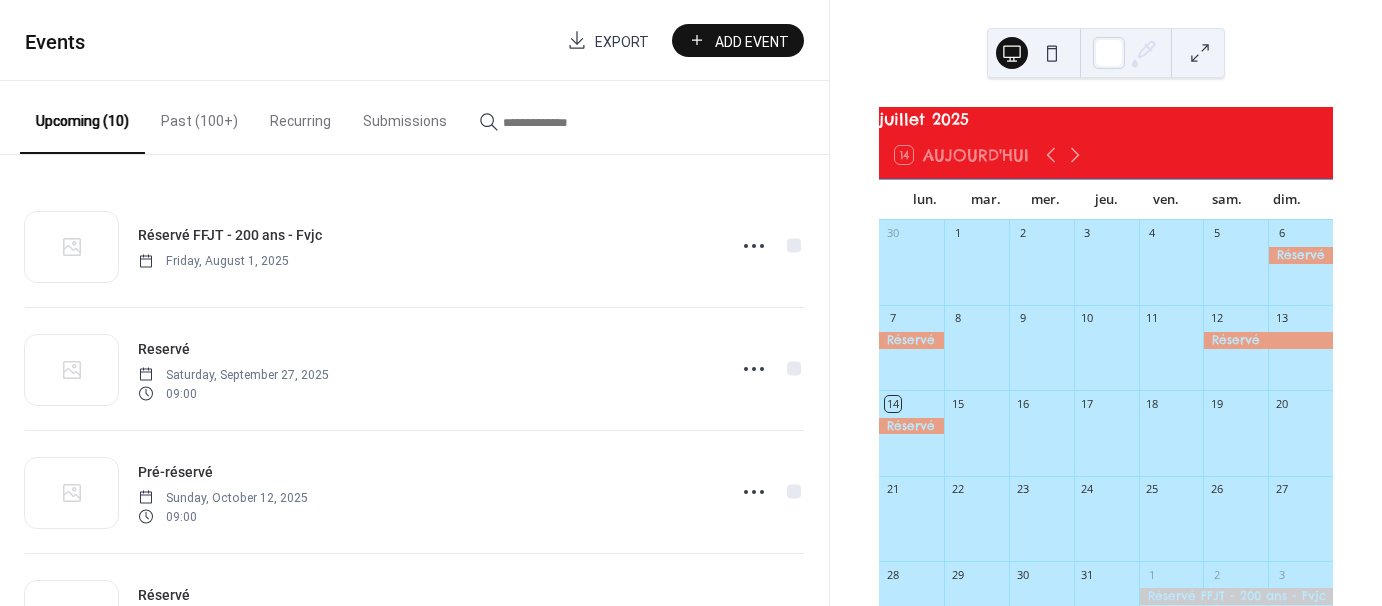 scroll, scrollTop: 0, scrollLeft: 0, axis: both 